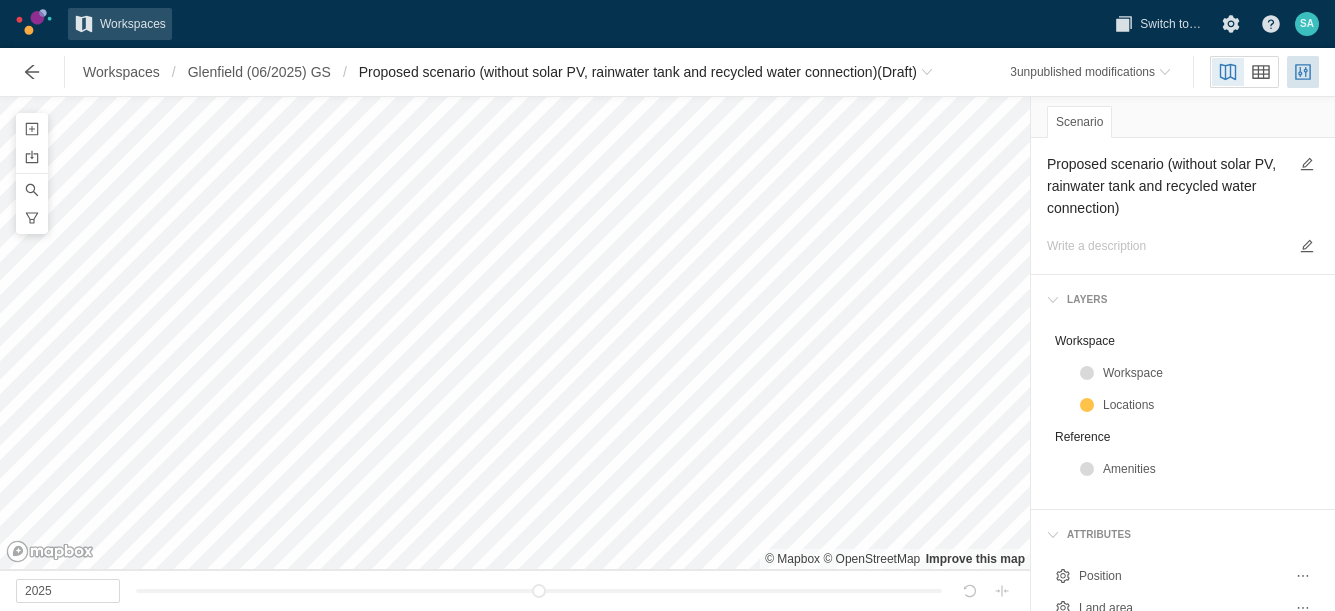 scroll, scrollTop: 0, scrollLeft: 0, axis: both 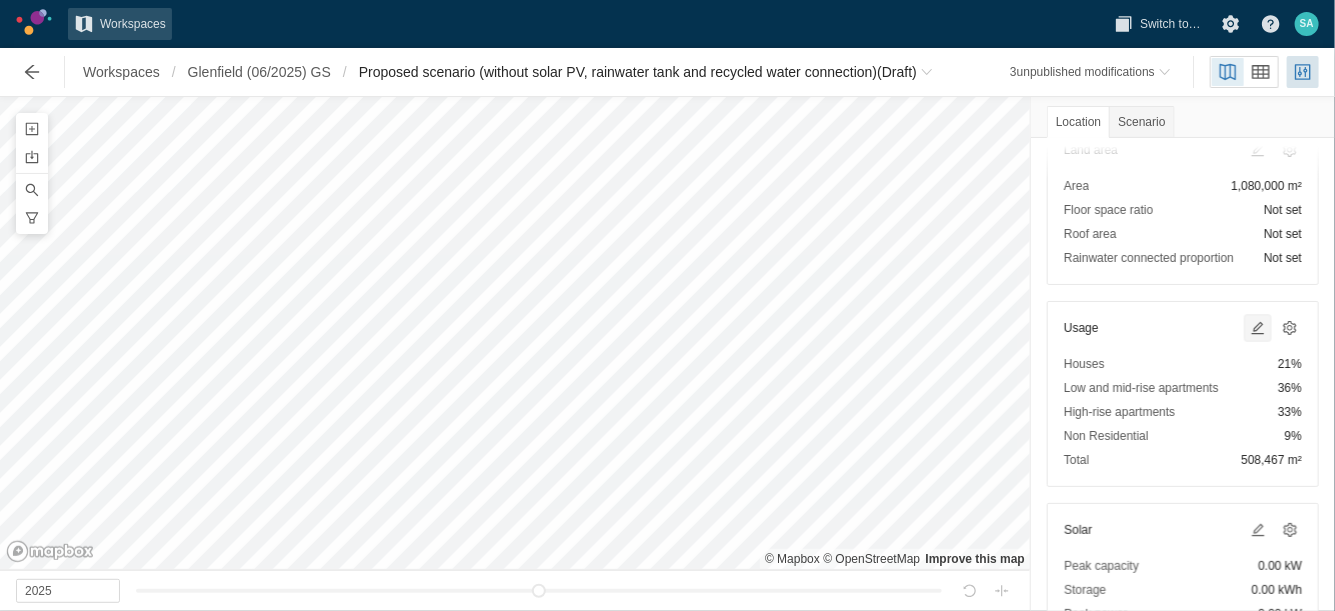 click at bounding box center [1258, 328] 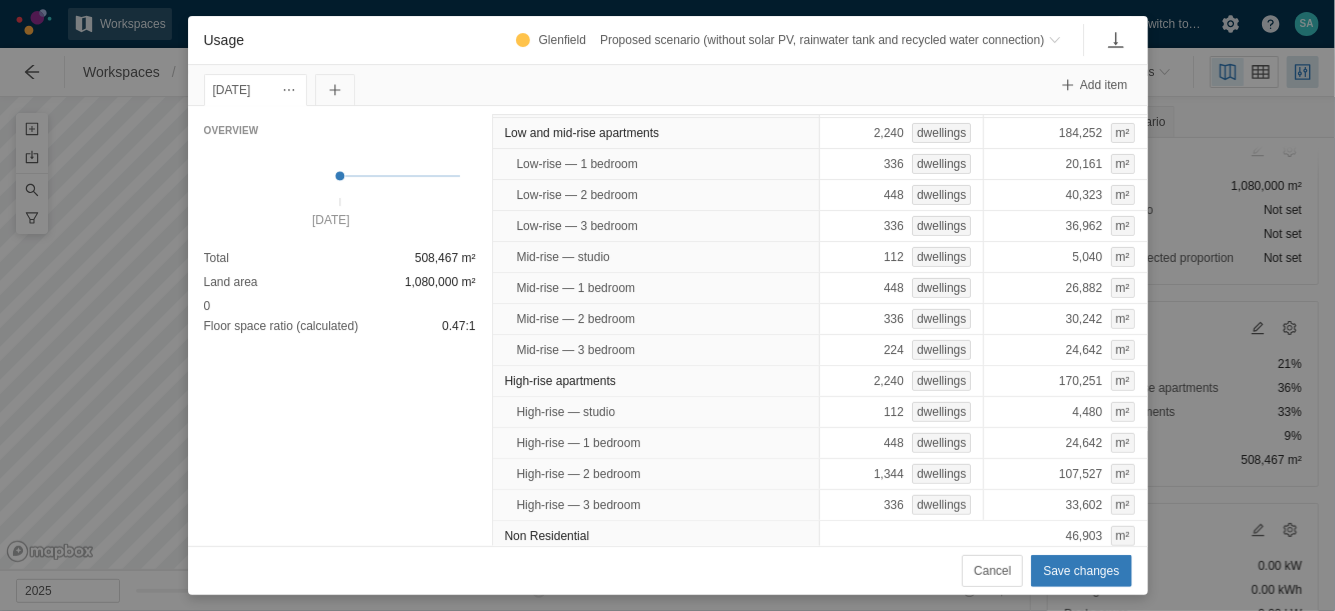 scroll, scrollTop: 243, scrollLeft: 0, axis: vertical 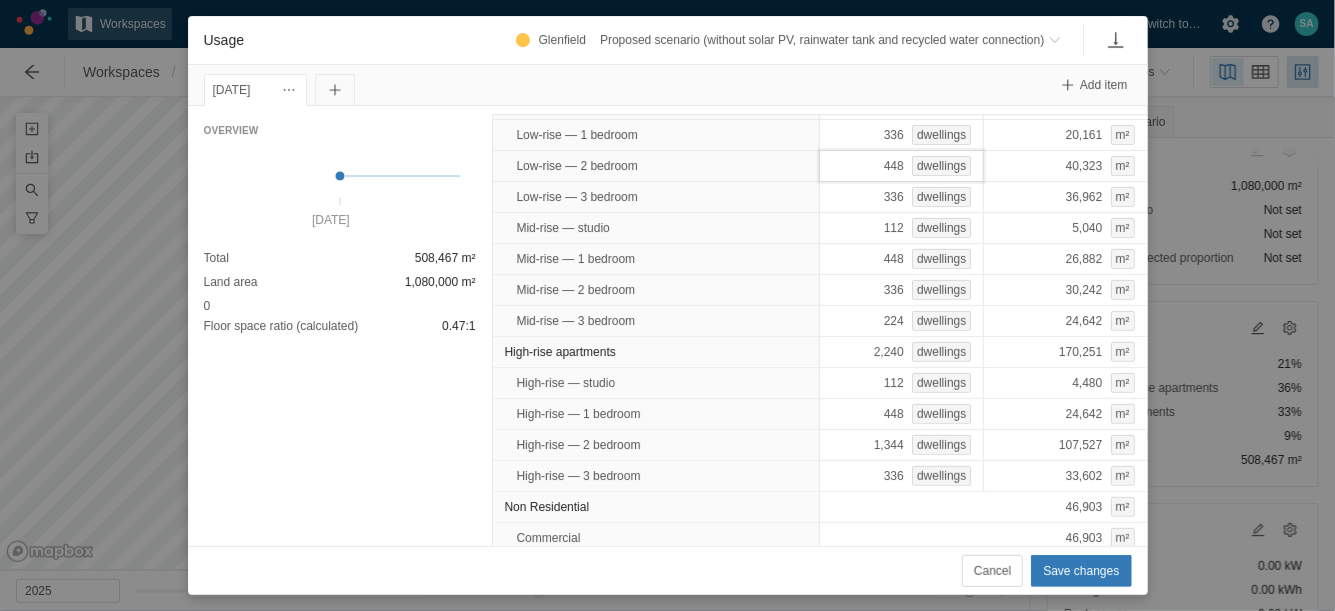 click on "448 dwellings" at bounding box center (901, 166) 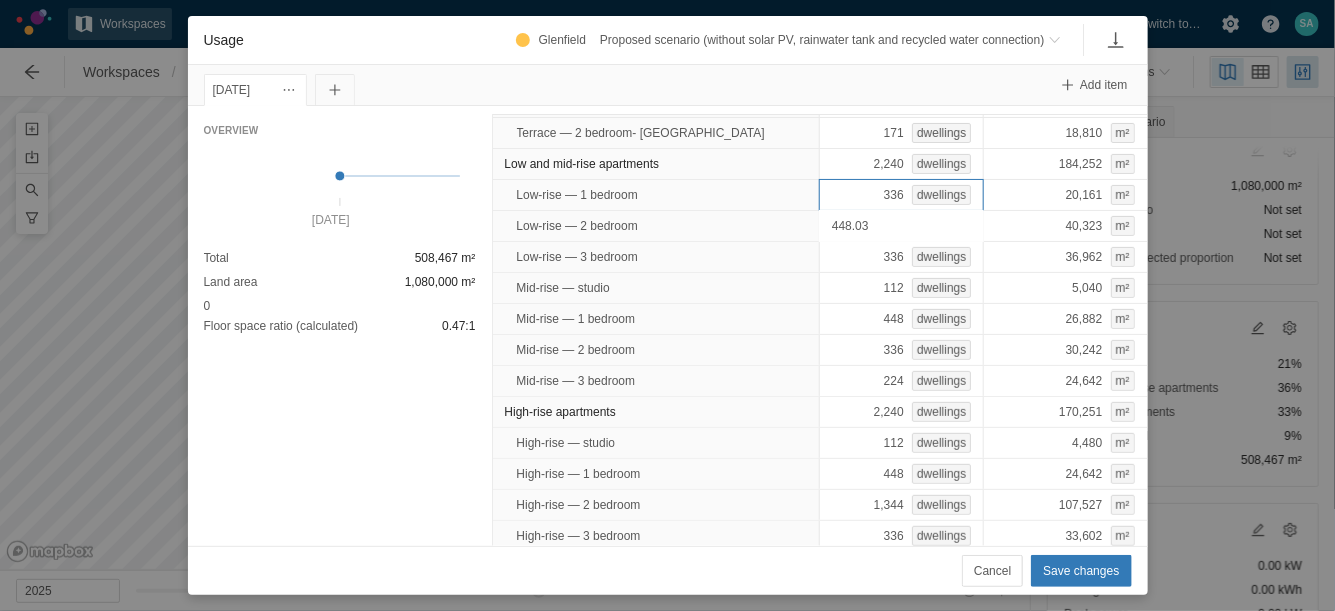 scroll, scrollTop: 119, scrollLeft: 0, axis: vertical 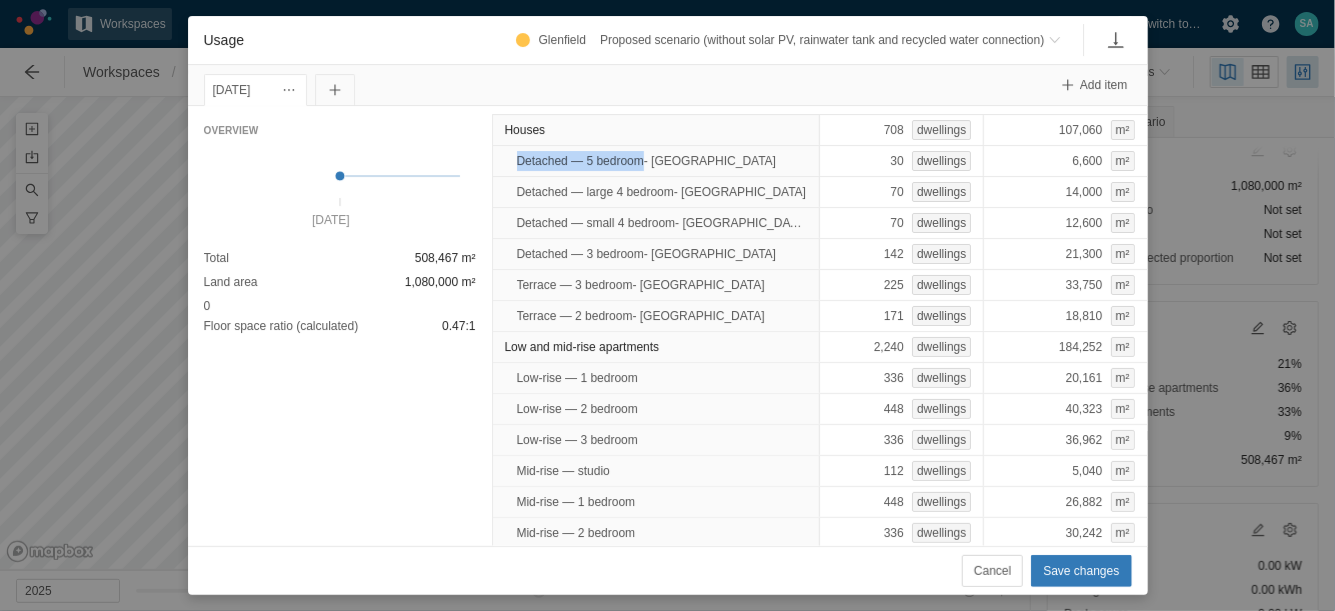 drag, startPoint x: 508, startPoint y: 157, endPoint x: 639, endPoint y: 153, distance: 131.06105 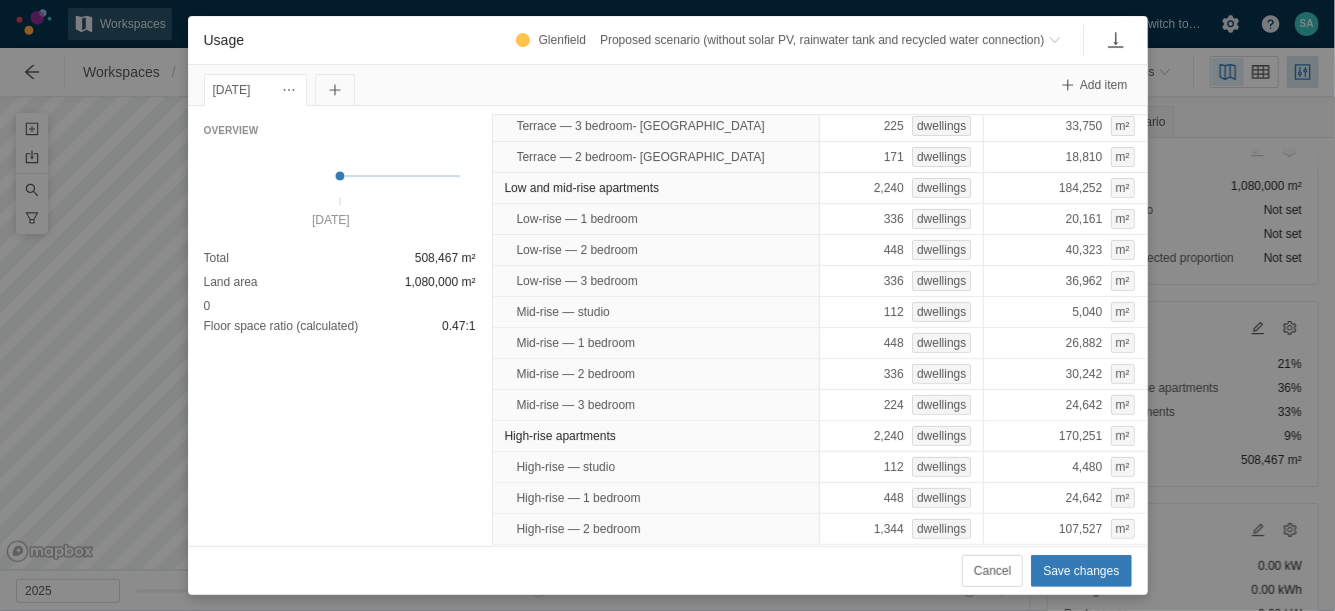 scroll, scrollTop: 243, scrollLeft: 0, axis: vertical 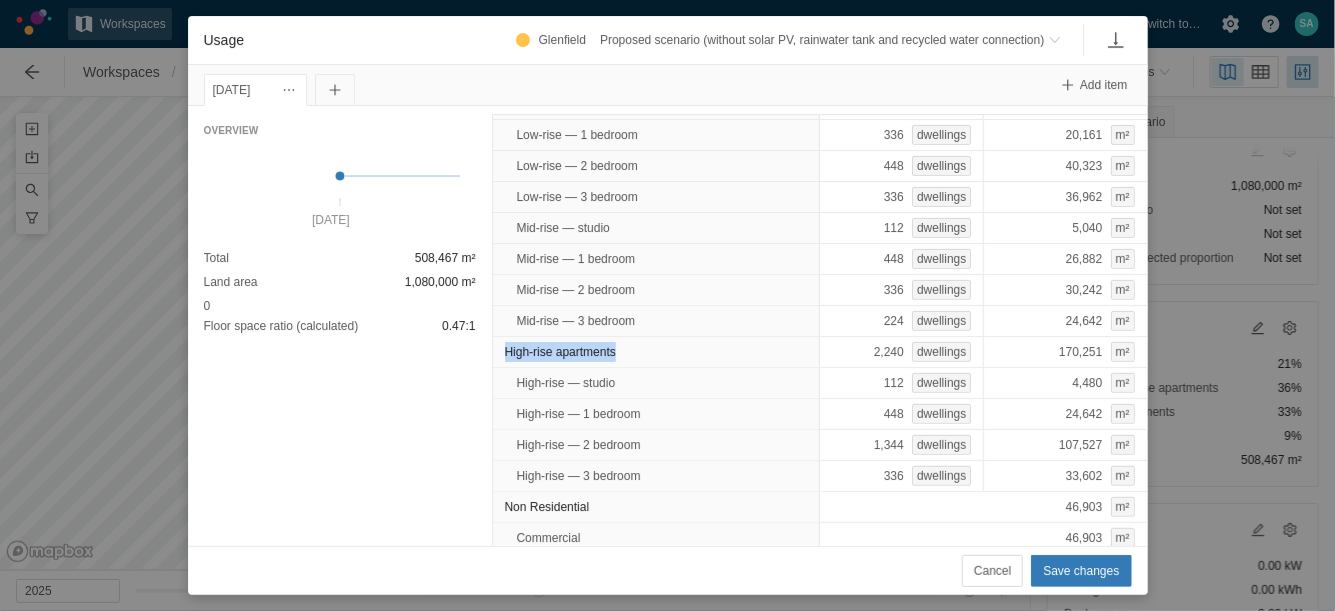 drag, startPoint x: 623, startPoint y: 341, endPoint x: 502, endPoint y: 343, distance: 121.016525 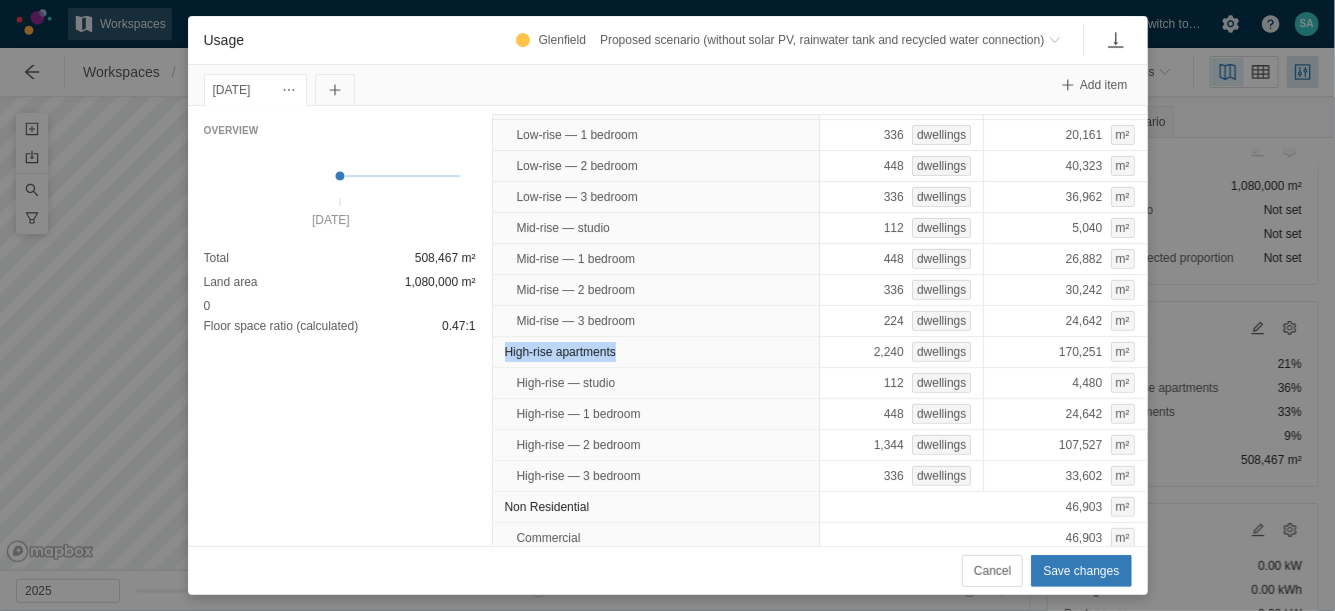 copy on "High-rise apartments" 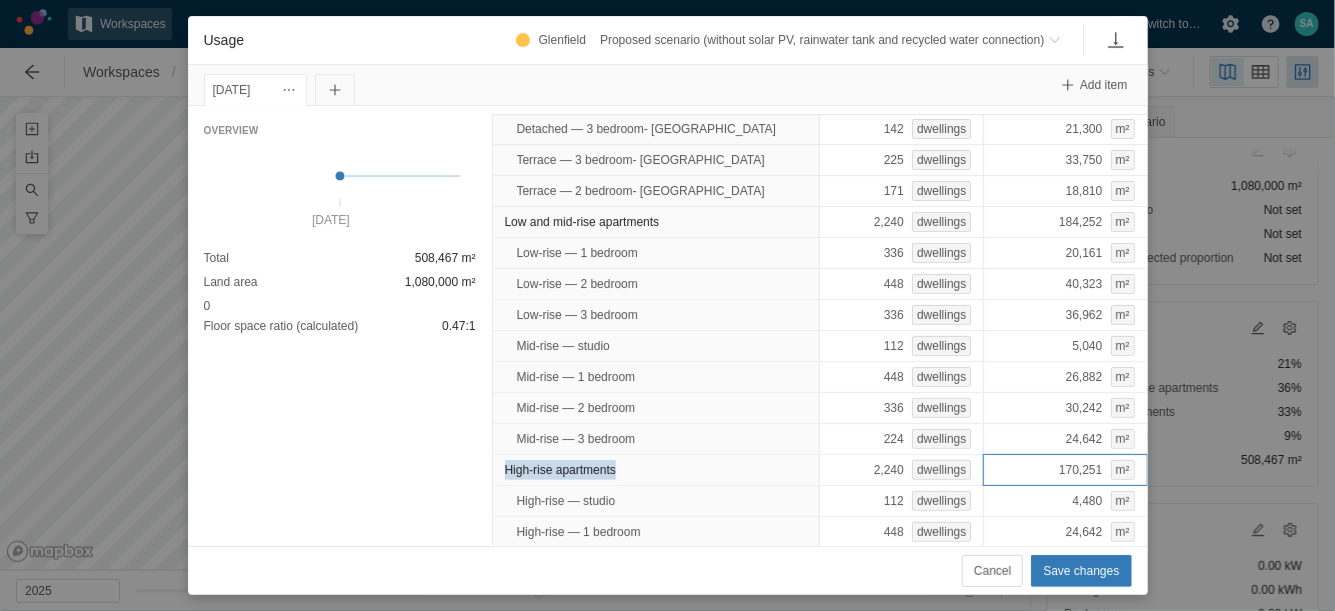 scroll, scrollTop: 243, scrollLeft: 0, axis: vertical 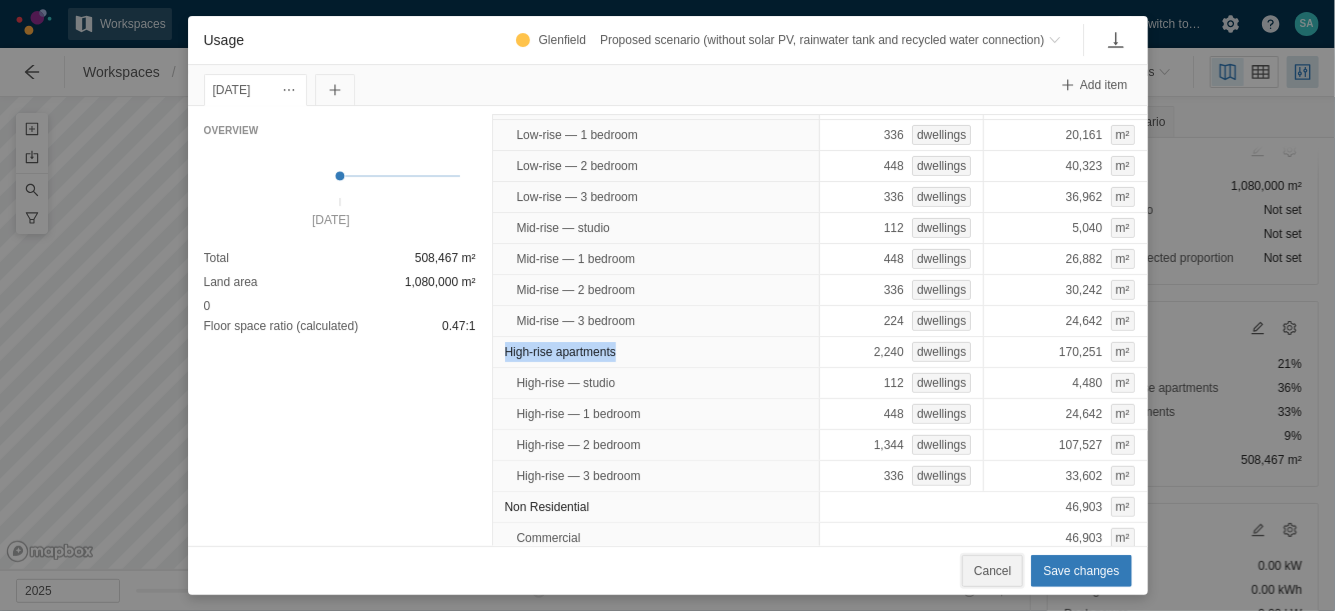 click on "Cancel" at bounding box center (992, 571) 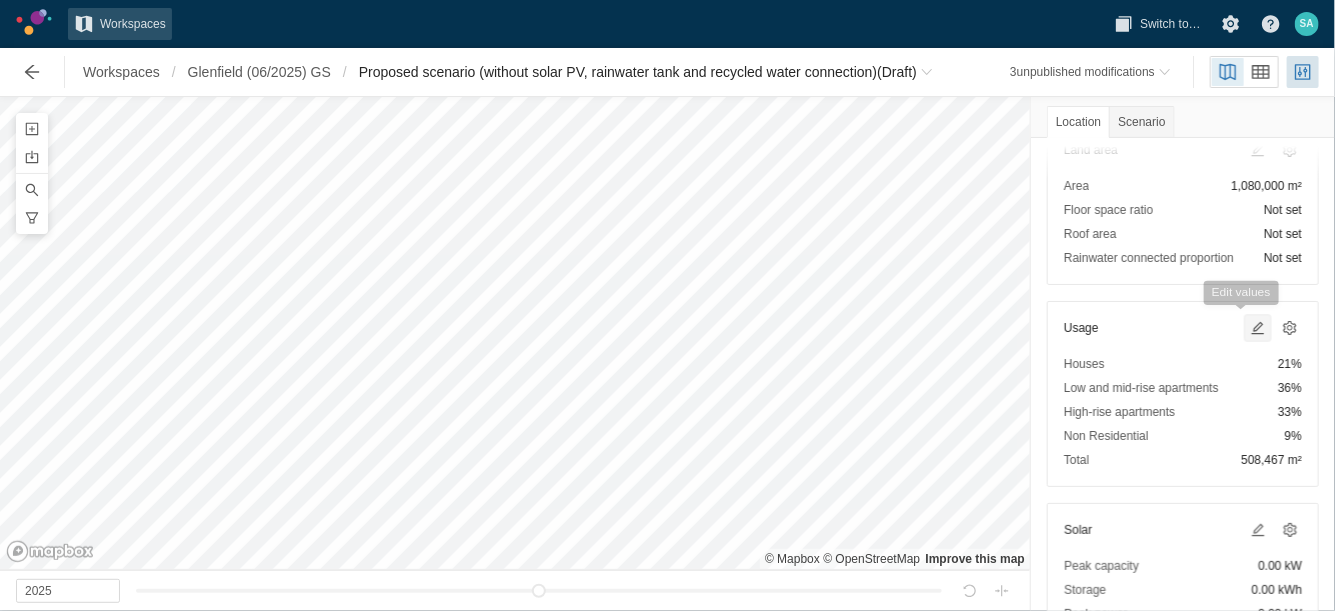 click at bounding box center (1258, 328) 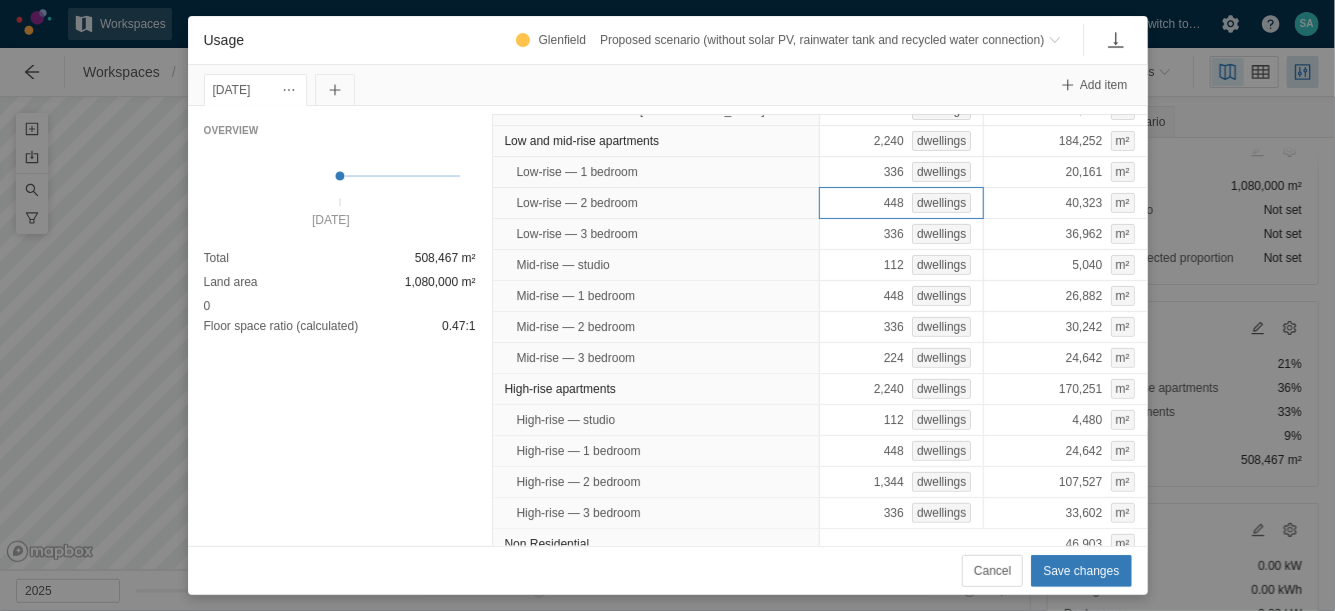 scroll, scrollTop: 243, scrollLeft: 0, axis: vertical 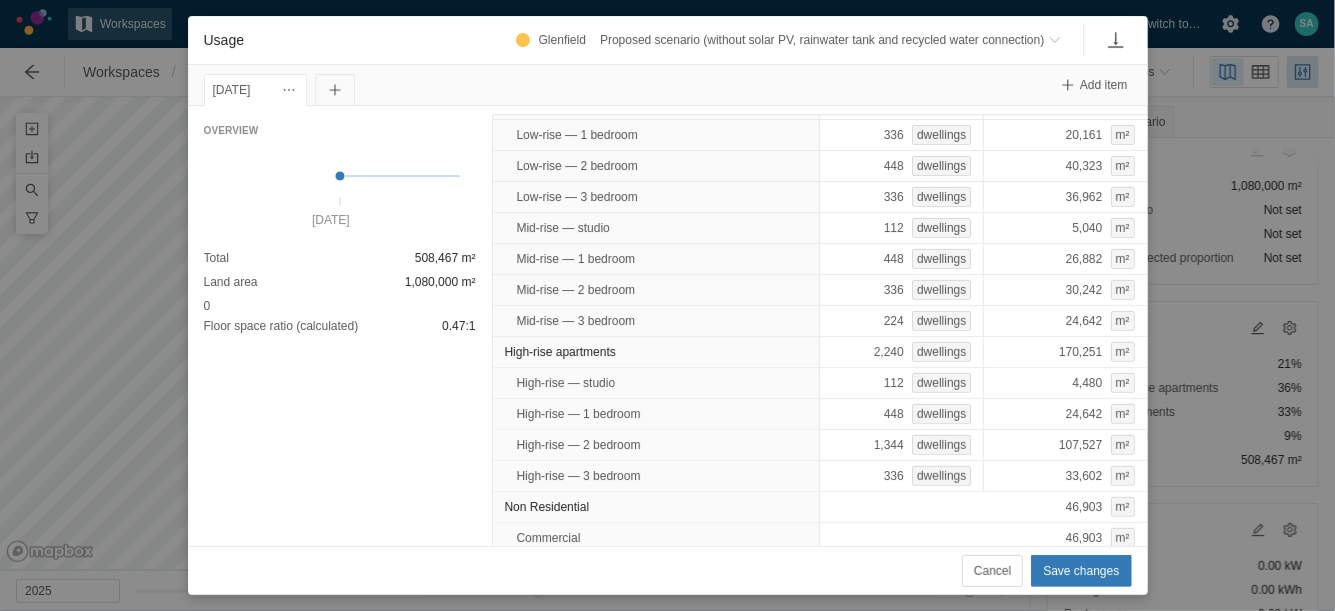 click on "Non Residential" at bounding box center (547, 507) 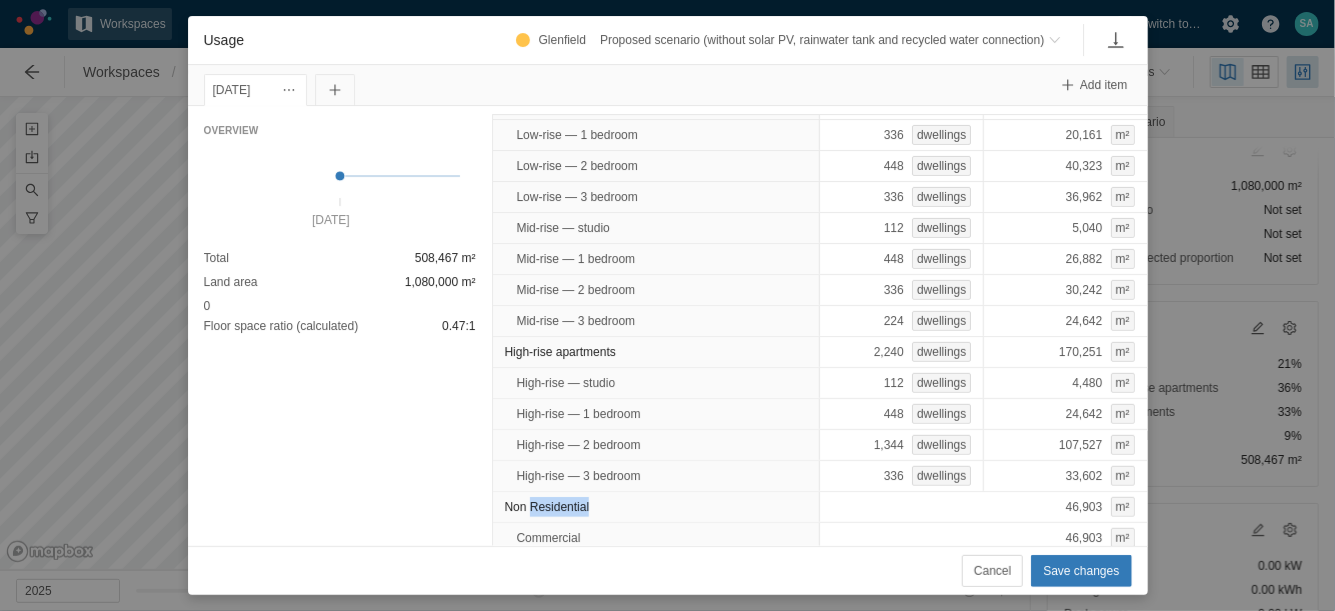 click on "Non Residential" at bounding box center (547, 507) 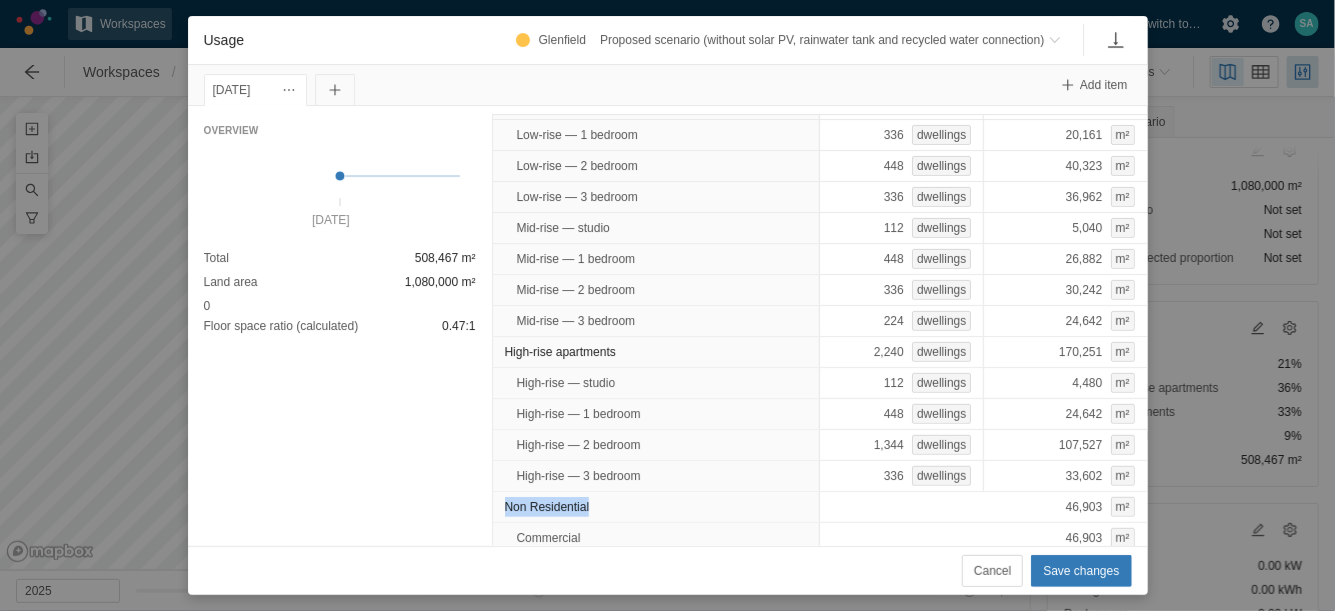 drag, startPoint x: 499, startPoint y: 494, endPoint x: 599, endPoint y: 505, distance: 100.60318 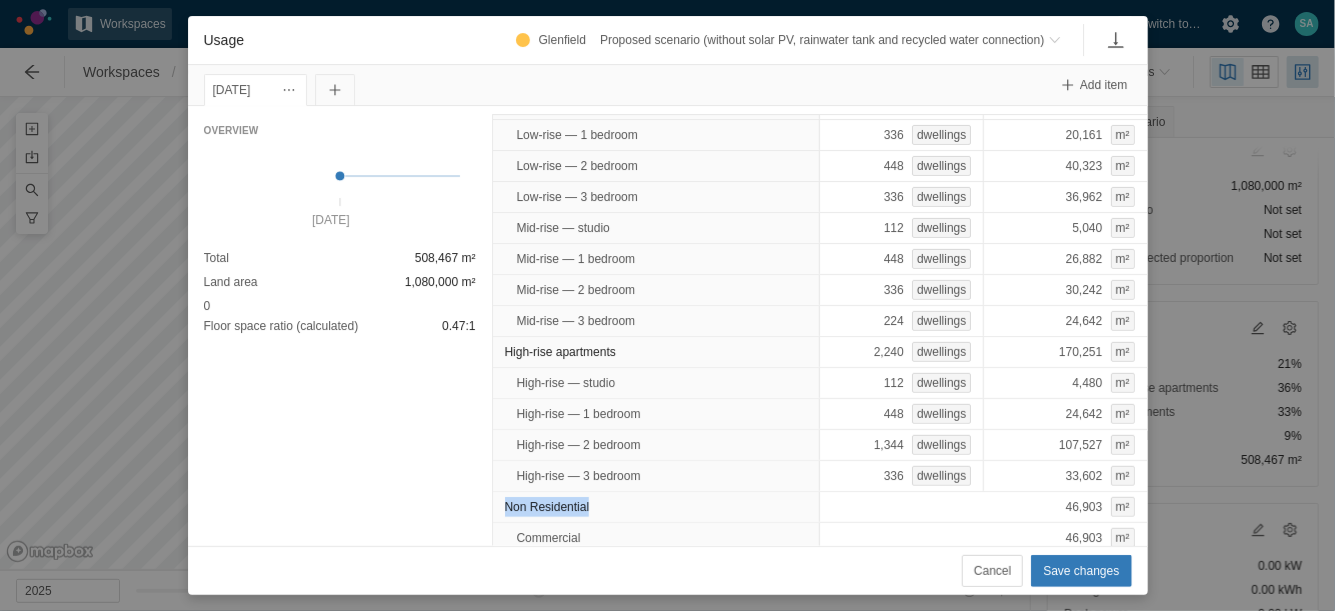 copy on "Non Residential" 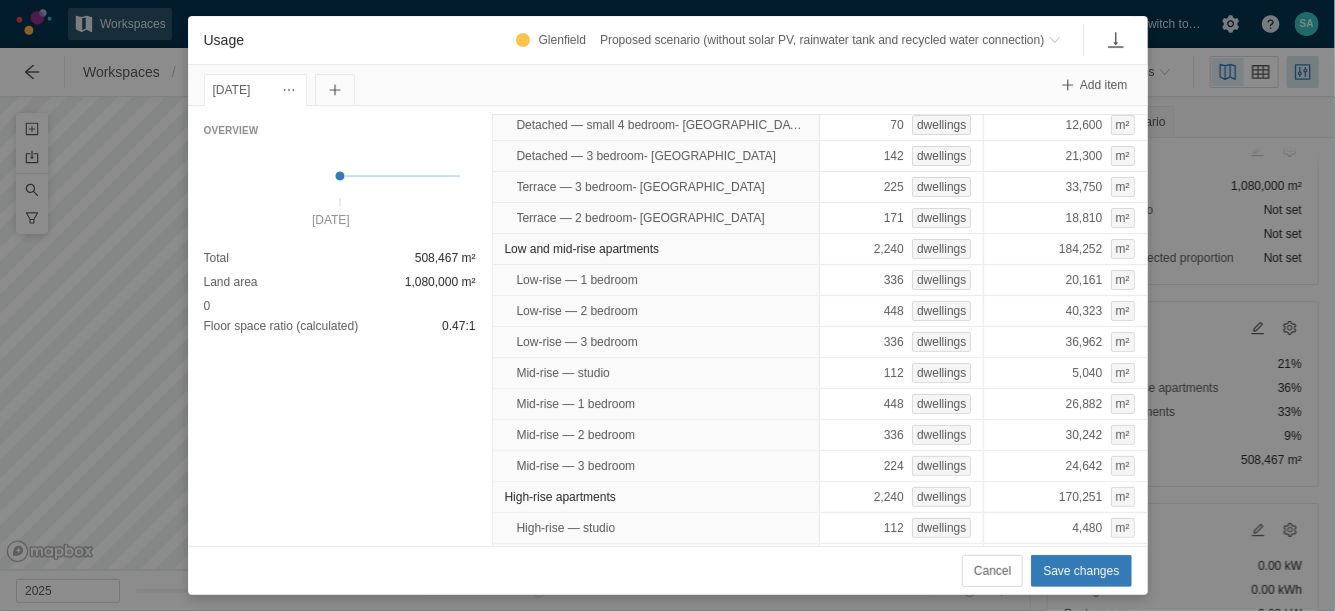 scroll, scrollTop: 243, scrollLeft: 0, axis: vertical 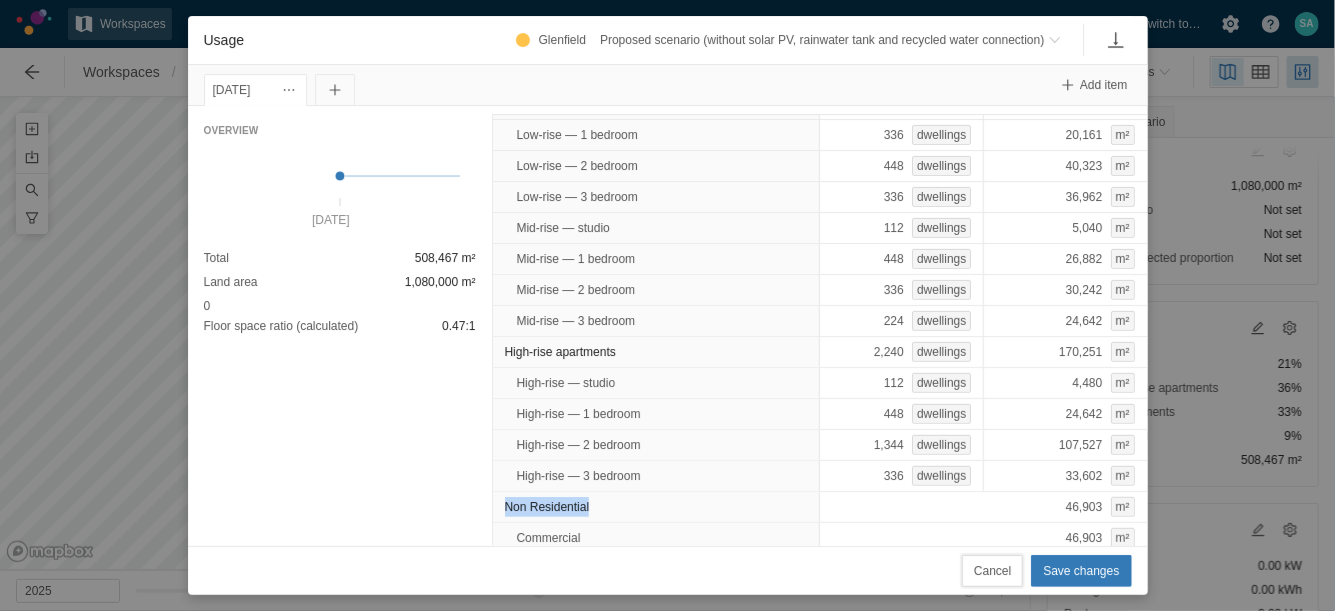 click on "Cancel" at bounding box center (992, 571) 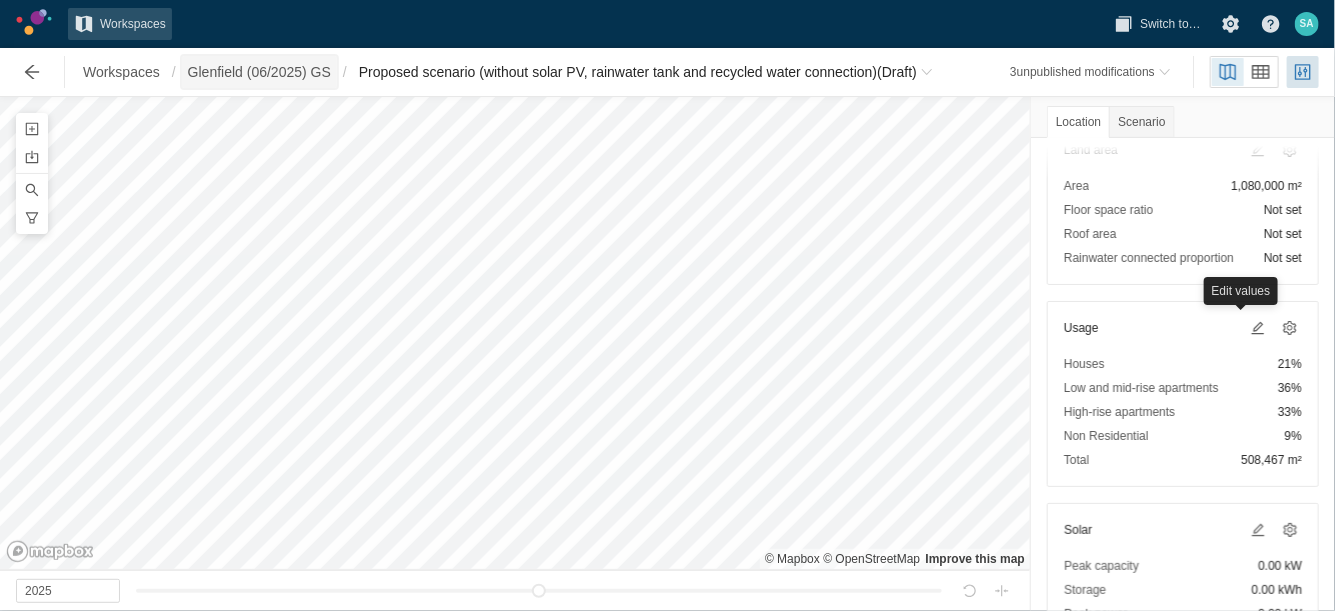 click on "Glenfield (06/2025) GS" at bounding box center [259, 72] 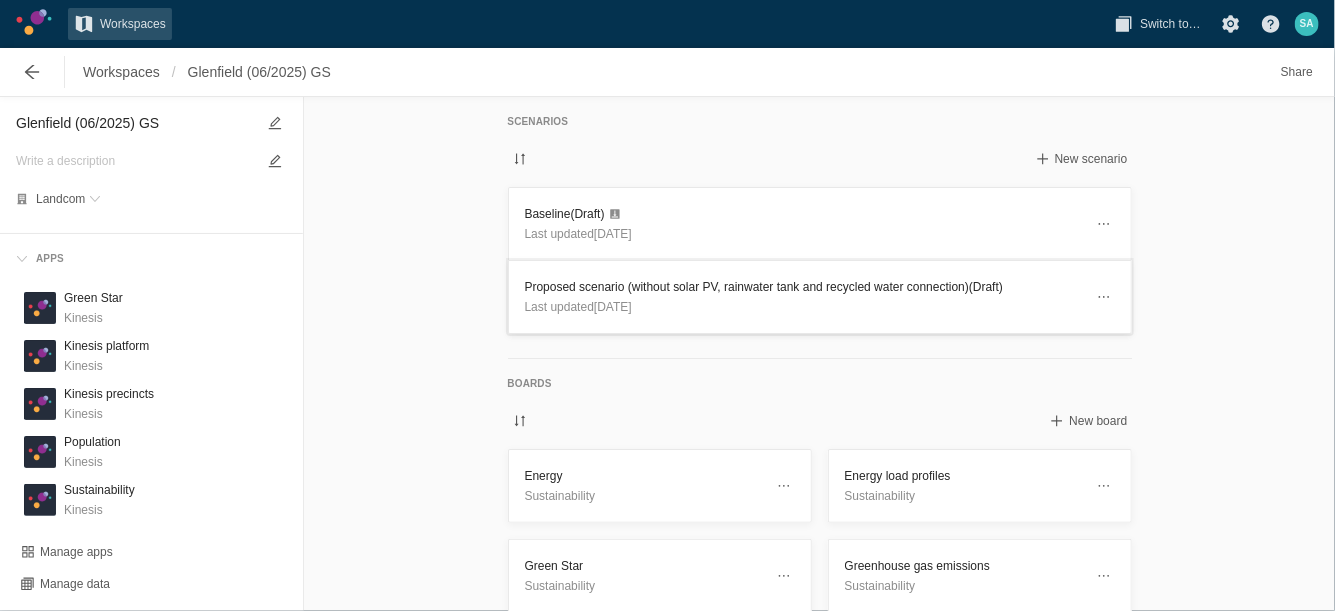 click on "Proposed scenario (without solar PV, rainwater tank and recycled water connection)  (Draft)" at bounding box center (804, 287) 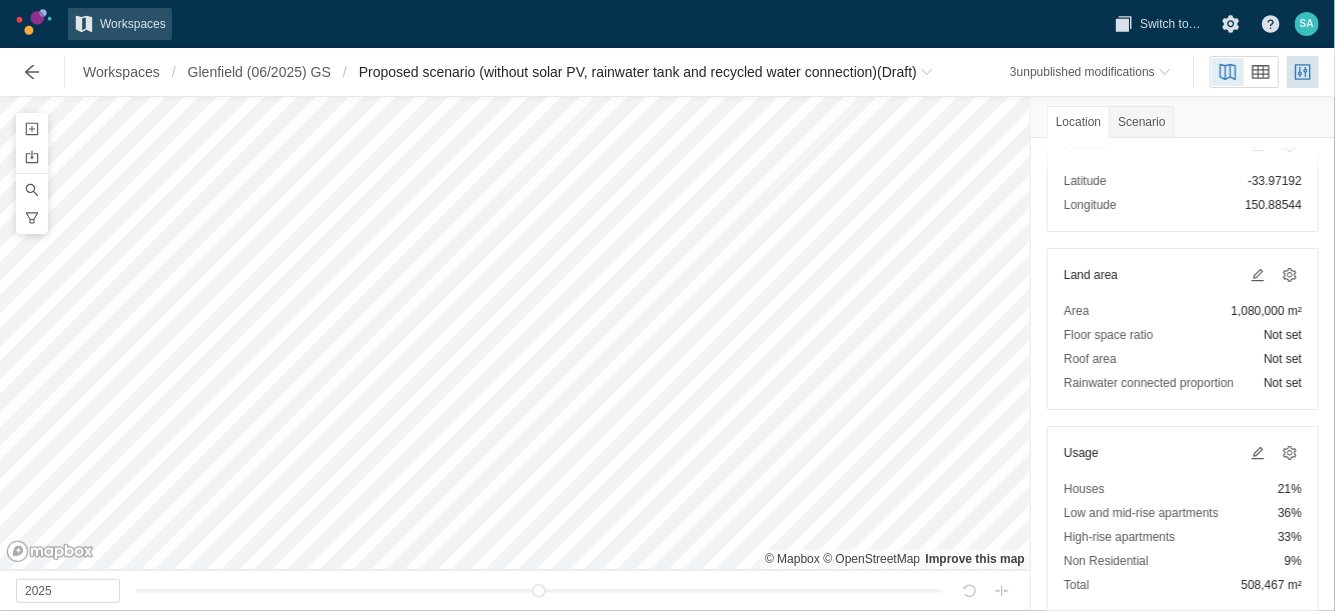 scroll, scrollTop: 250, scrollLeft: 0, axis: vertical 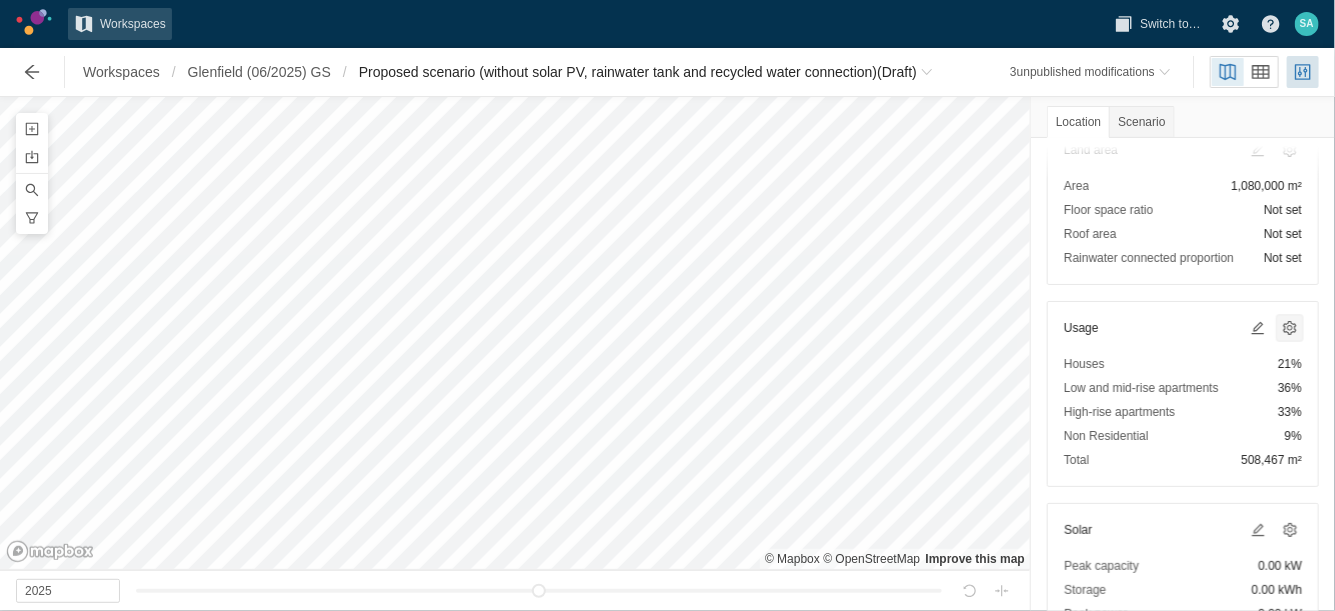 click at bounding box center [1290, 328] 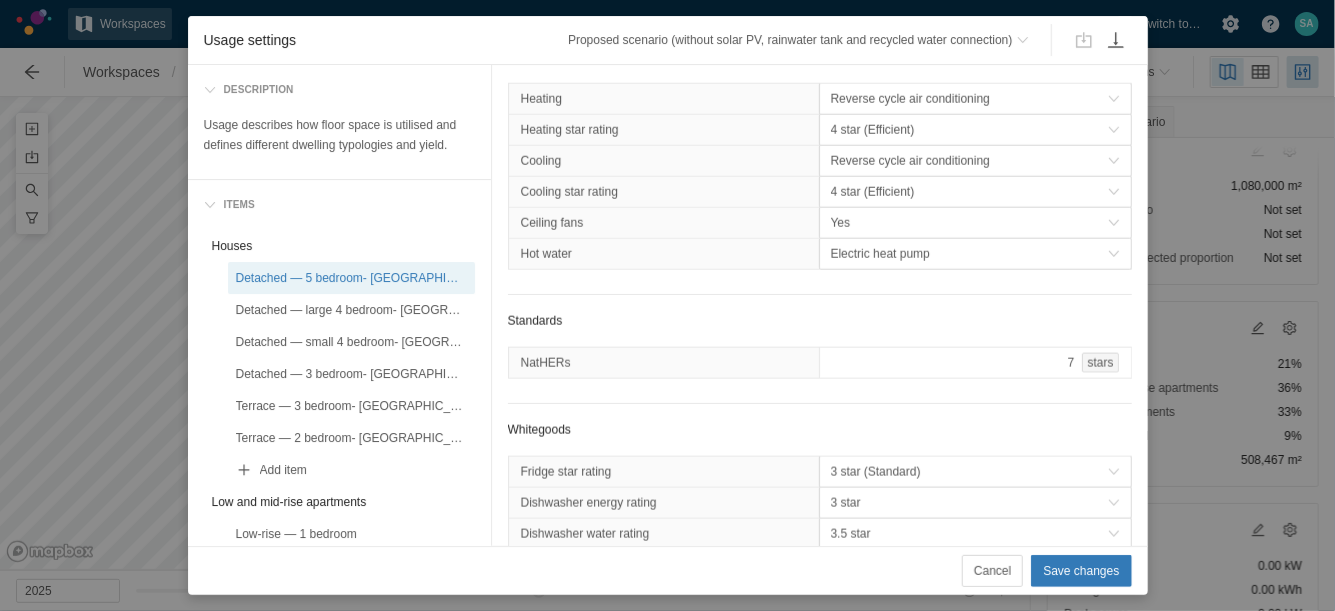 scroll, scrollTop: 1219, scrollLeft: 0, axis: vertical 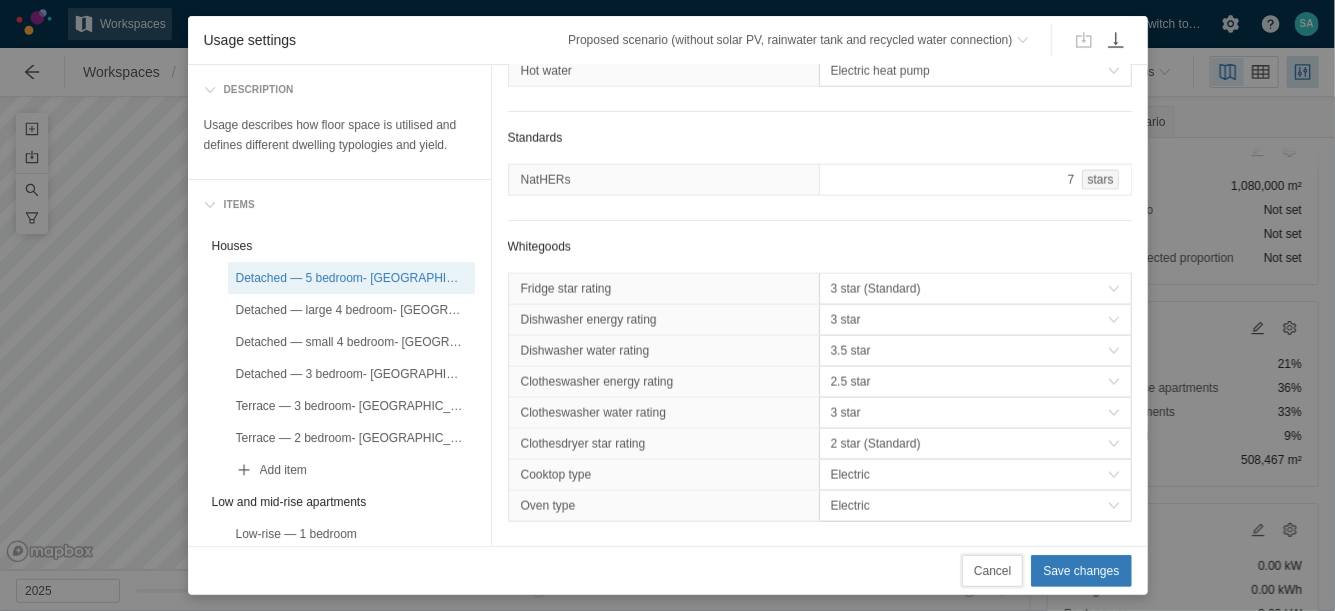 click on "Cancel" at bounding box center (992, 571) 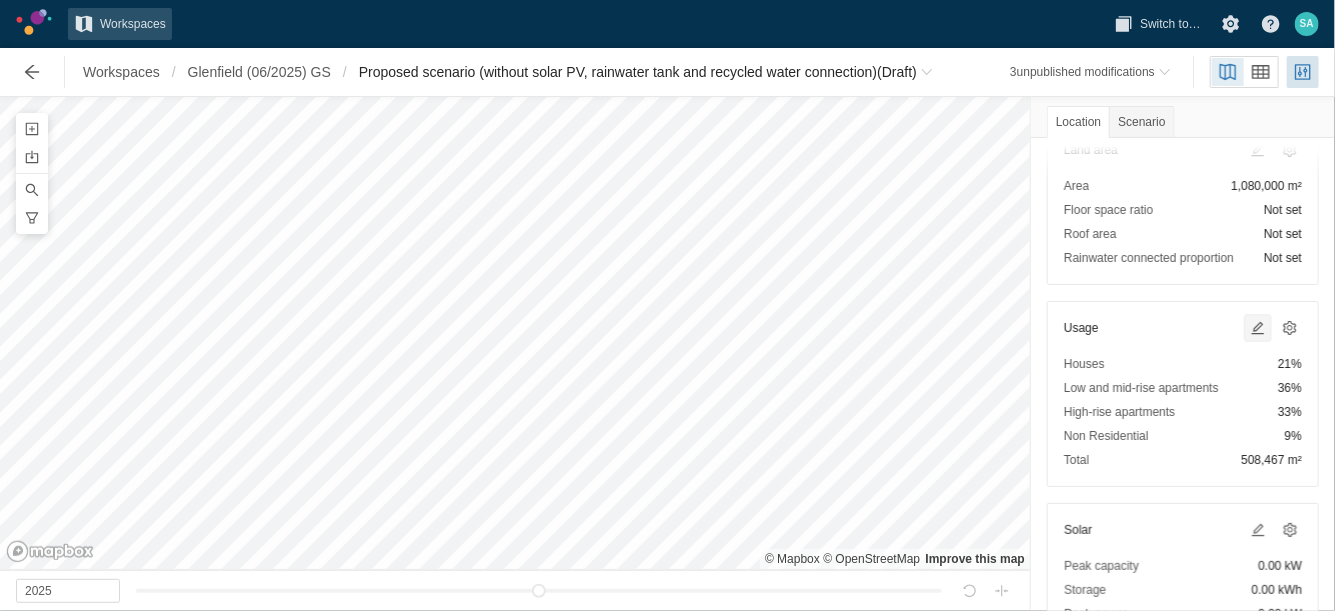 click at bounding box center (1258, 328) 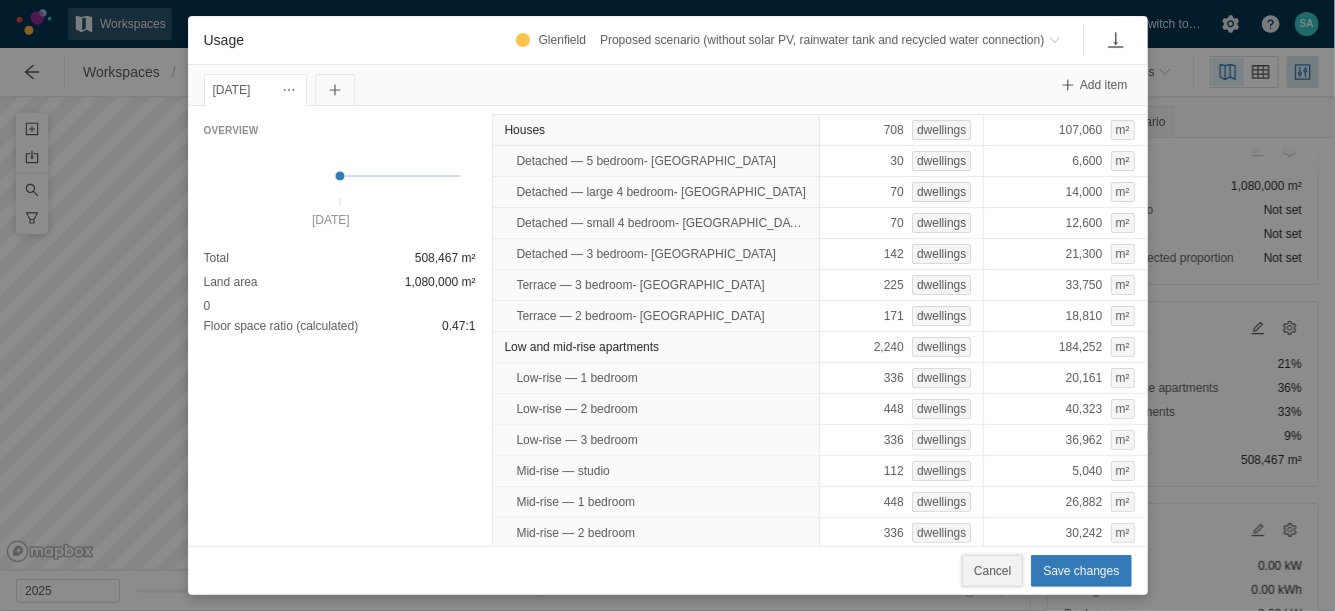 click on "Cancel" at bounding box center [992, 571] 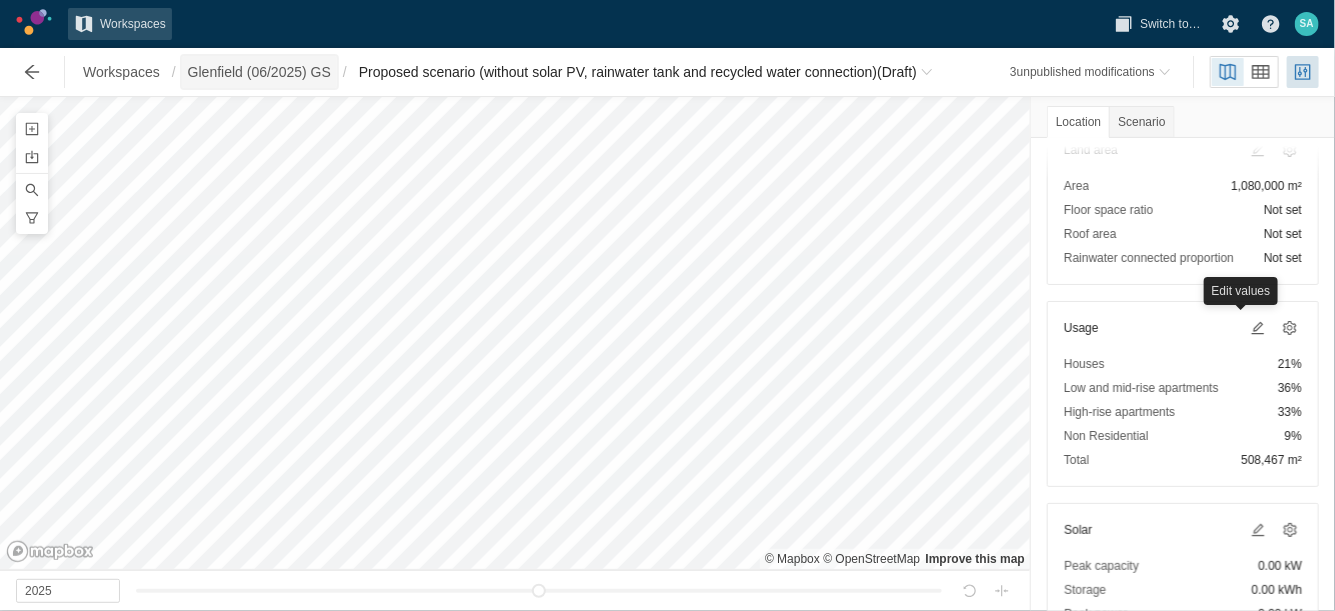 click on "Glenfield (06/2025) GS" at bounding box center (259, 72) 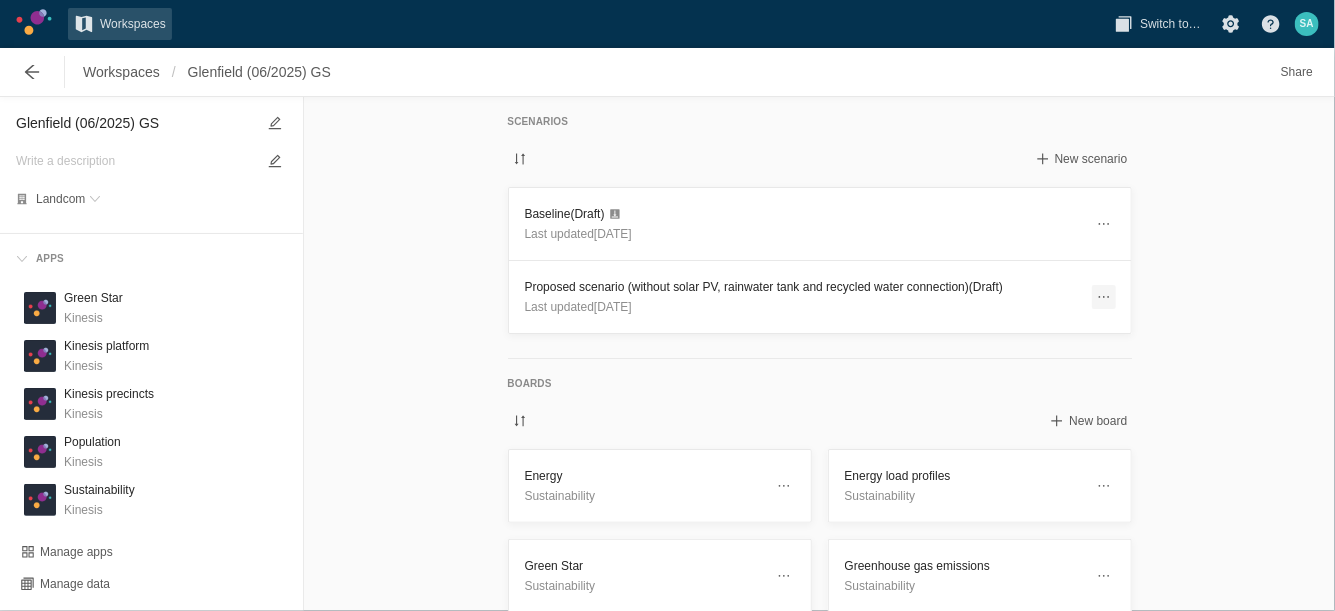 click at bounding box center [1104, 297] 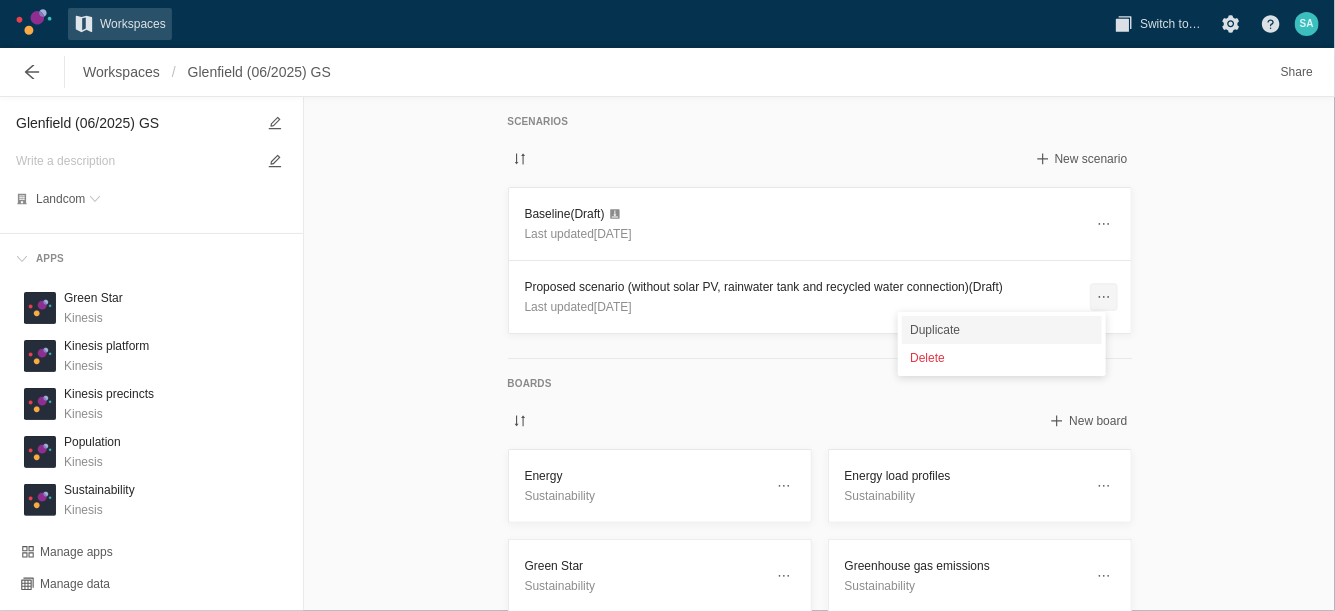 click on "Duplicate" at bounding box center [1002, 330] 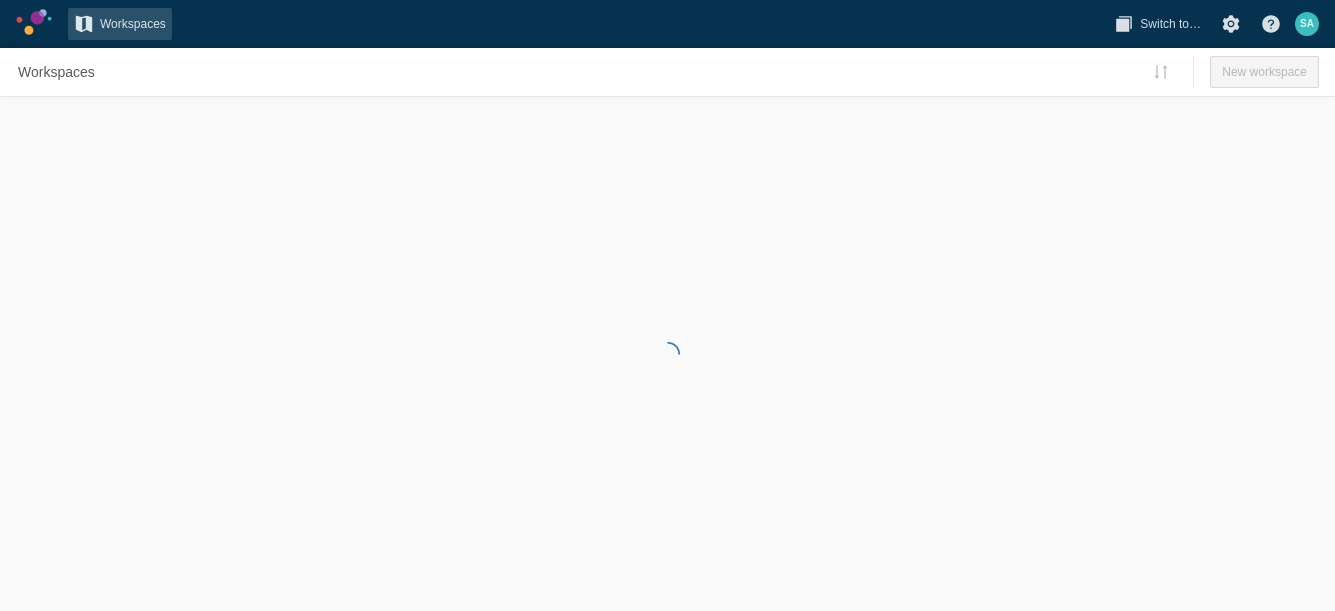 scroll, scrollTop: 0, scrollLeft: 0, axis: both 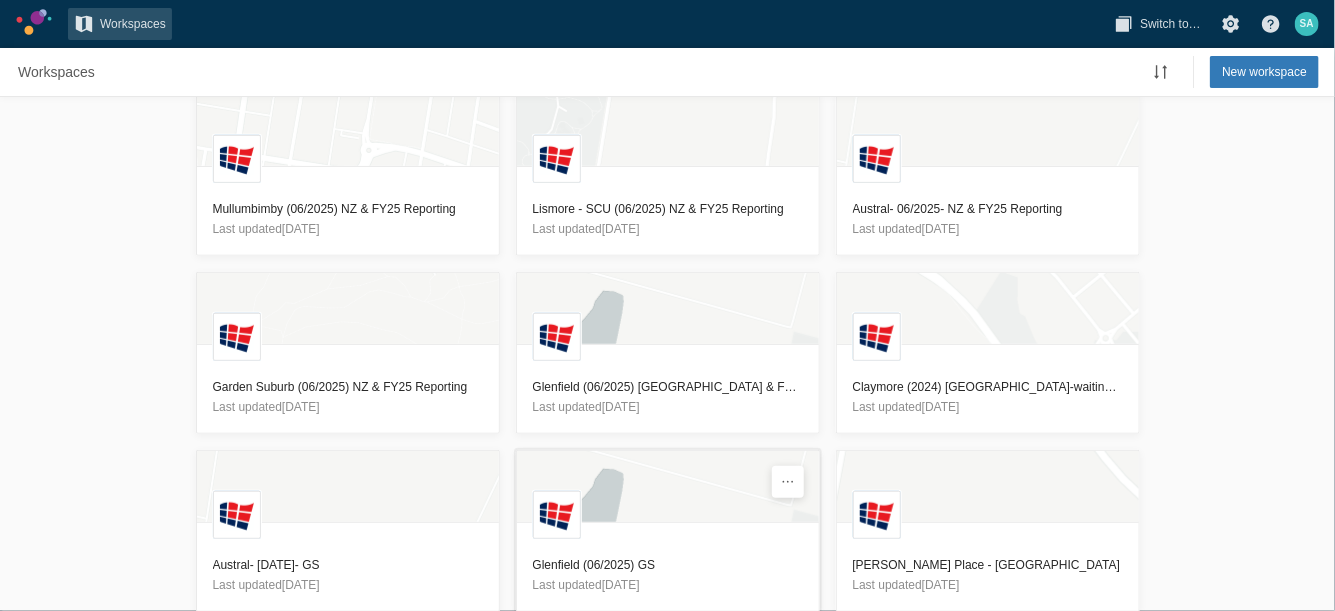 click on "Glenfield (06/2025) GS" at bounding box center [668, 565] 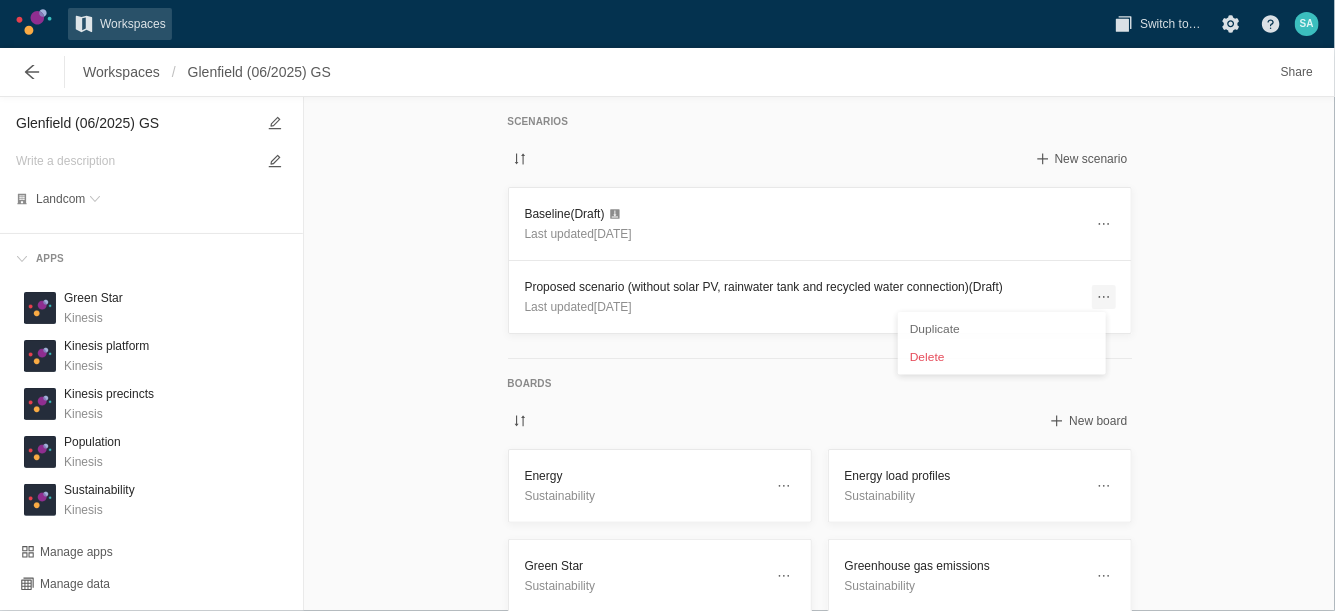 click at bounding box center [1104, 297] 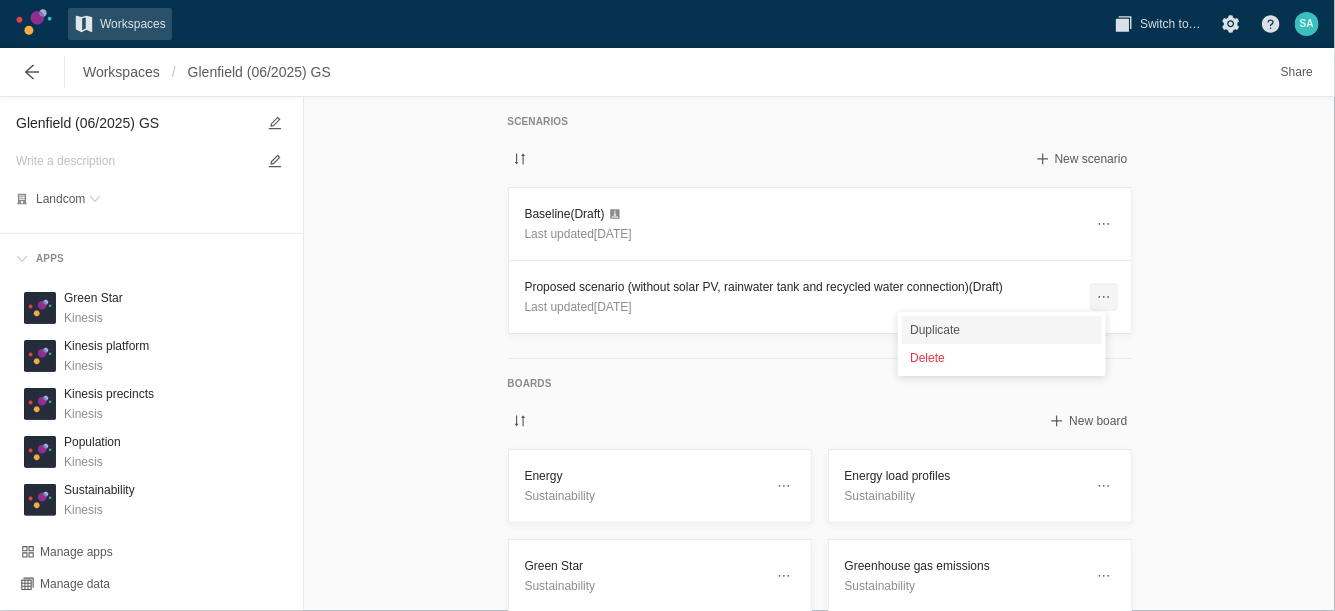 click on "Duplicate" at bounding box center (1002, 330) 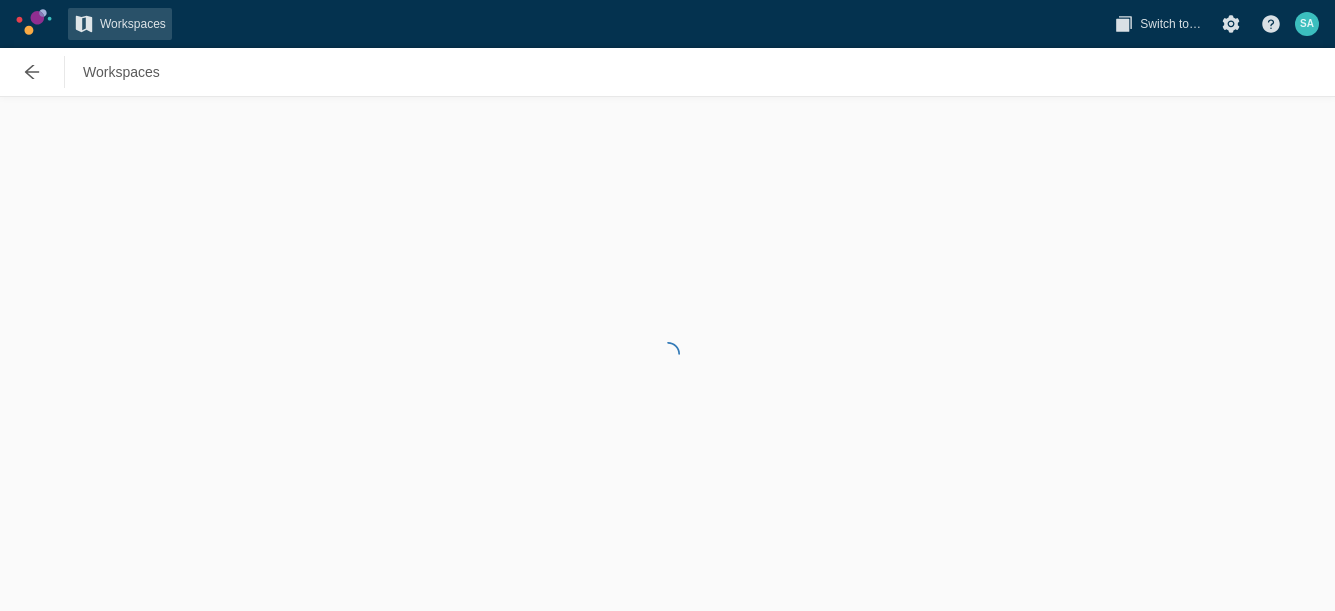 scroll, scrollTop: 0, scrollLeft: 0, axis: both 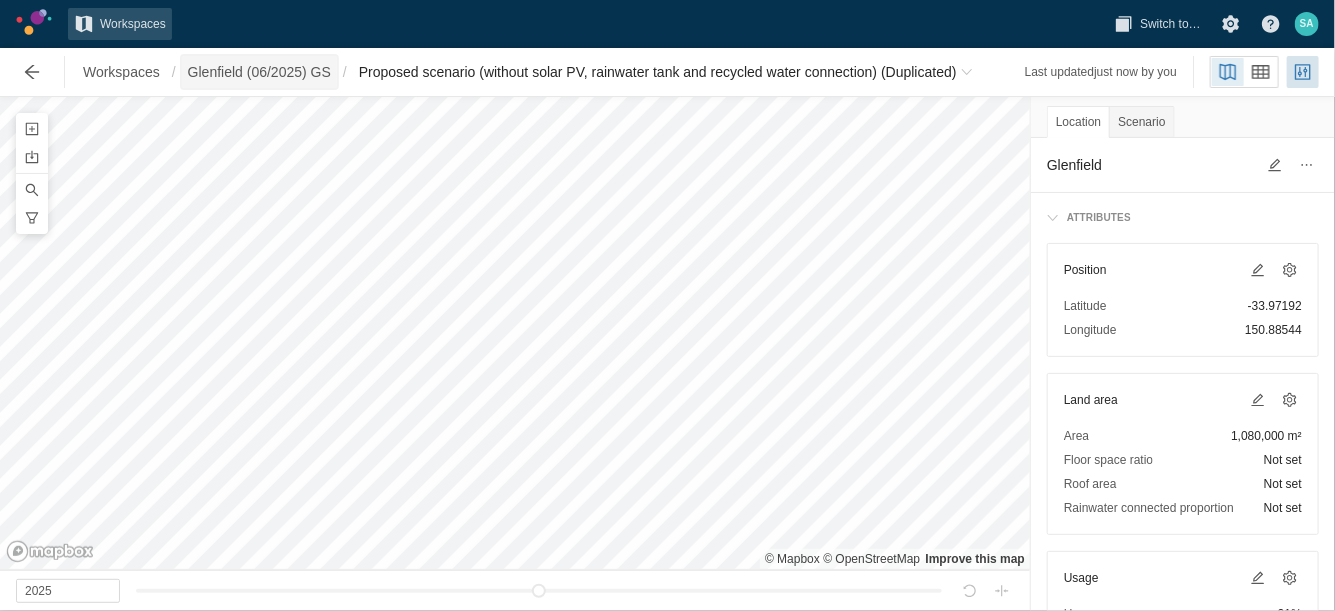 click on "Glenfield (06/2025) GS" at bounding box center (259, 72) 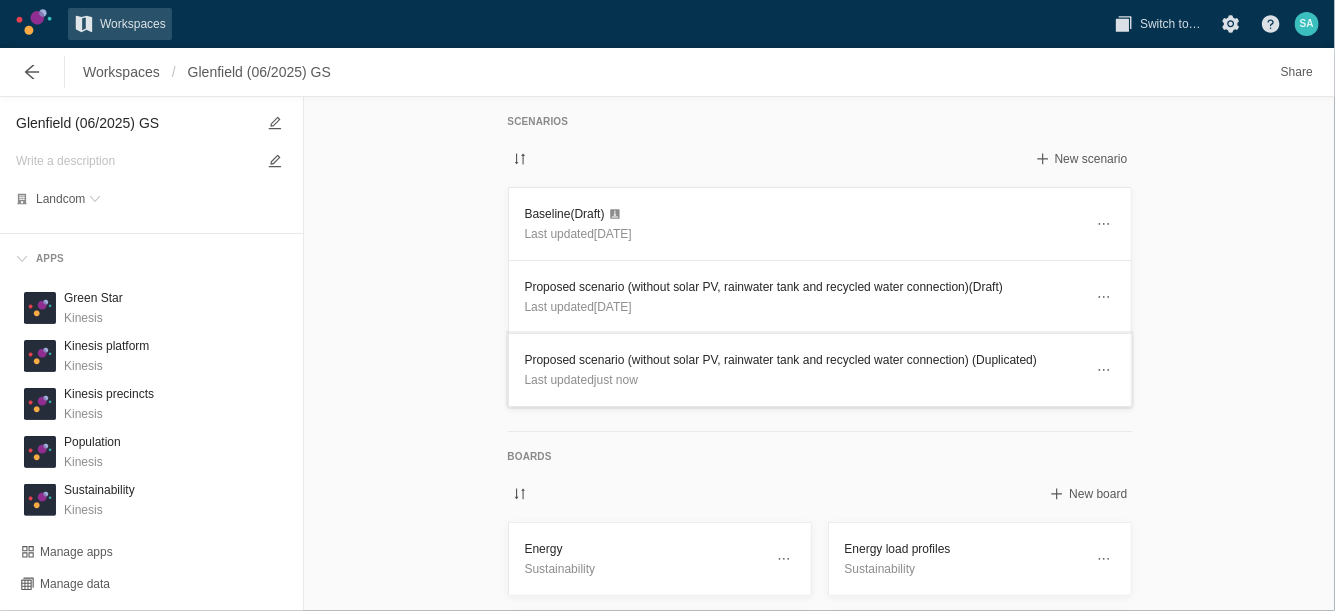 click on "Proposed scenario (without solar PV, rainwater tank and recycled water connection) (Duplicated)" at bounding box center (804, 360) 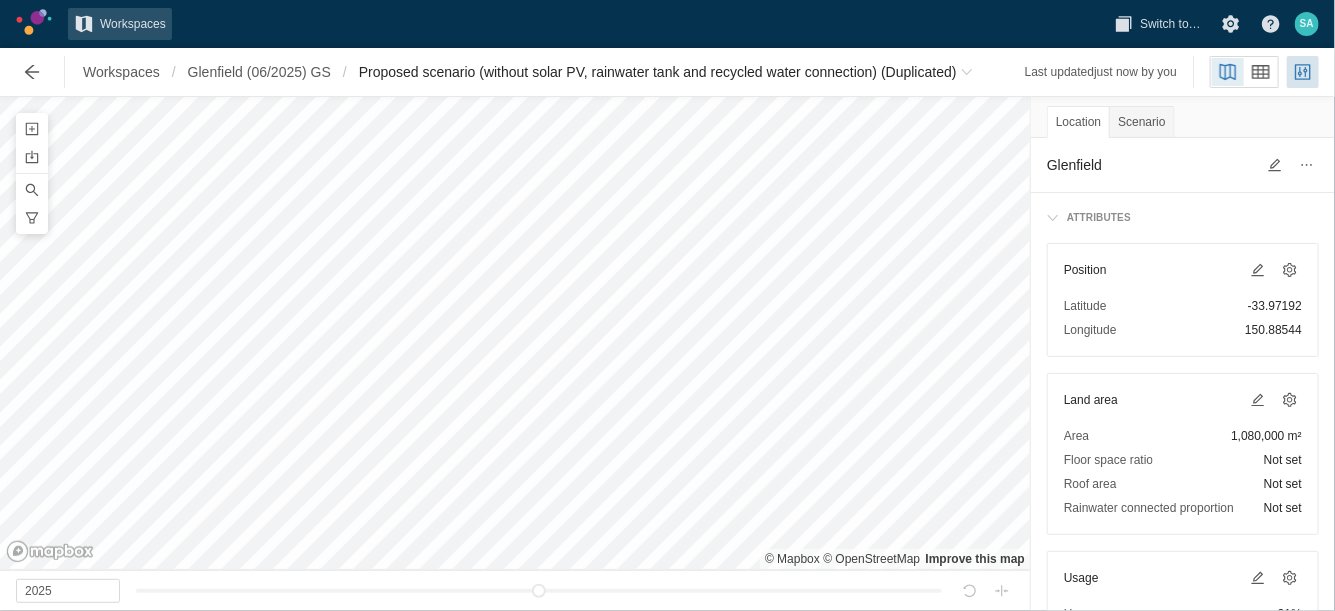 click on "Location Scenario" at bounding box center [1111, 118] 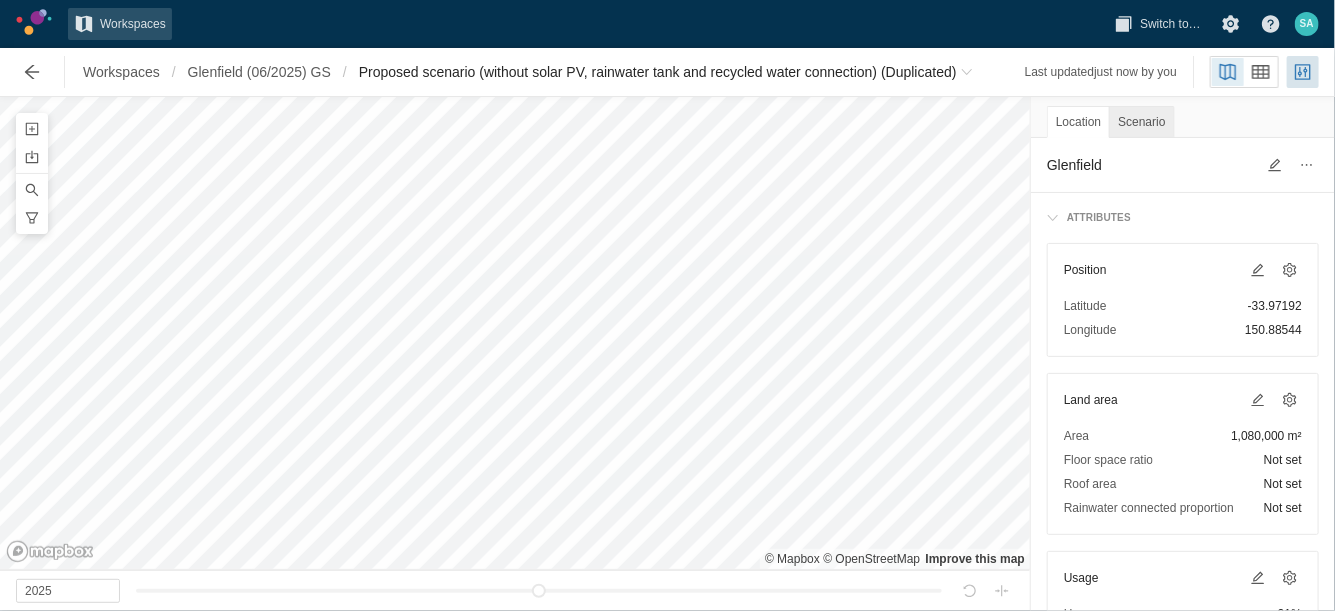 click on "Scenario" at bounding box center [1141, 122] 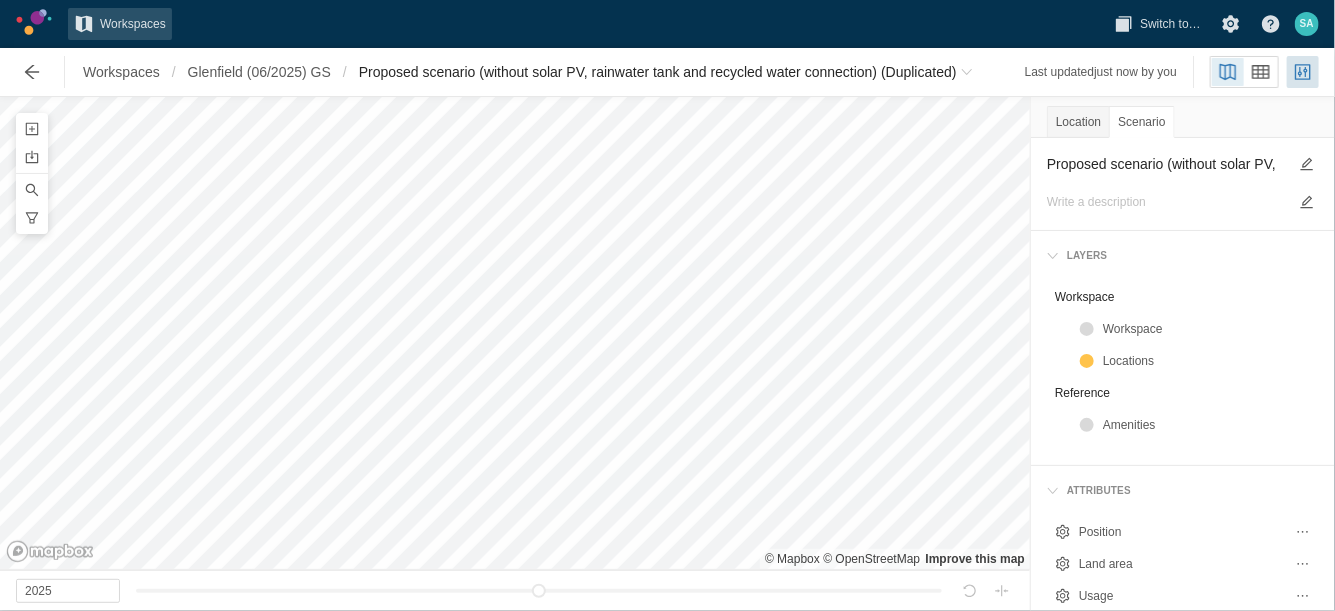 click on "Proposed scenario (without solar PV, rainwater tank and recycled water connection) (Duplicated)" at bounding box center (1167, 164) 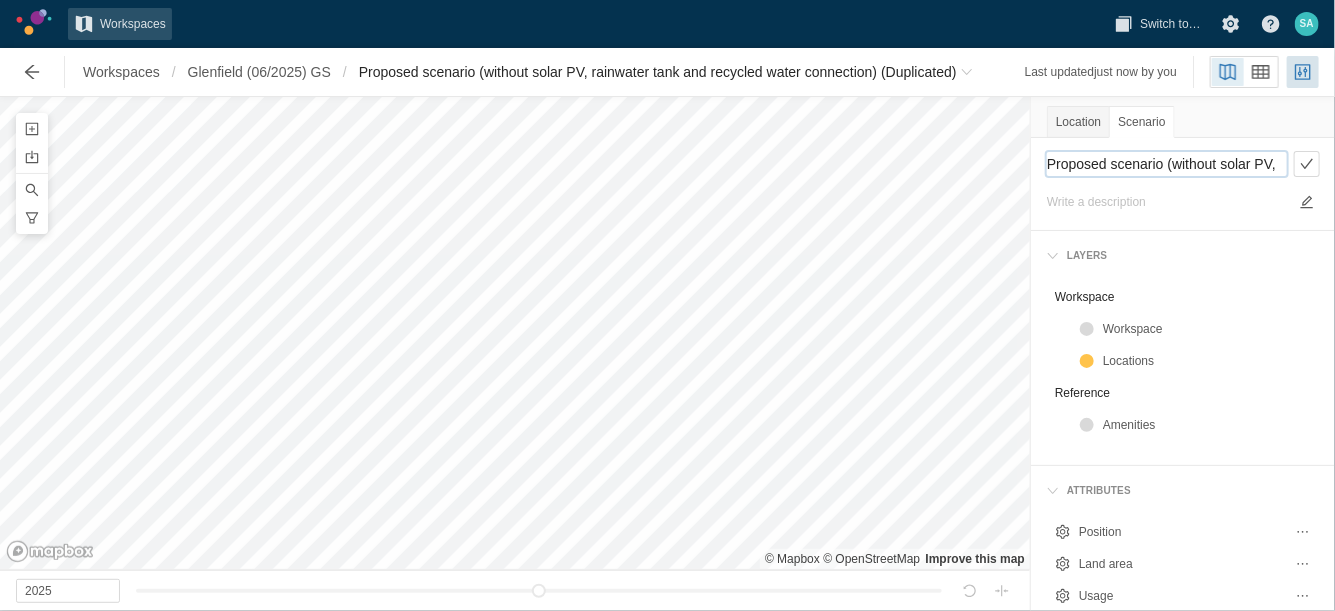 click on "Proposed scenario (without solar PV, rainwater tank and recycled water connection) (Duplicated)" at bounding box center (1167, 164) 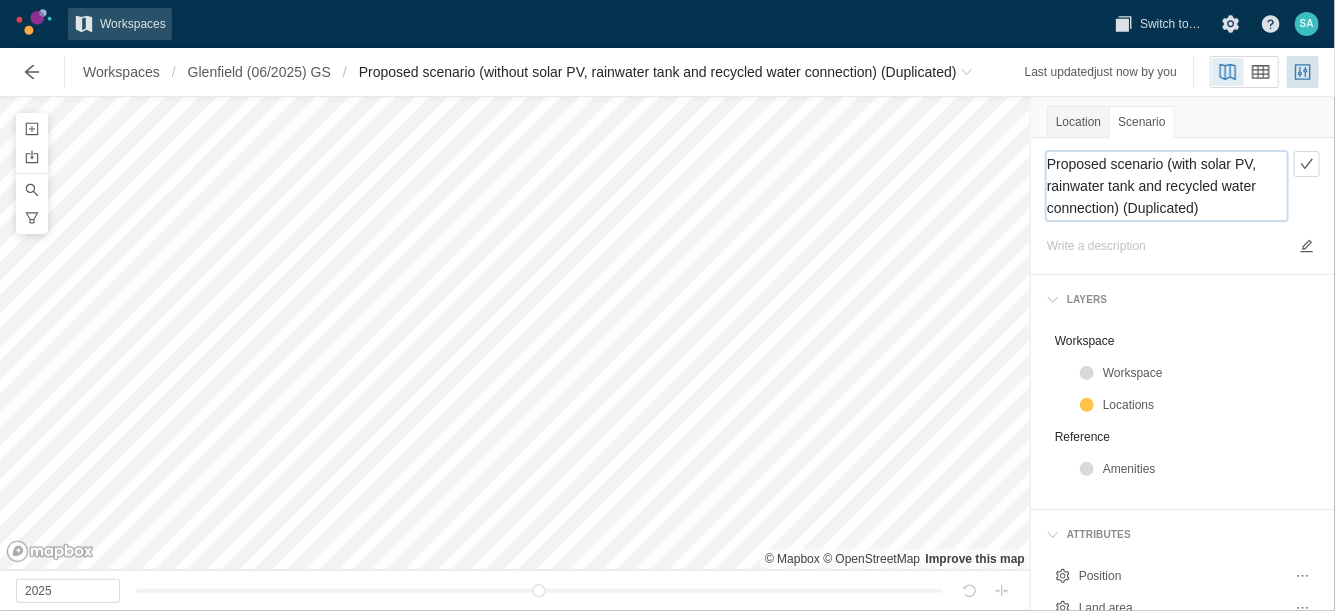 drag, startPoint x: 1146, startPoint y: 182, endPoint x: 1115, endPoint y: 217, distance: 46.75468 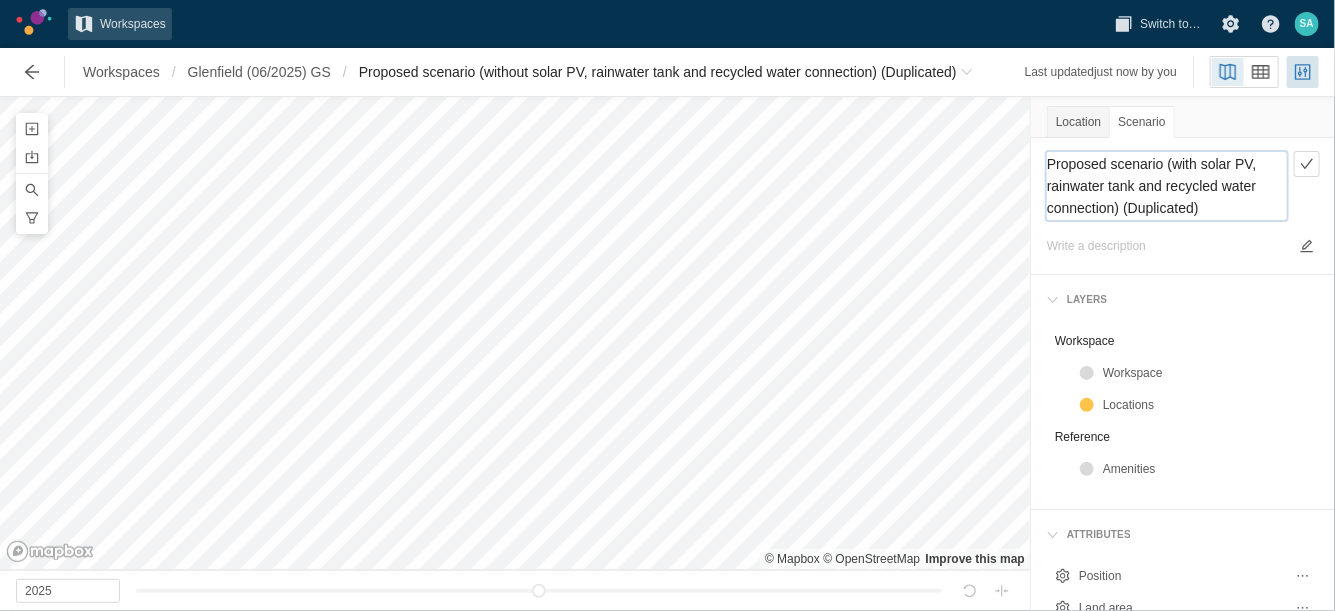 click on "Proposed scenario (with solar PV, rainwater tank and recycled water connection) (Duplicated)" at bounding box center [1167, 186] 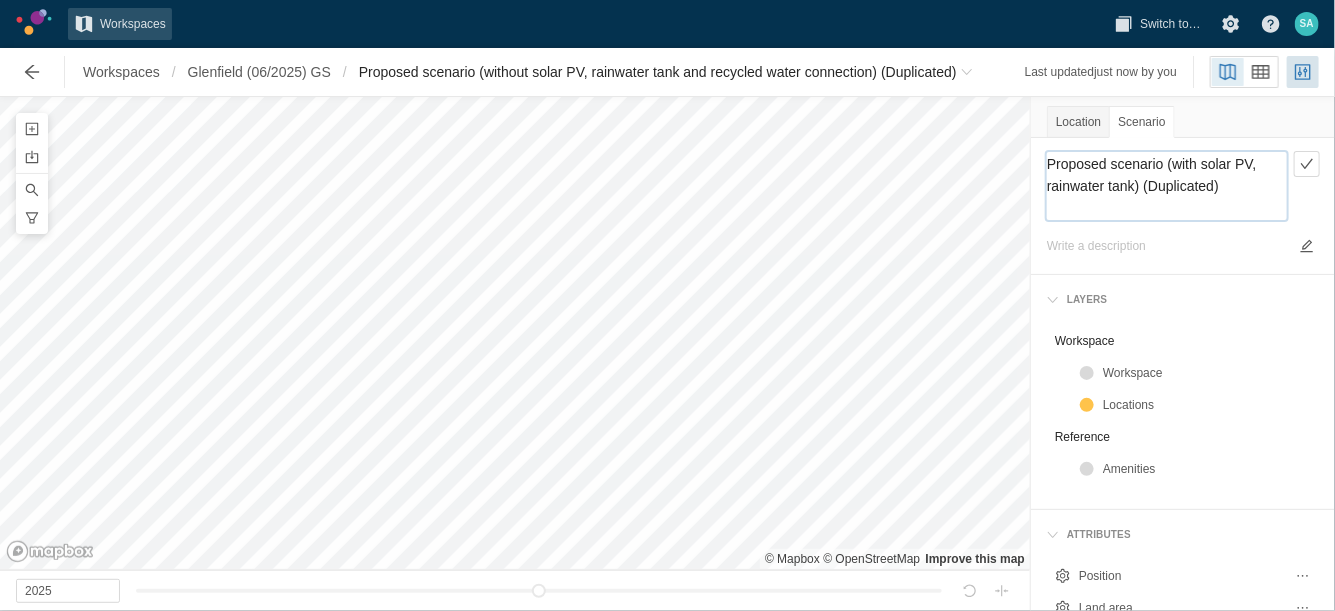 click on "Proposed scenario (with solar PV, rainwater tank) (Duplicated)" at bounding box center (1167, 186) 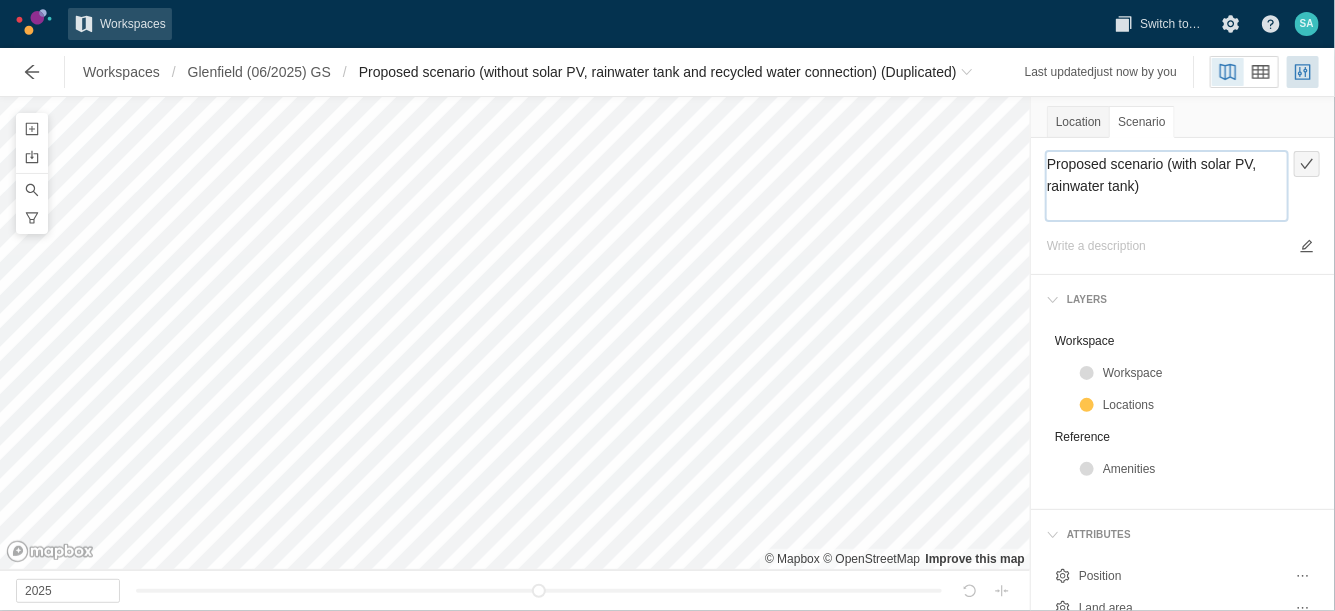 type on "Proposed scenario (with solar PV, rainwater tank)" 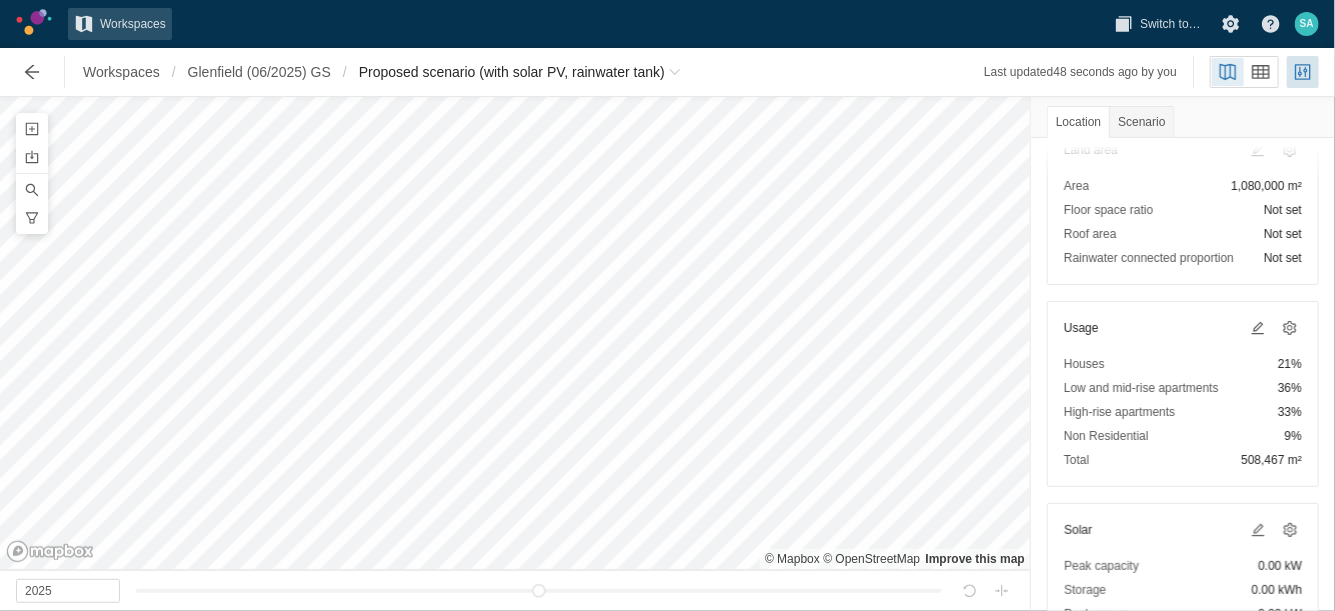 scroll, scrollTop: 375, scrollLeft: 0, axis: vertical 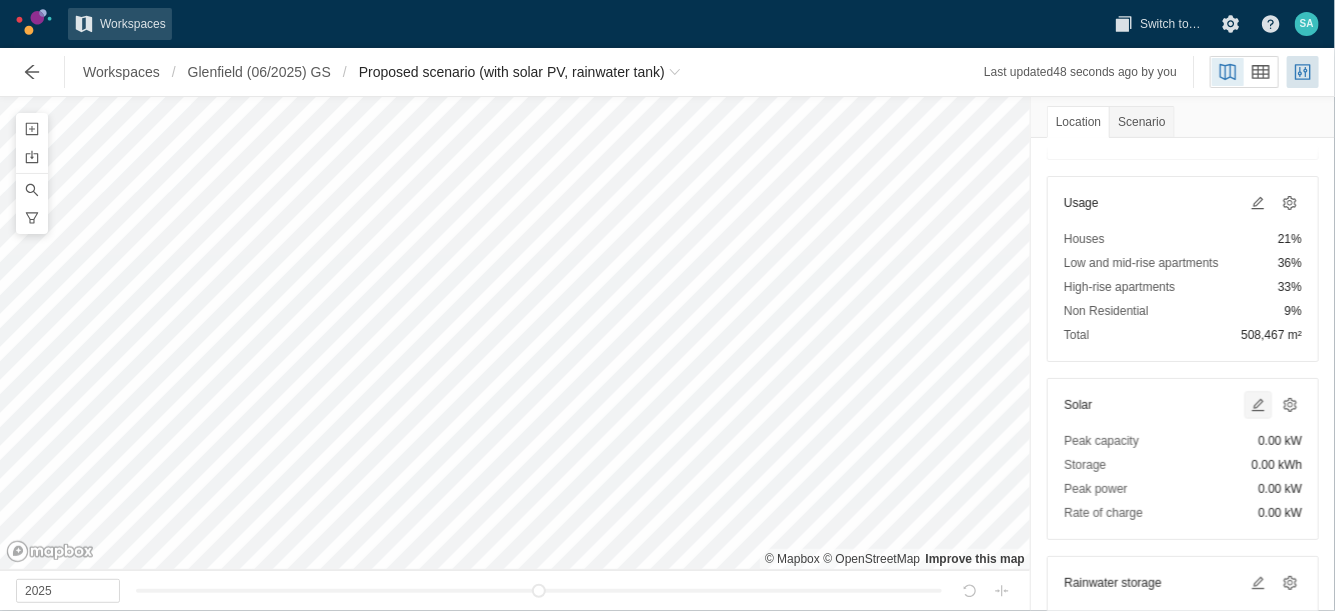 click at bounding box center [1258, 405] 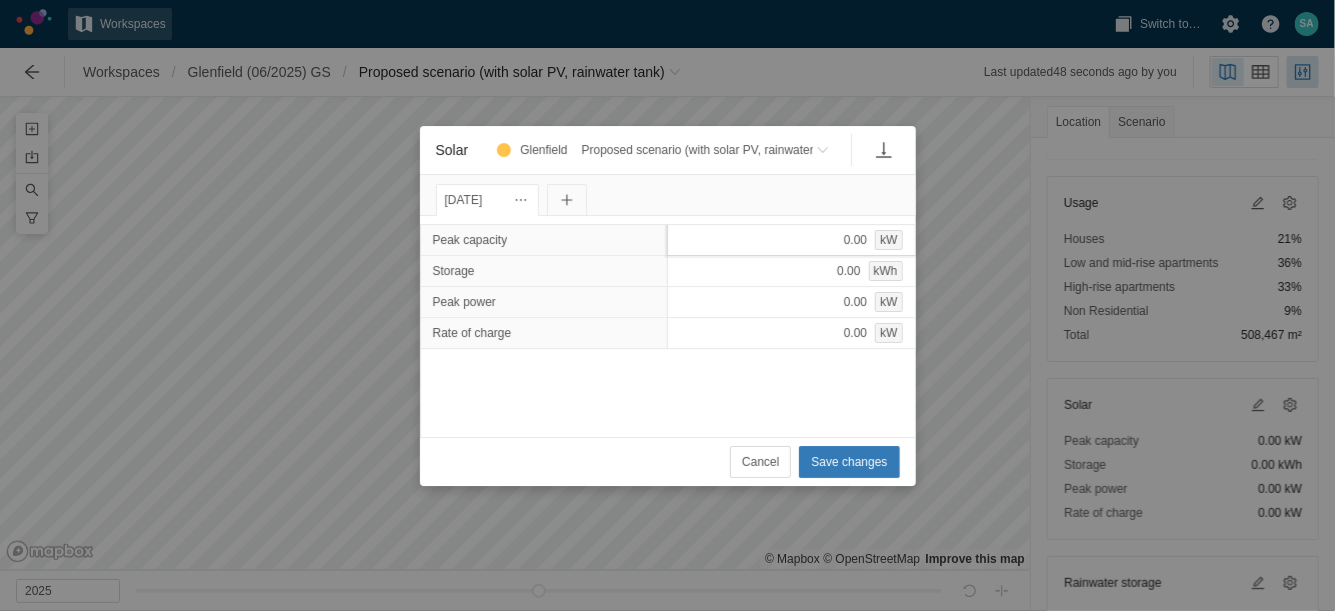 click on "0.00 kW" at bounding box center [791, 240] 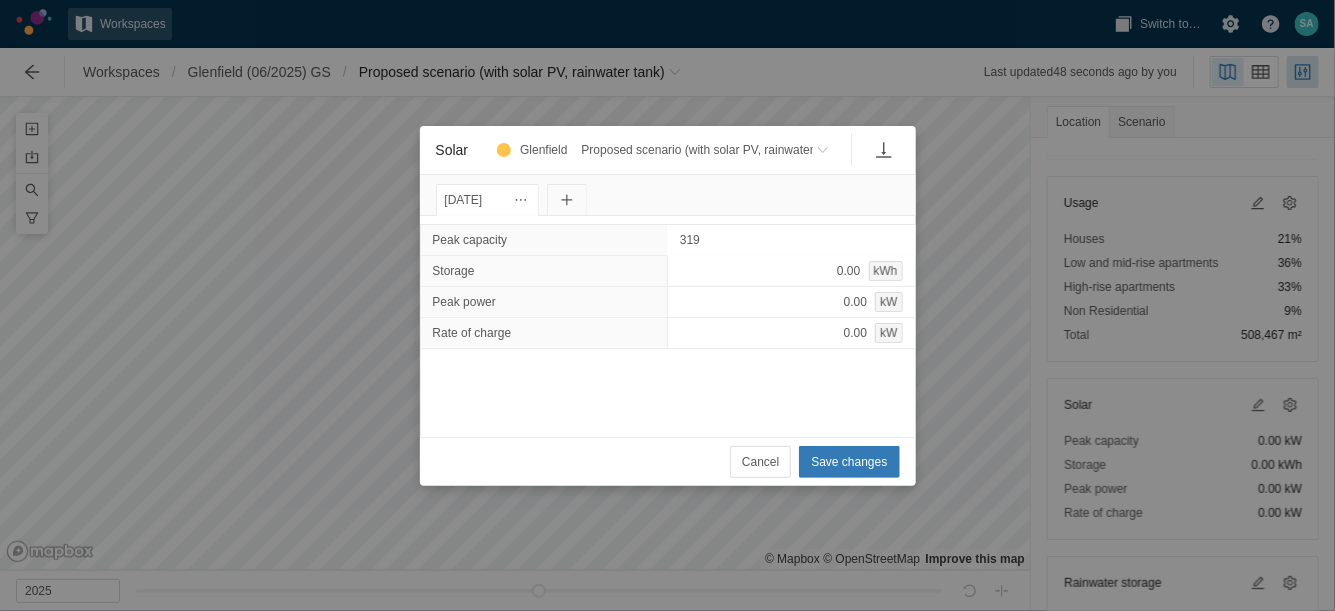 type on "3192" 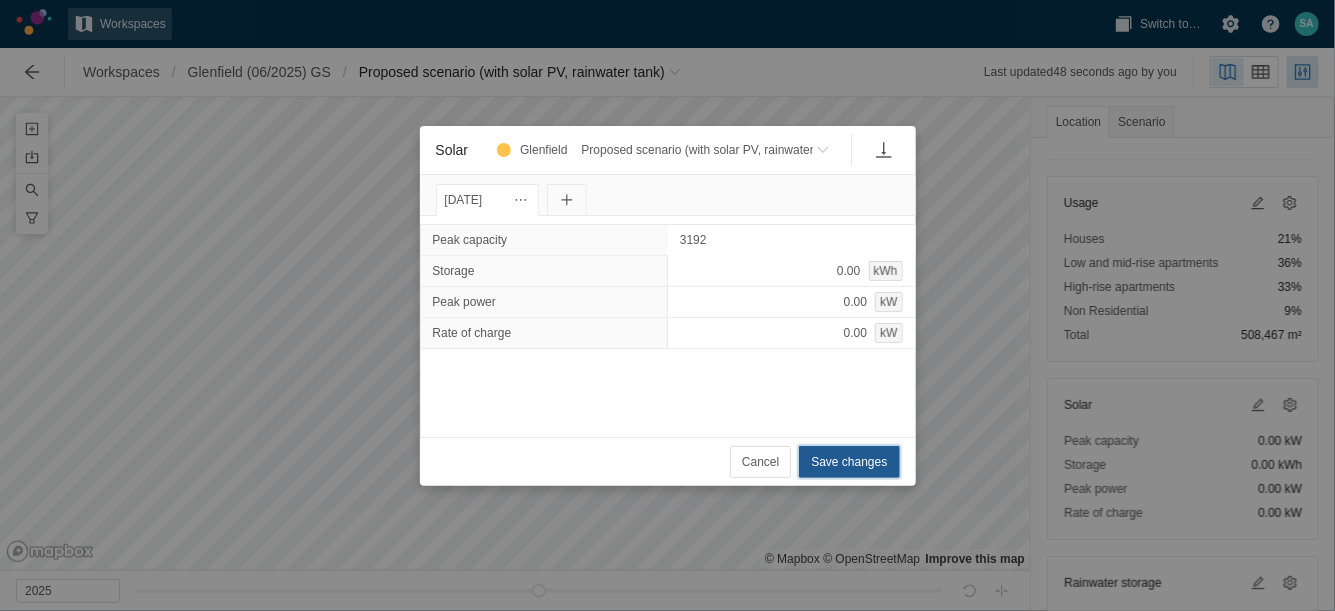 click on "Save changes" at bounding box center [849, 462] 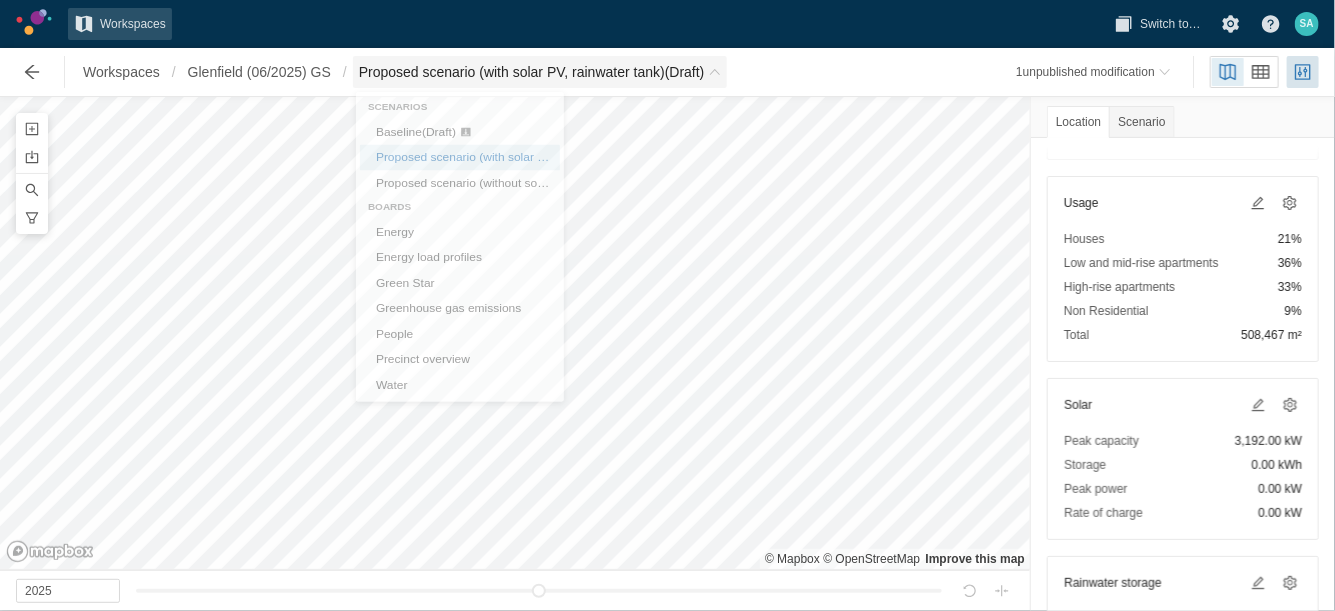 click on "Proposed scenario (with solar PV, rainwater tank)  (Draft)" at bounding box center [532, 72] 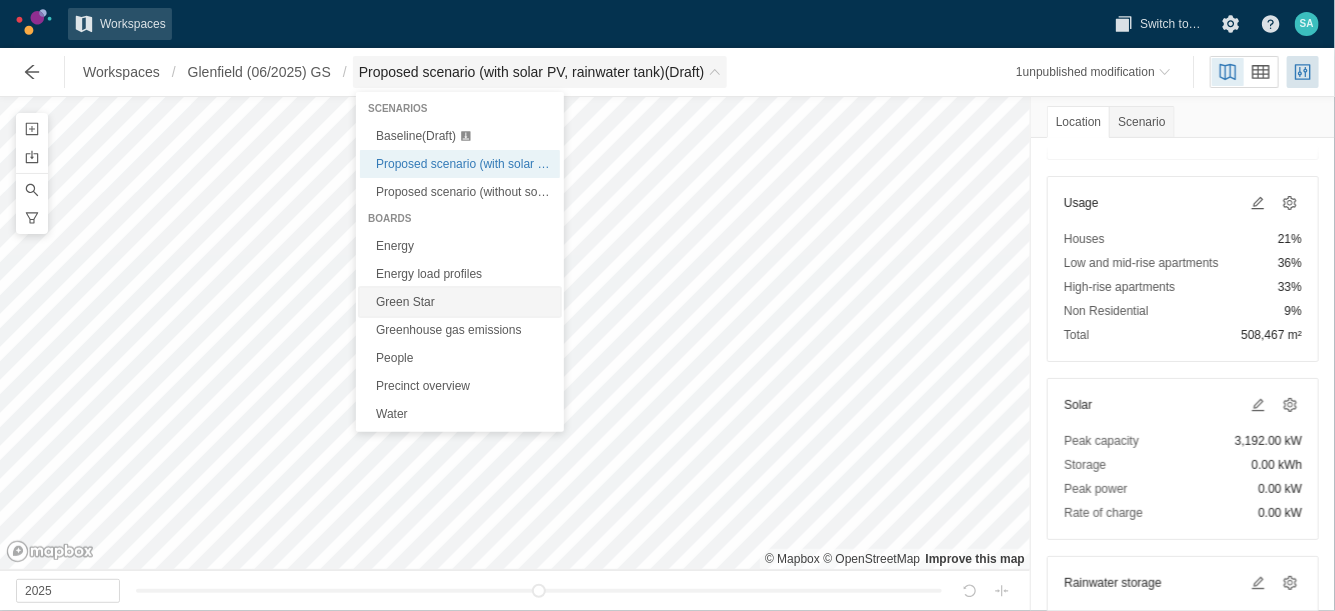 click on "Green Star" at bounding box center [460, 302] 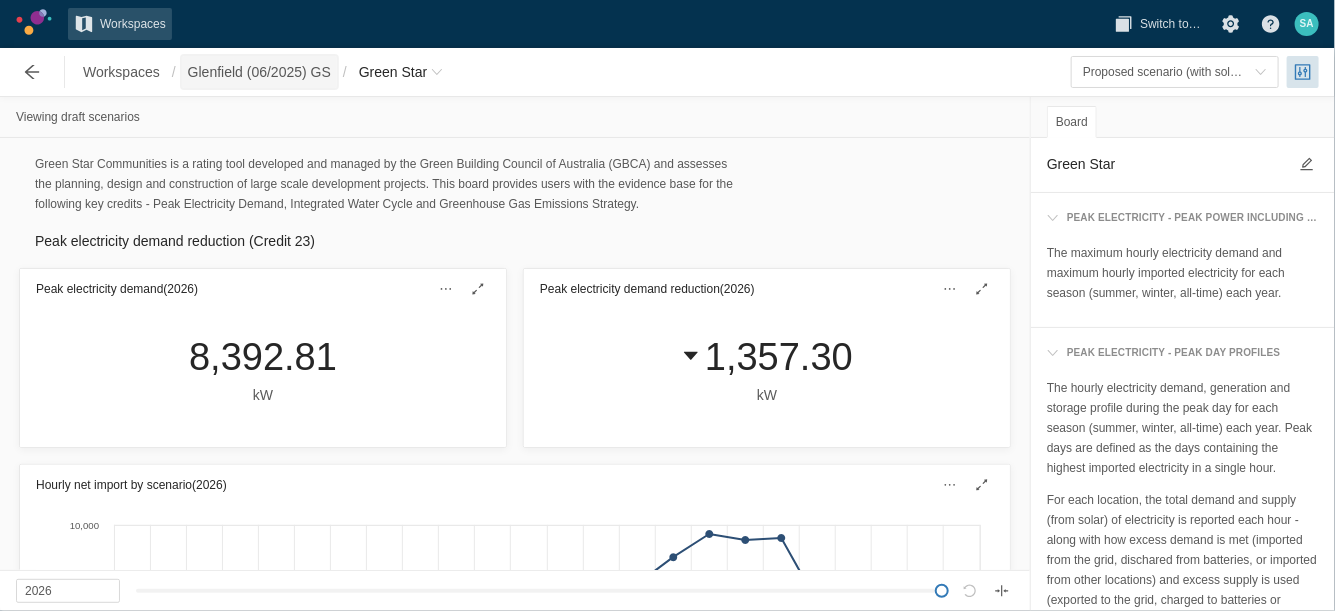 click on "Glenfield (06/2025) GS" at bounding box center (259, 72) 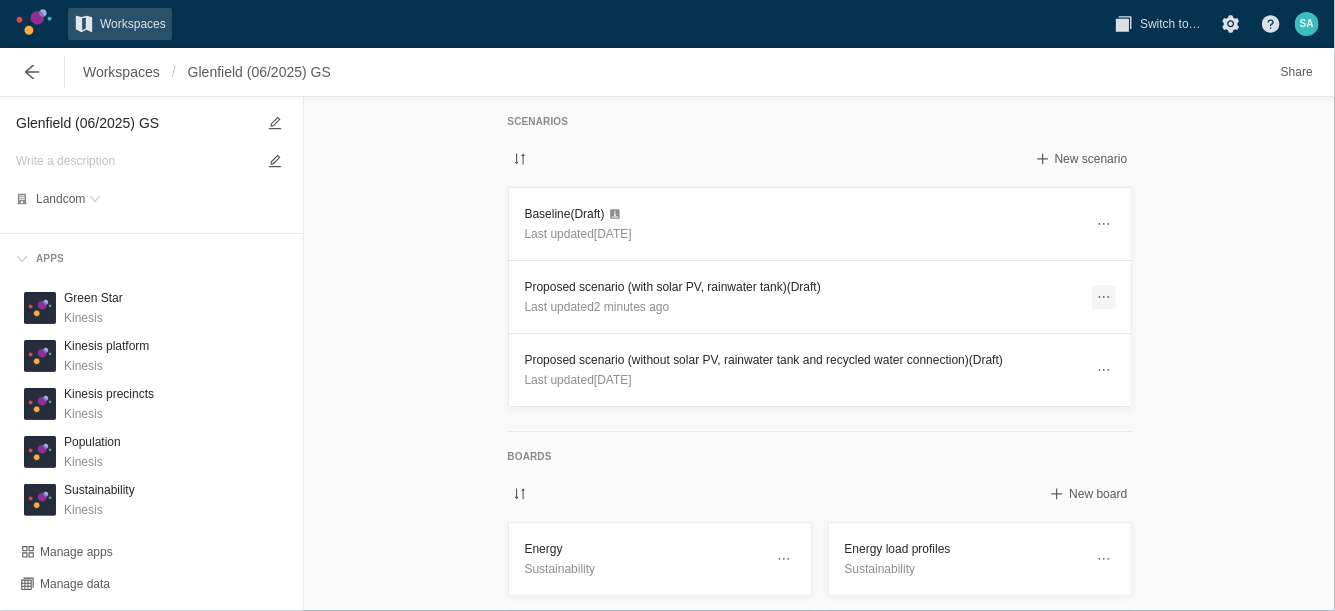 click at bounding box center [1104, 297] 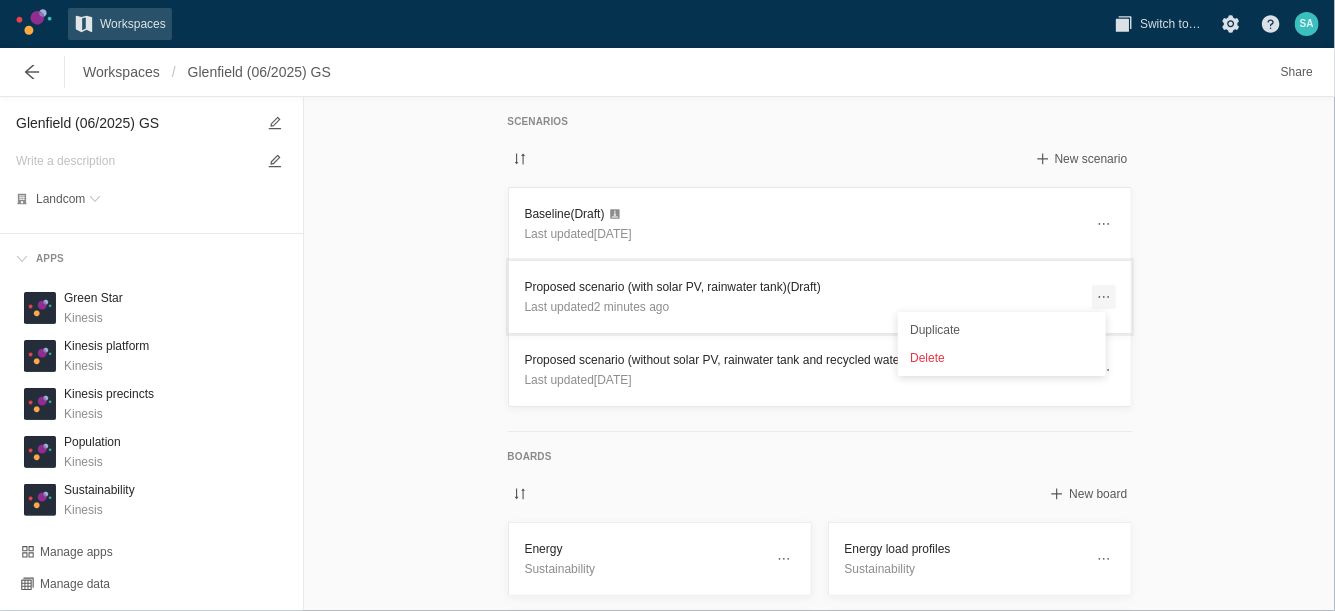 click on "Proposed scenario (with solar PV, rainwater tank)  (Draft)" at bounding box center [804, 287] 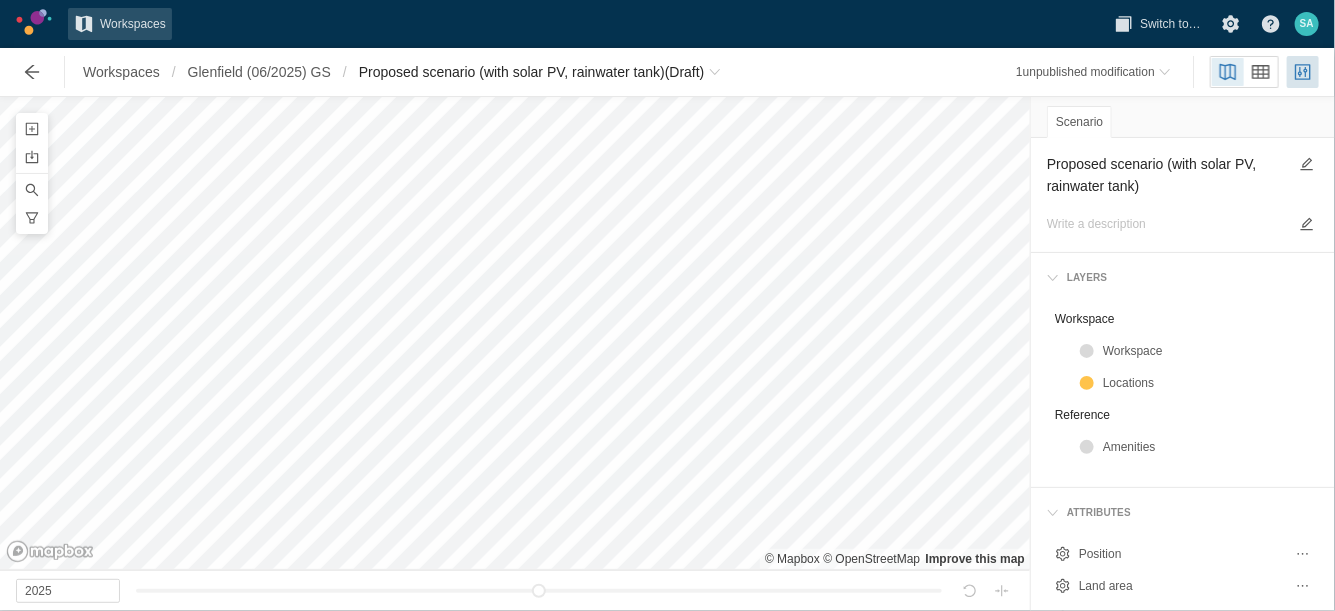 click on "Proposed scenario (with solar PV, rainwater tank)" at bounding box center [1167, 175] 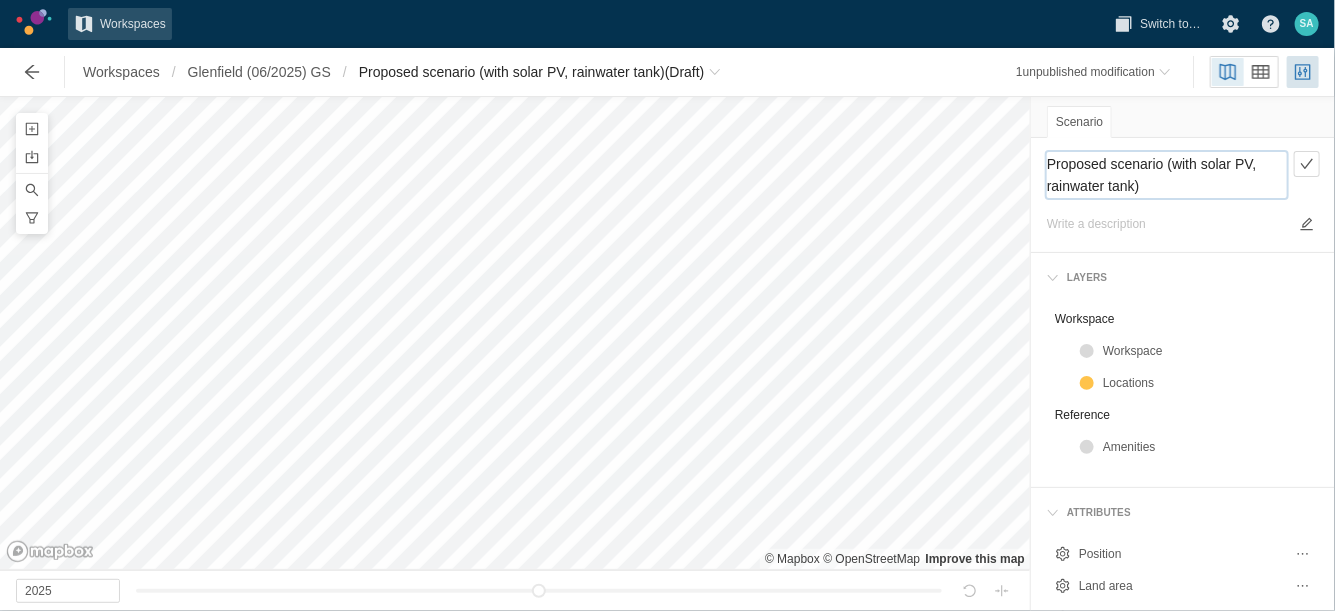 click on "Proposed scenario (with solar PV, rainwater tank)" at bounding box center (1167, 175) 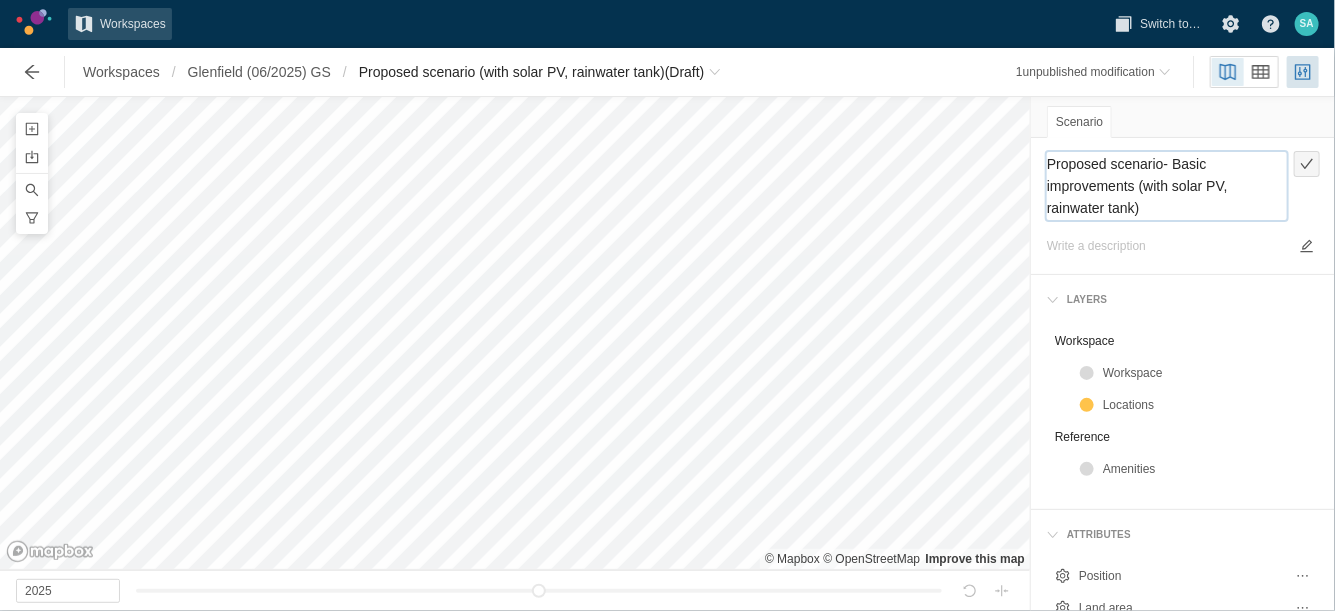 type on "Proposed scenario- Basic improvements (with solar PV, rainwater tank)" 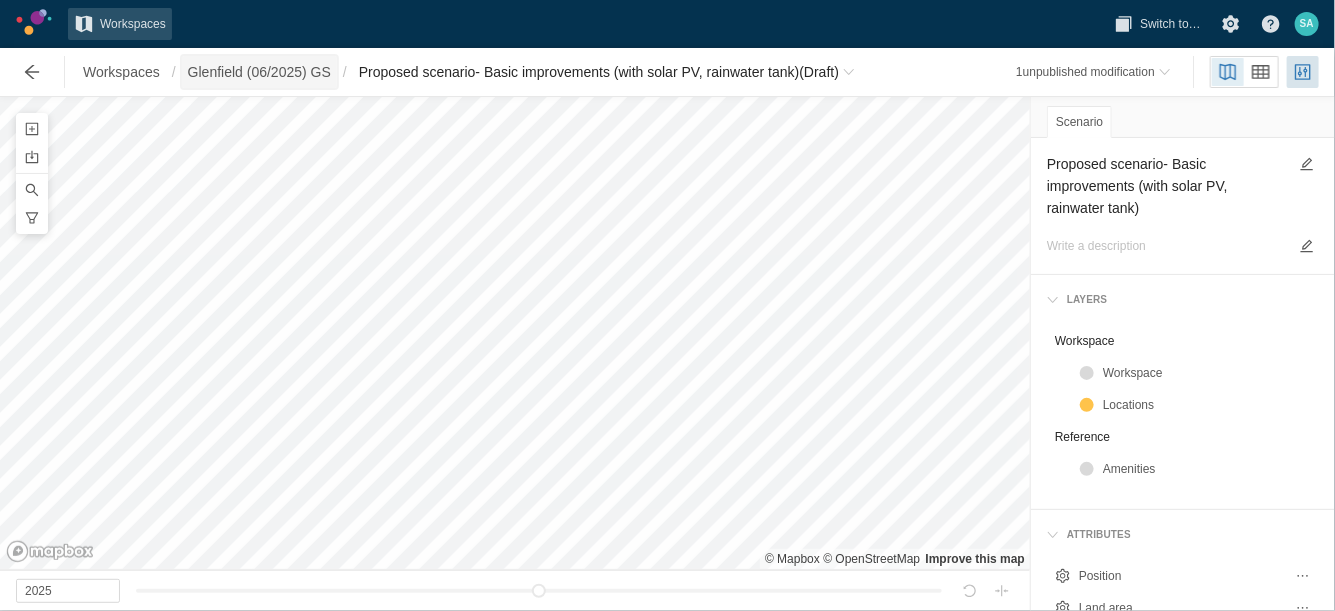 click on "Glenfield (06/2025) GS" at bounding box center [259, 72] 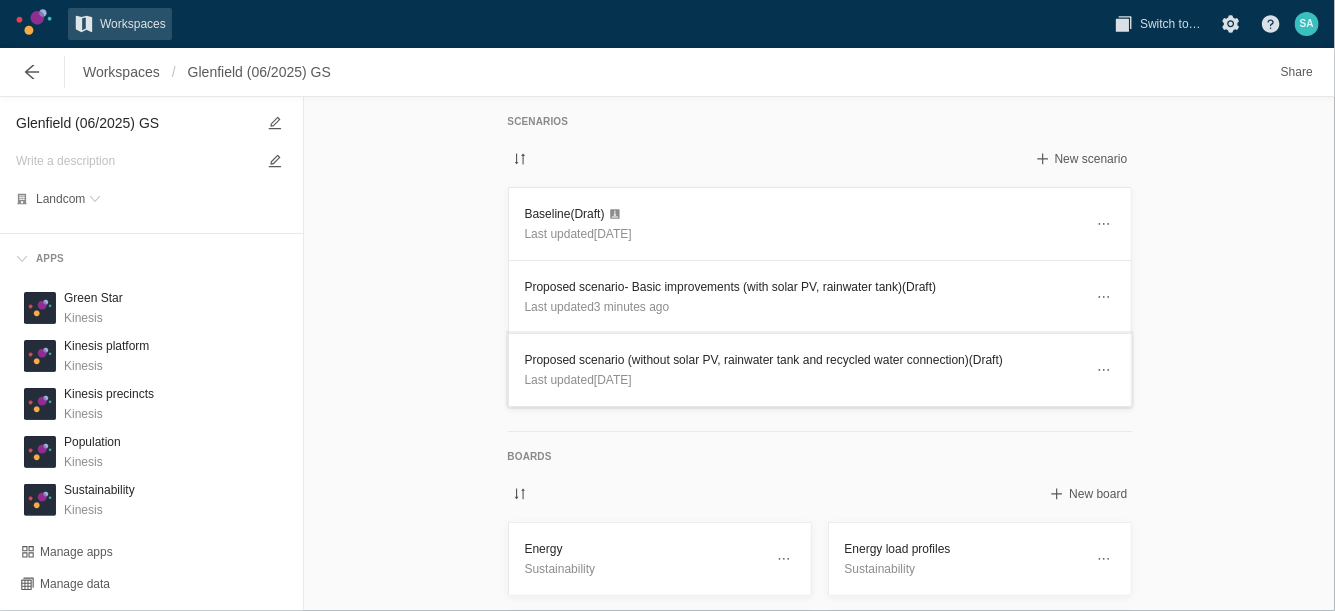 click on "Proposed scenario (without solar PV, rainwater tank and recycled water connection)  (Draft)" at bounding box center (804, 360) 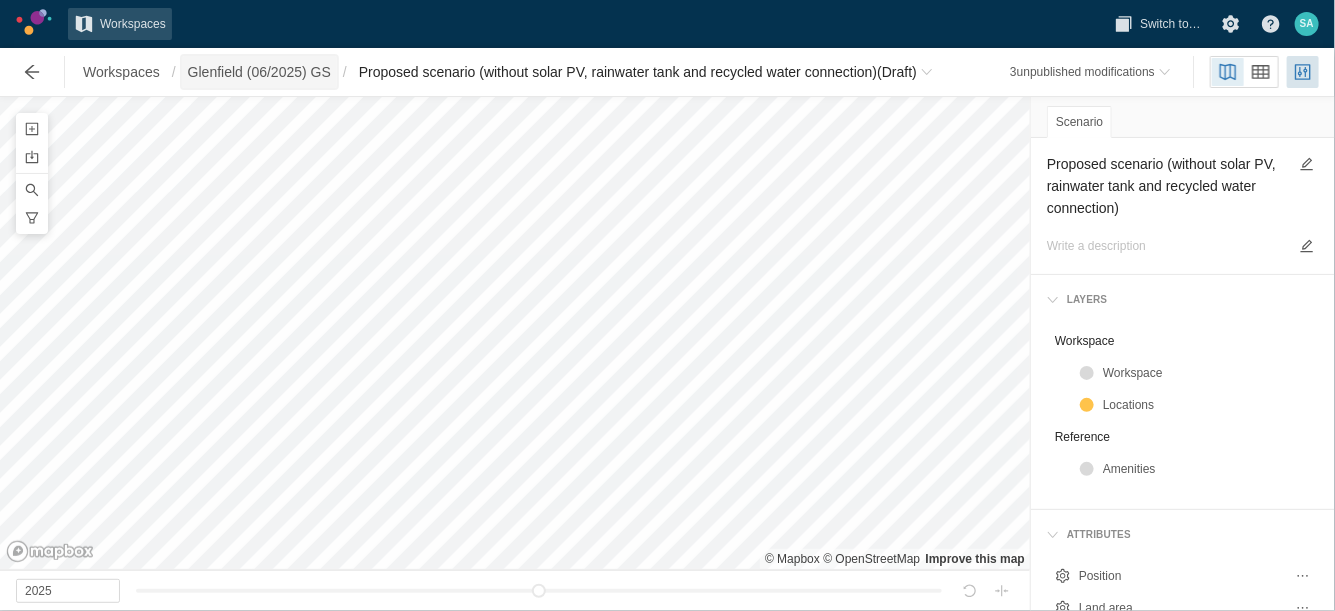 click on "Glenfield (06/2025) GS" at bounding box center [259, 72] 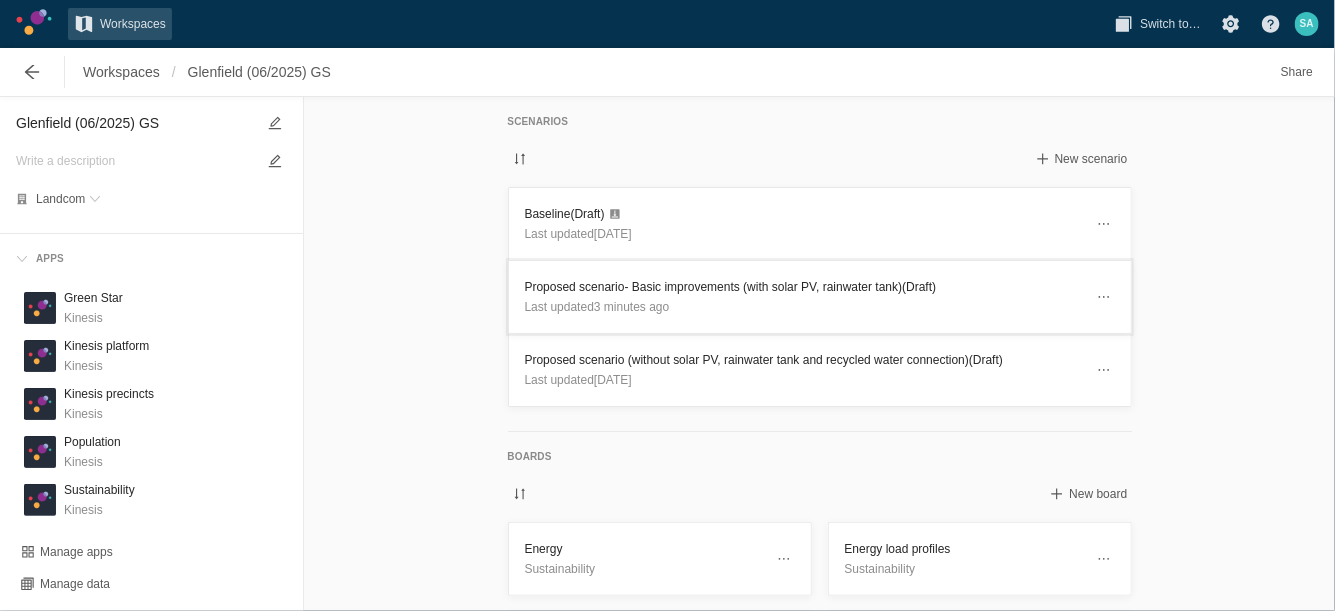 click on "Proposed scenario- Basic improvements (with solar PV, rainwater tank)  (Draft)" at bounding box center [804, 287] 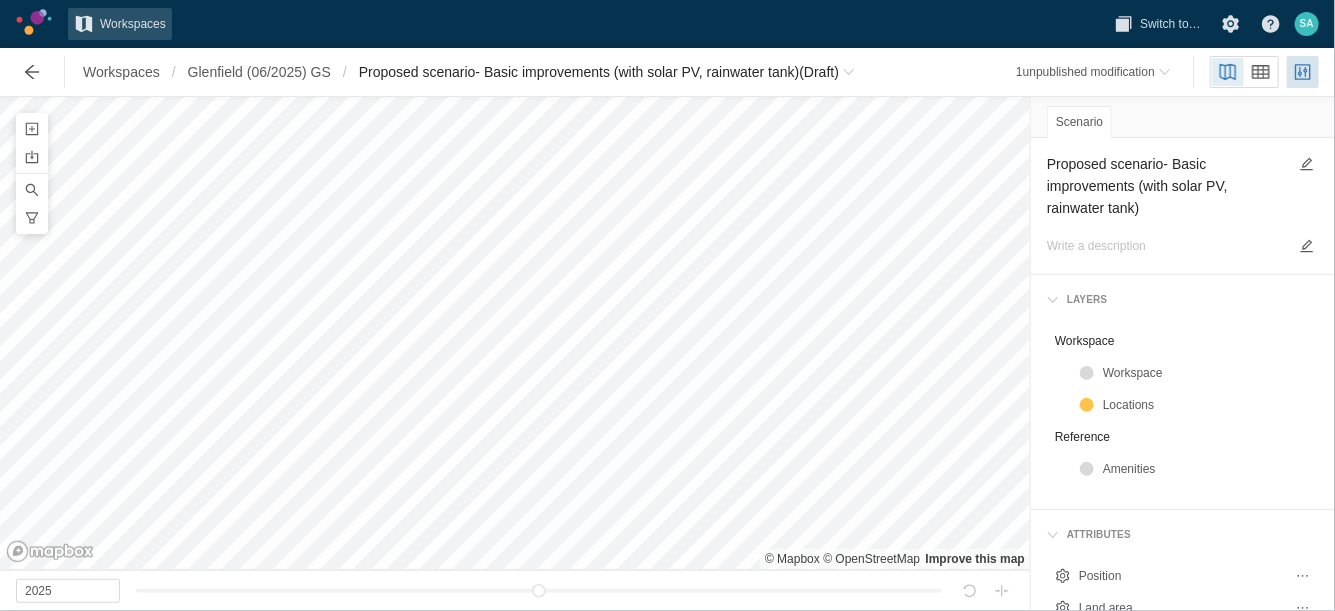 click on "Proposed scenario- Basic improvements (with solar PV, rainwater tank)" at bounding box center [1167, 186] 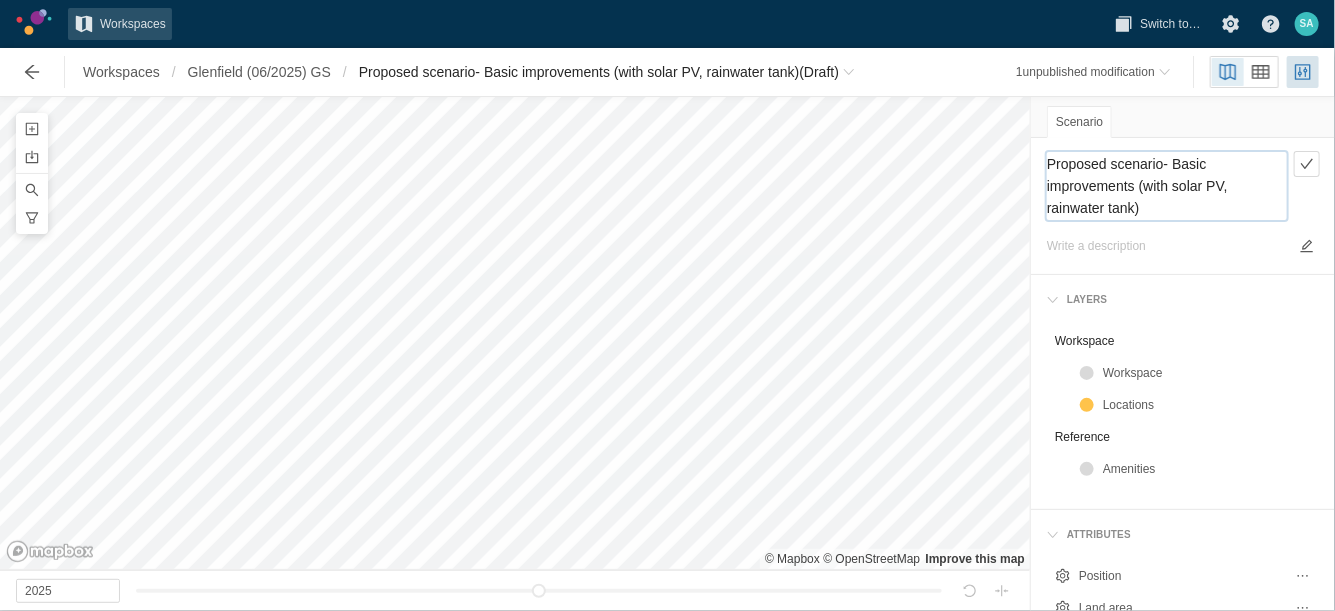 click on "Proposed scenario- Basic improvements (with solar PV, rainwater tank)" at bounding box center [1167, 186] 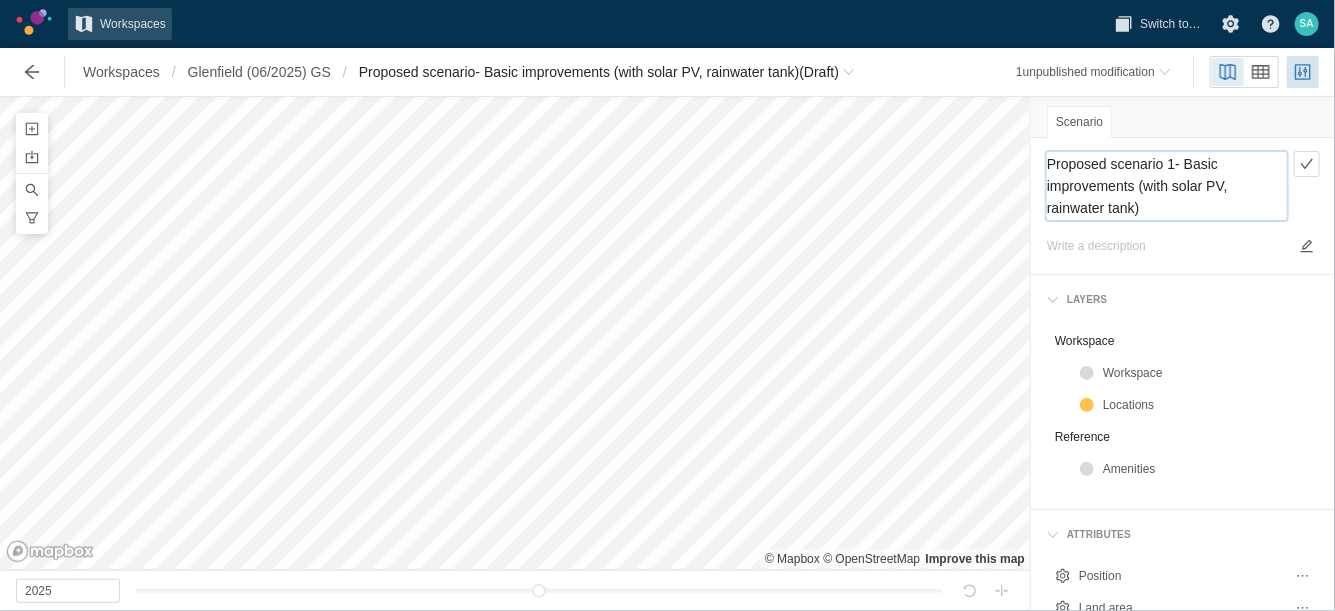 click on "Proposed scenario 1- Basic improvements (with solar PV, rainwater tank)" at bounding box center (1167, 186) 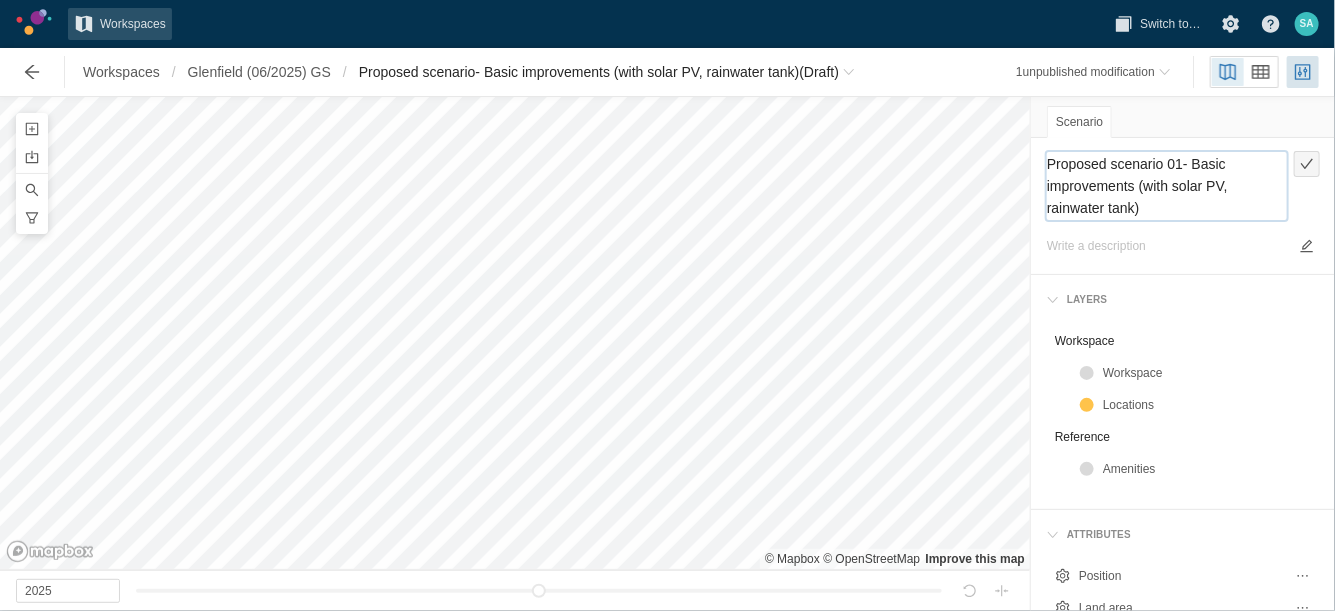 type on "Proposed scenario 01- Basic improvements (with solar PV, rainwater tank)" 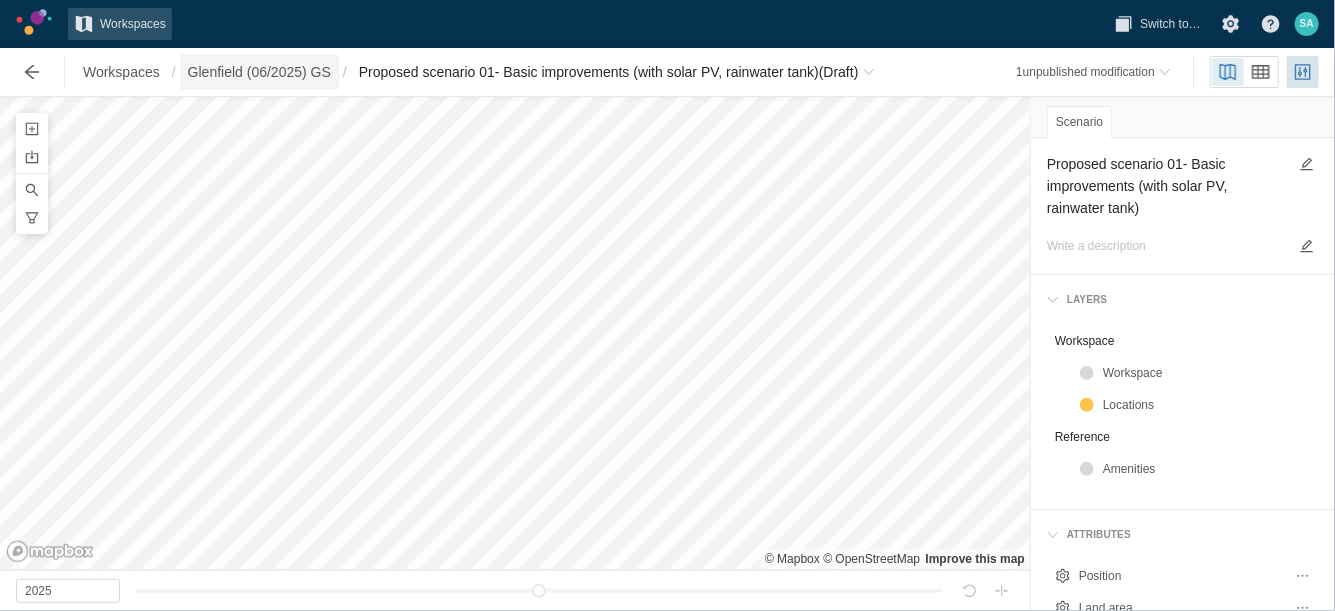 click on "Glenfield (06/2025) GS" at bounding box center (259, 72) 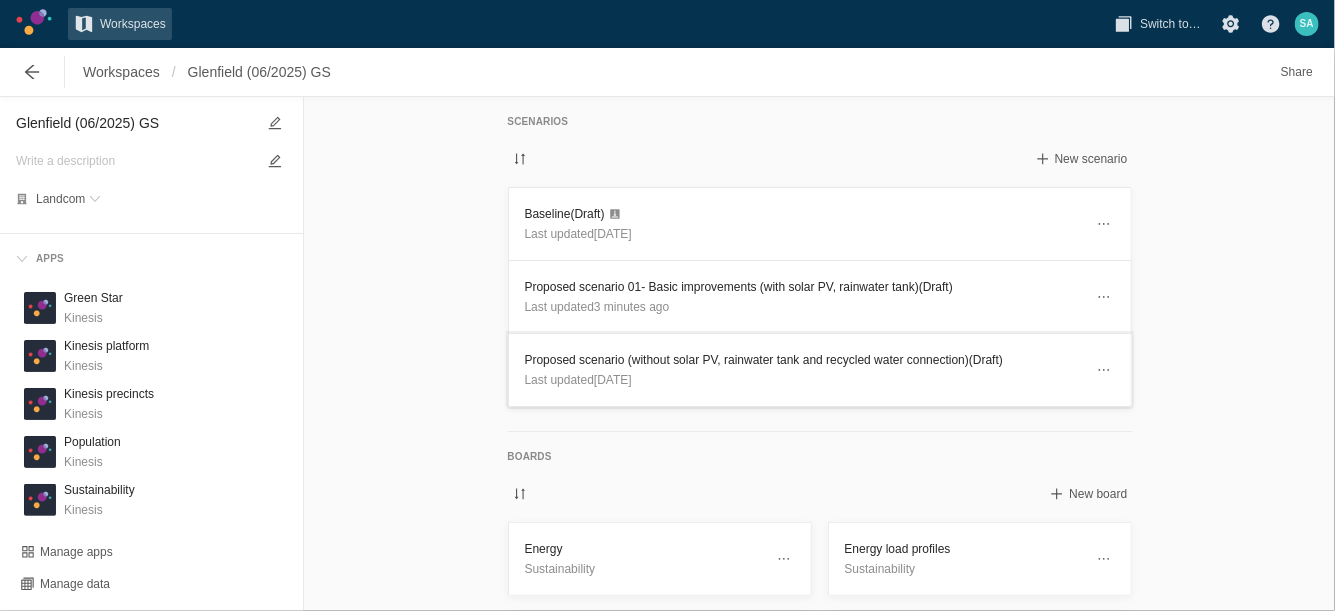 click on "Proposed scenario (without solar PV, rainwater tank and recycled water connection)  (Draft)" at bounding box center (804, 360) 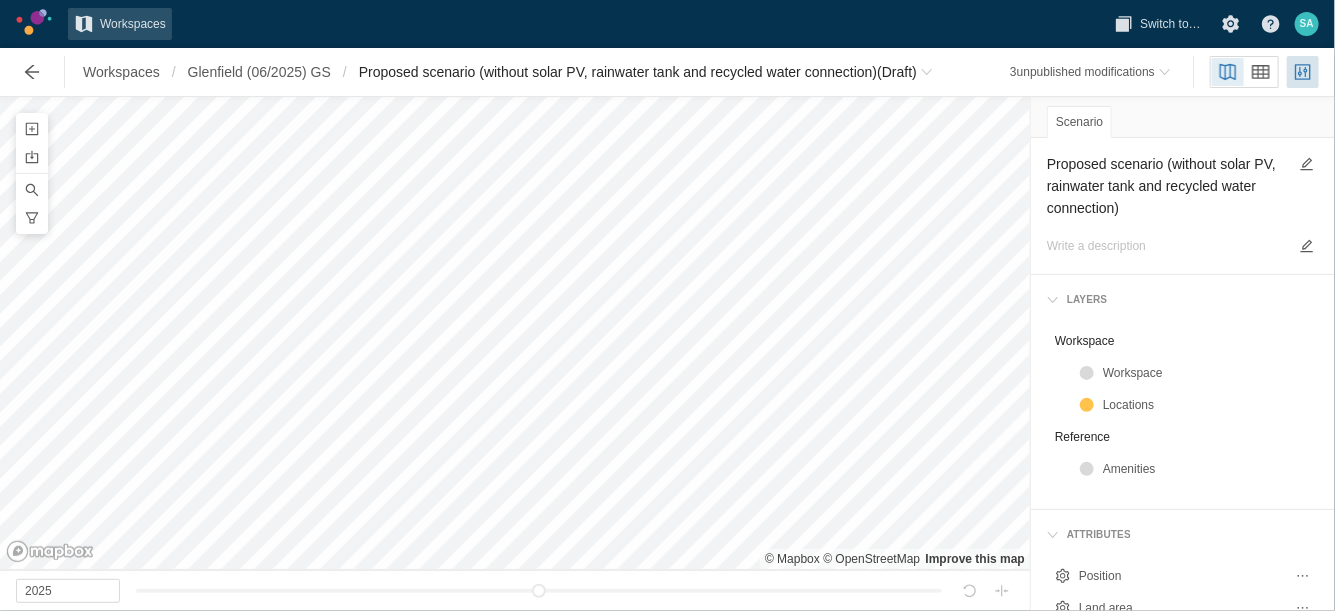 click on "Proposed scenario (without solar PV, rainwater tank and recycled water connection)" at bounding box center (1167, 186) 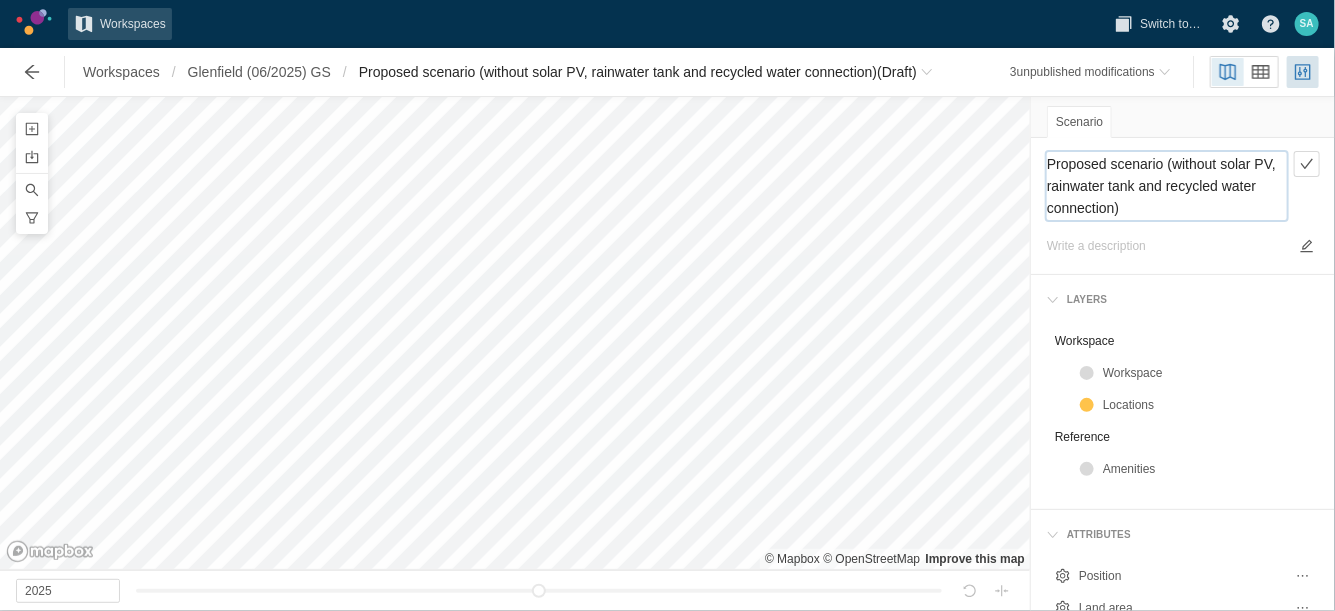 click on "Proposed scenario (without solar PV, rainwater tank and recycled water connection)" at bounding box center (1167, 186) 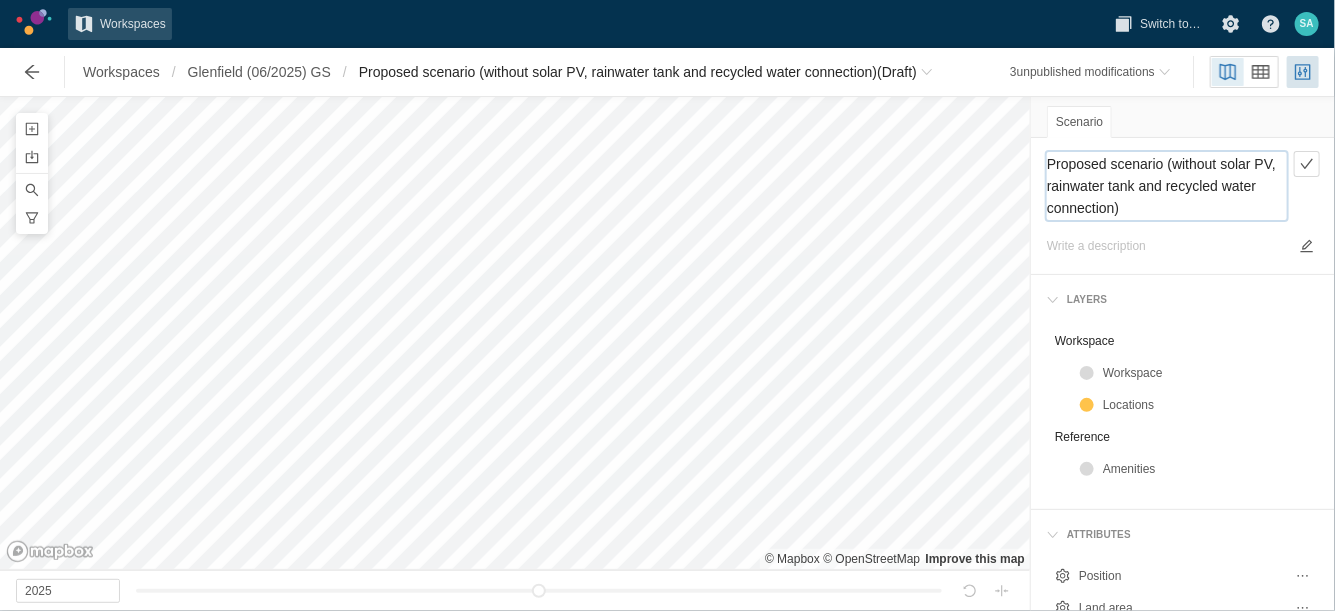 click on "Proposed scenario (without solar PV, rainwater tank and recycled water connection)" at bounding box center [1167, 186] 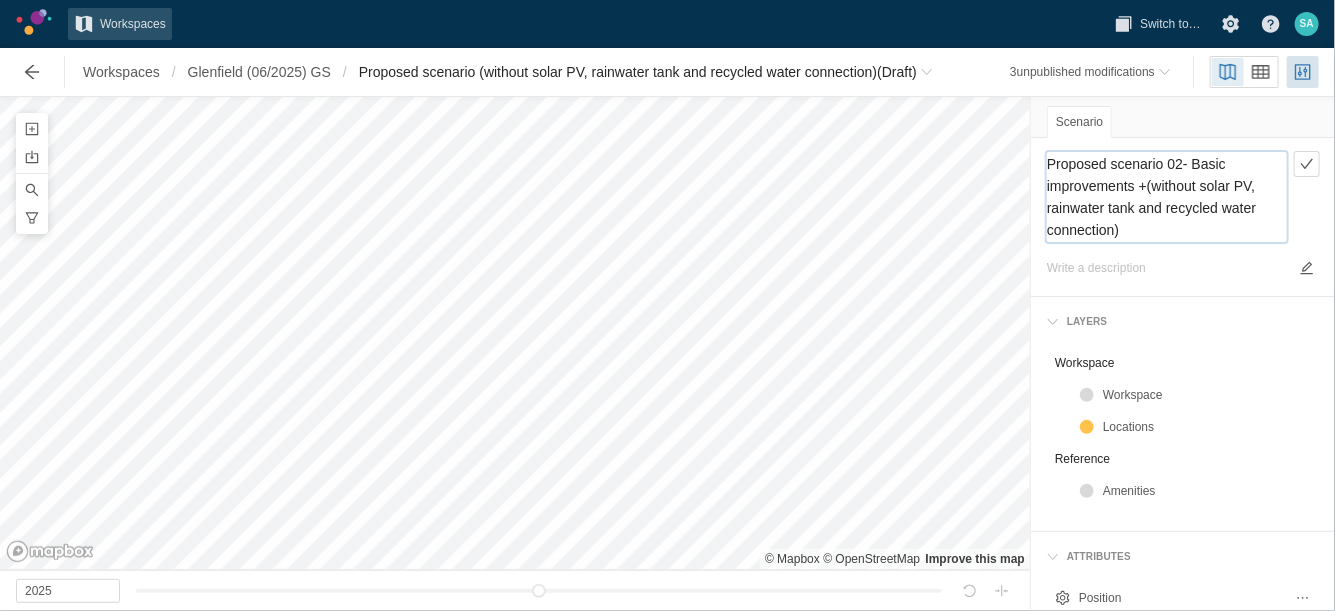 click on "Proposed scenario 02- Basic improvements +(without solar PV, rainwater tank and recycled water connection)" at bounding box center [1167, 197] 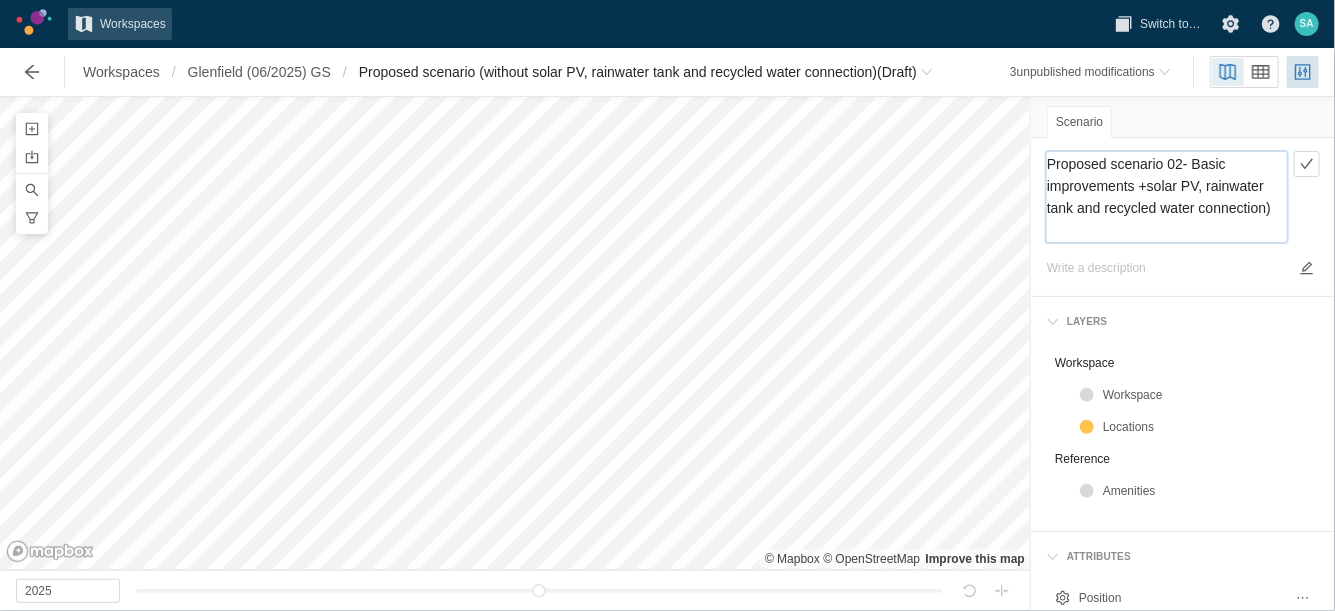 drag, startPoint x: 1144, startPoint y: 205, endPoint x: 1146, endPoint y: 231, distance: 26.076809 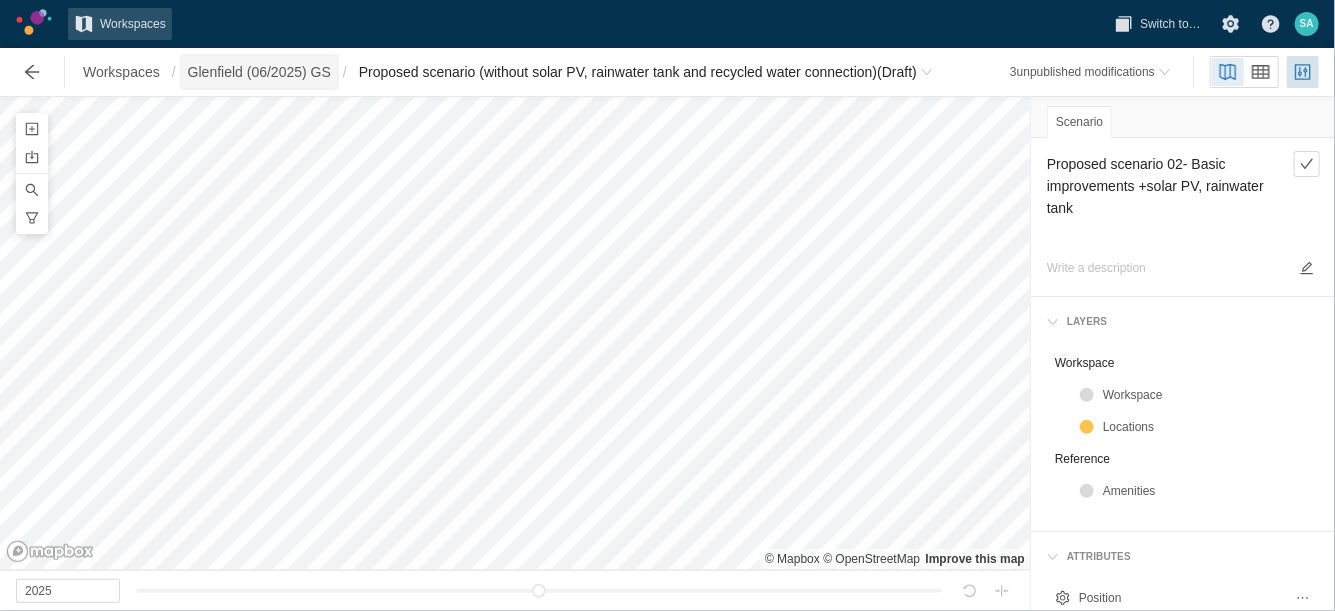 type on "Proposed scenario 02- Basic improvements +solar PV, rainwater tank" 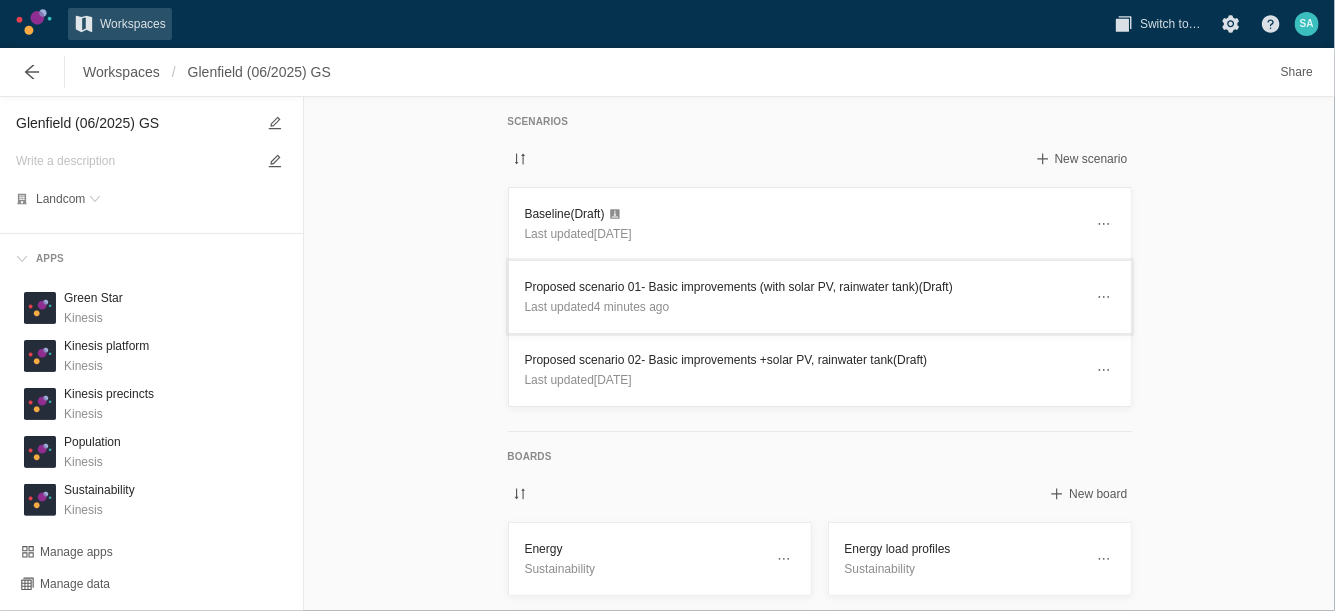 click on "Proposed scenario 01- Basic improvements (with solar PV, rainwater tank)  (Draft)" at bounding box center (804, 287) 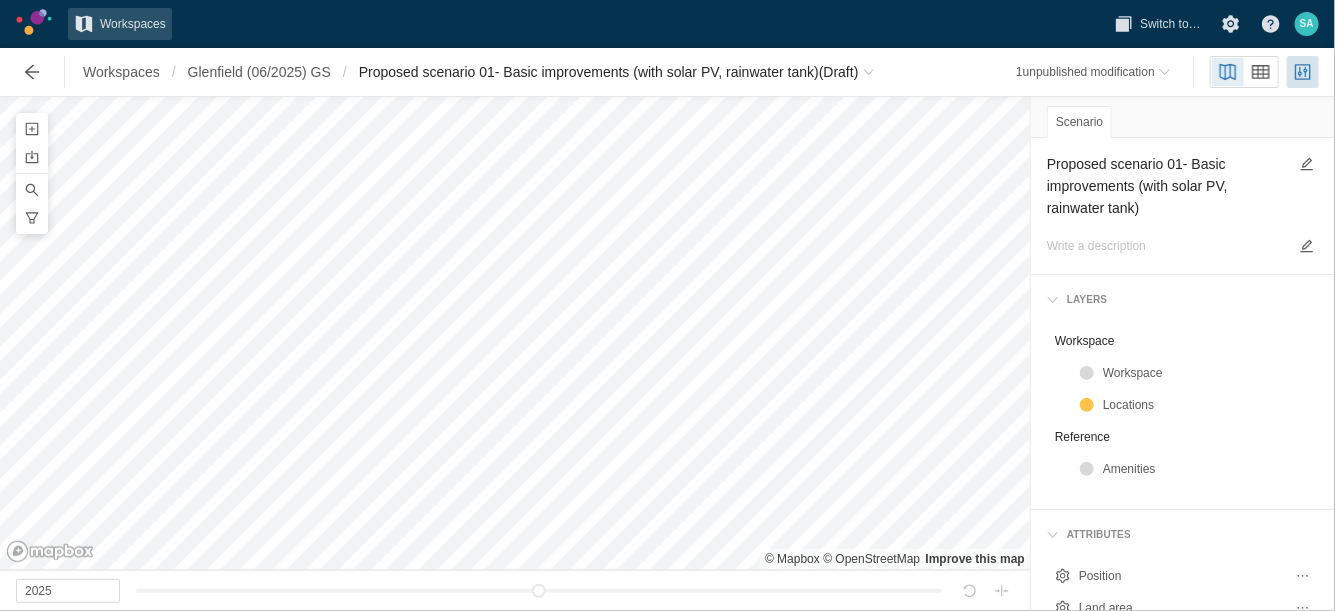 click on "Proposed scenario 01- Basic improvements (with solar PV, rainwater tank)" at bounding box center [1167, 186] 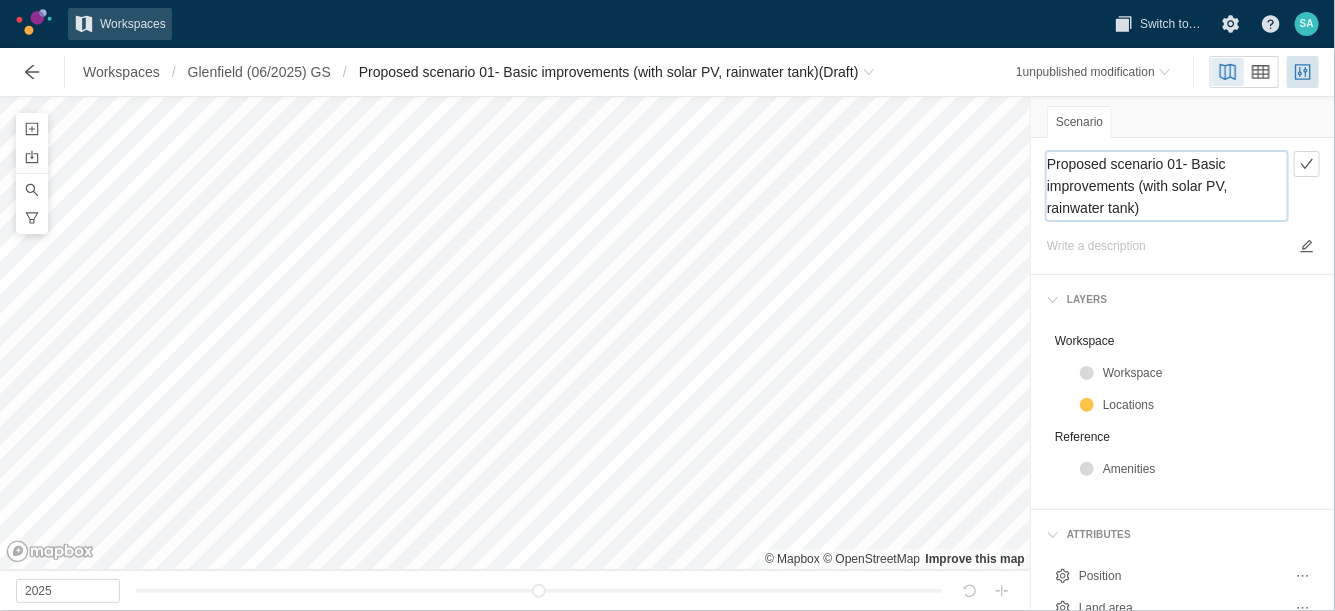 click on "Proposed scenario 01- Basic improvements (with solar PV, rainwater tank)" at bounding box center [1167, 186] 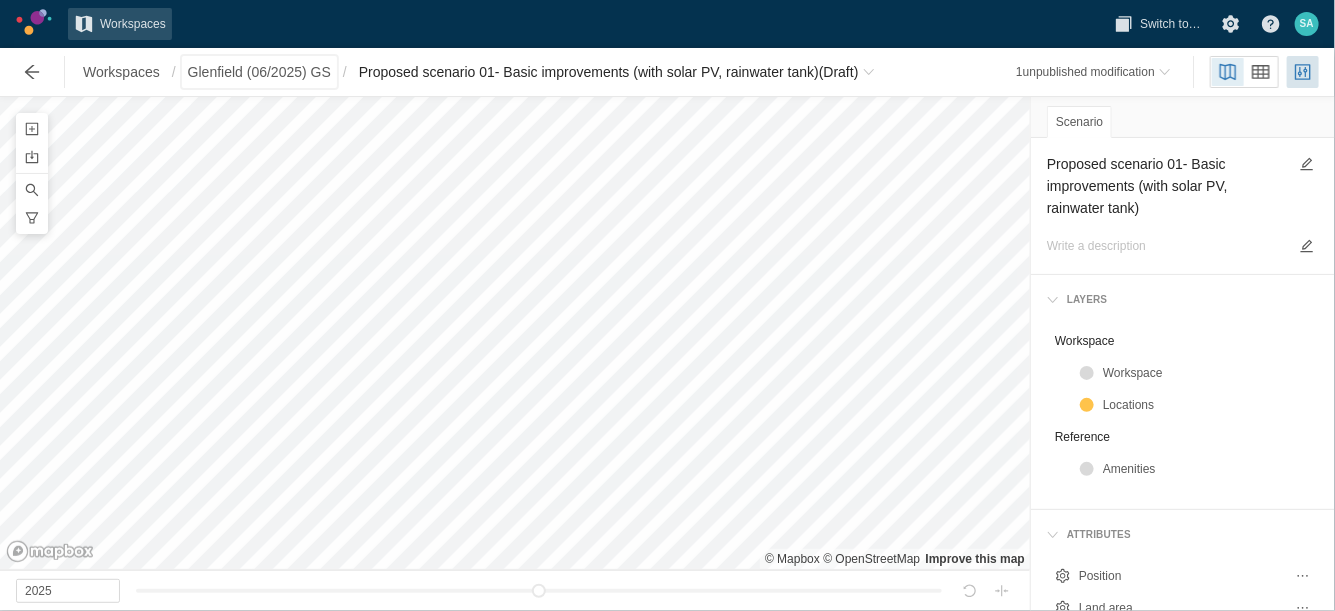drag, startPoint x: 267, startPoint y: 79, endPoint x: 352, endPoint y: 78, distance: 85.00588 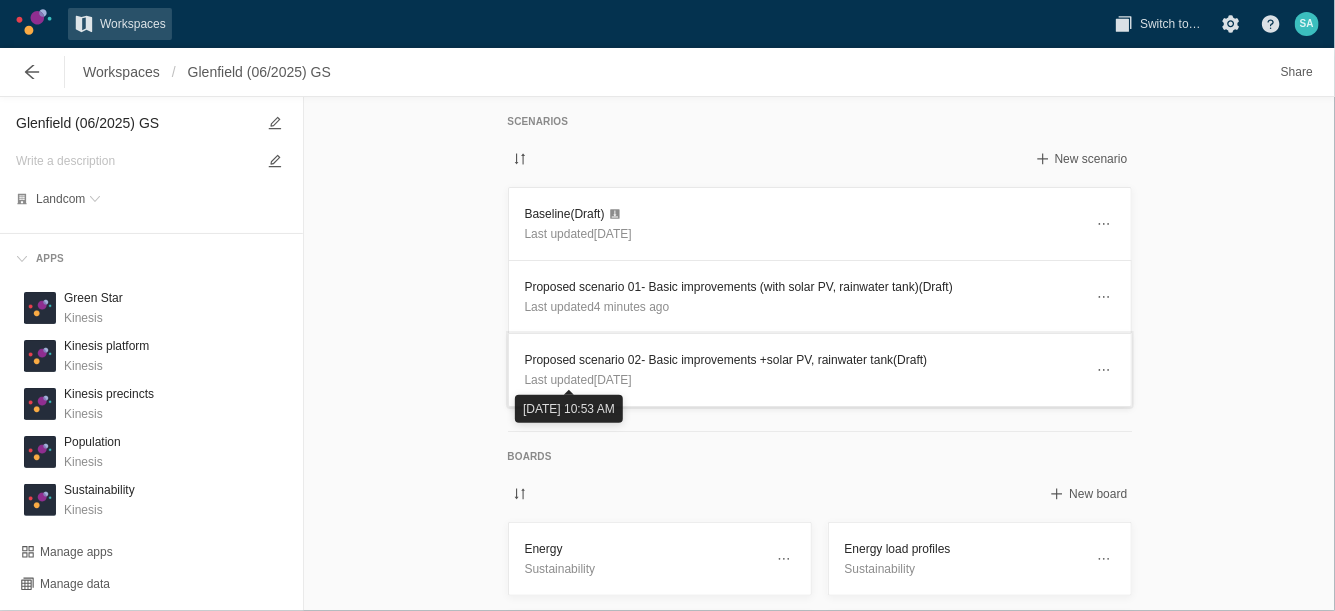 click on "Proposed scenario 02- Basic improvements +solar PV, rainwater tank  (Draft)" at bounding box center (804, 360) 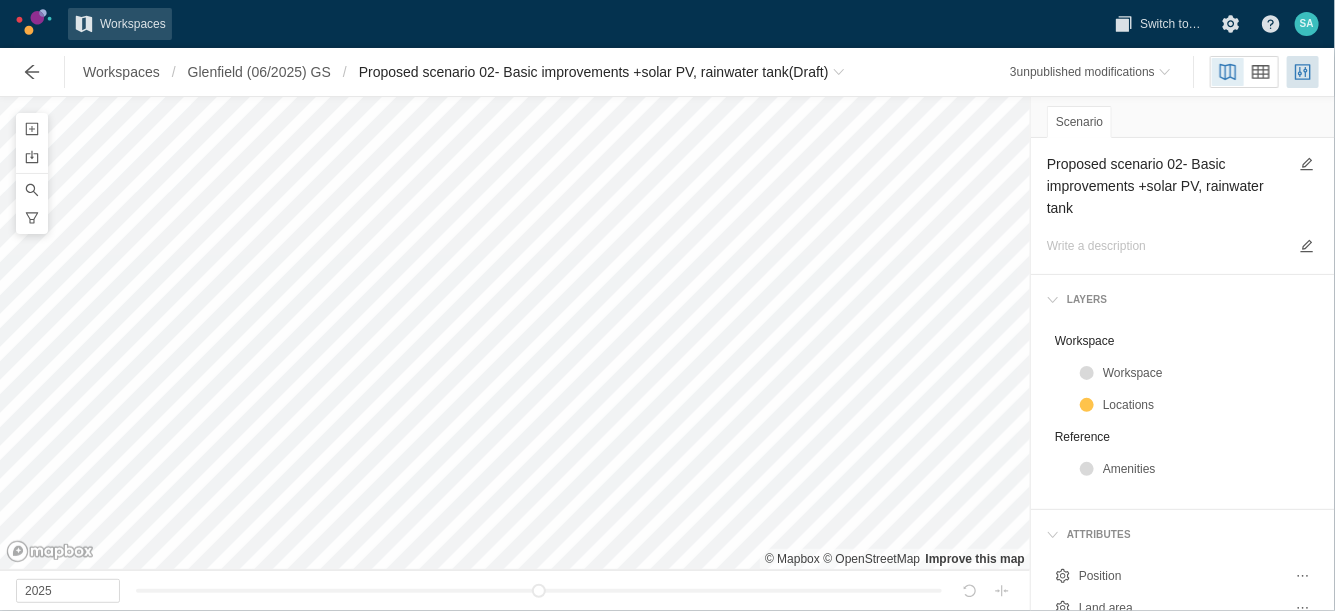click on "Proposed scenario 02- Basic improvements +solar PV, rainwater tank" at bounding box center [1167, 186] 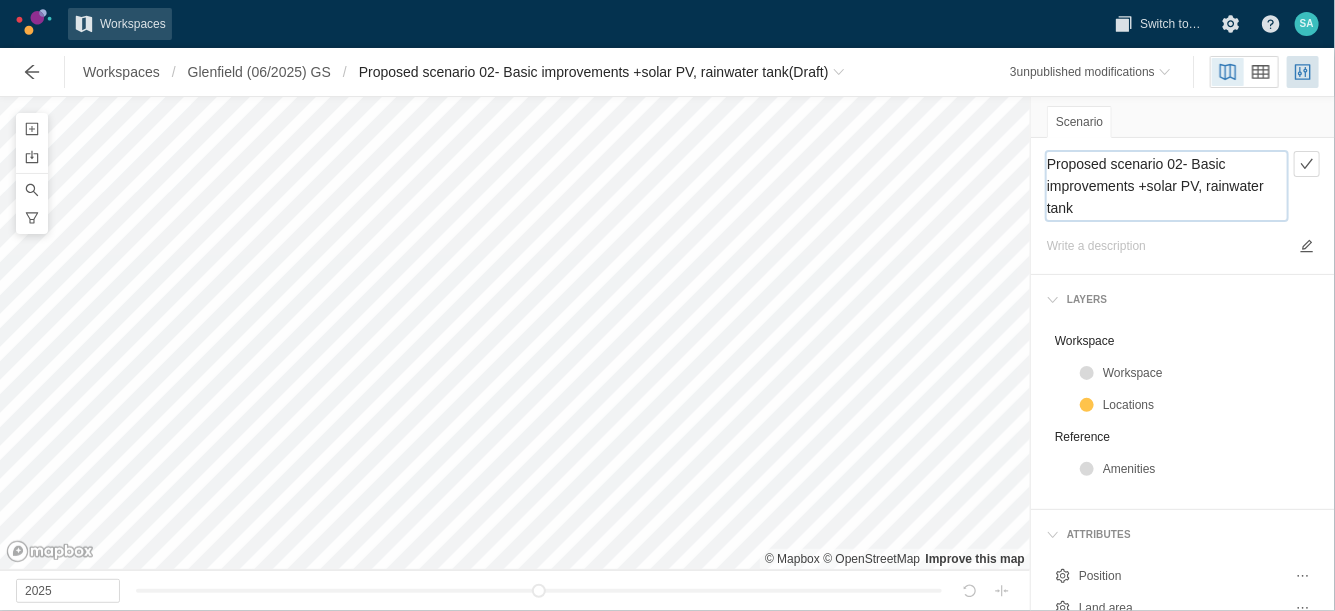 click on "Proposed scenario 02- Basic improvements +solar PV, rainwater tank" at bounding box center (1167, 186) 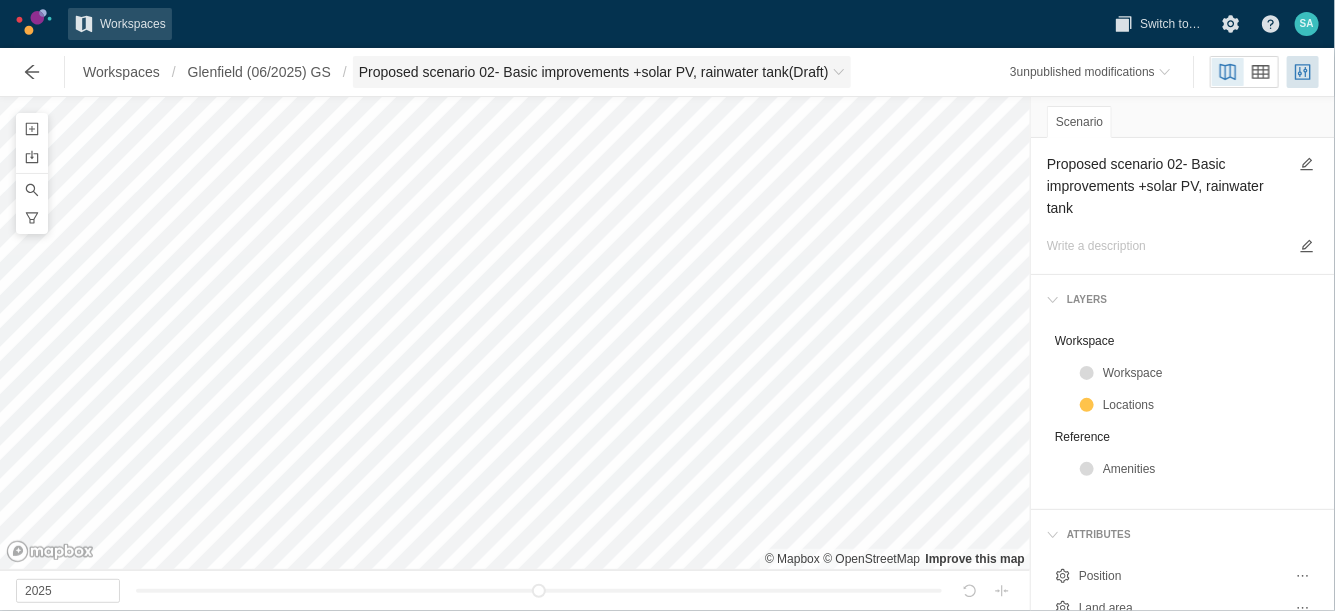 click on "Proposed scenario 02- Basic improvements +solar PV, rainwater tank  (Draft)" at bounding box center [594, 72] 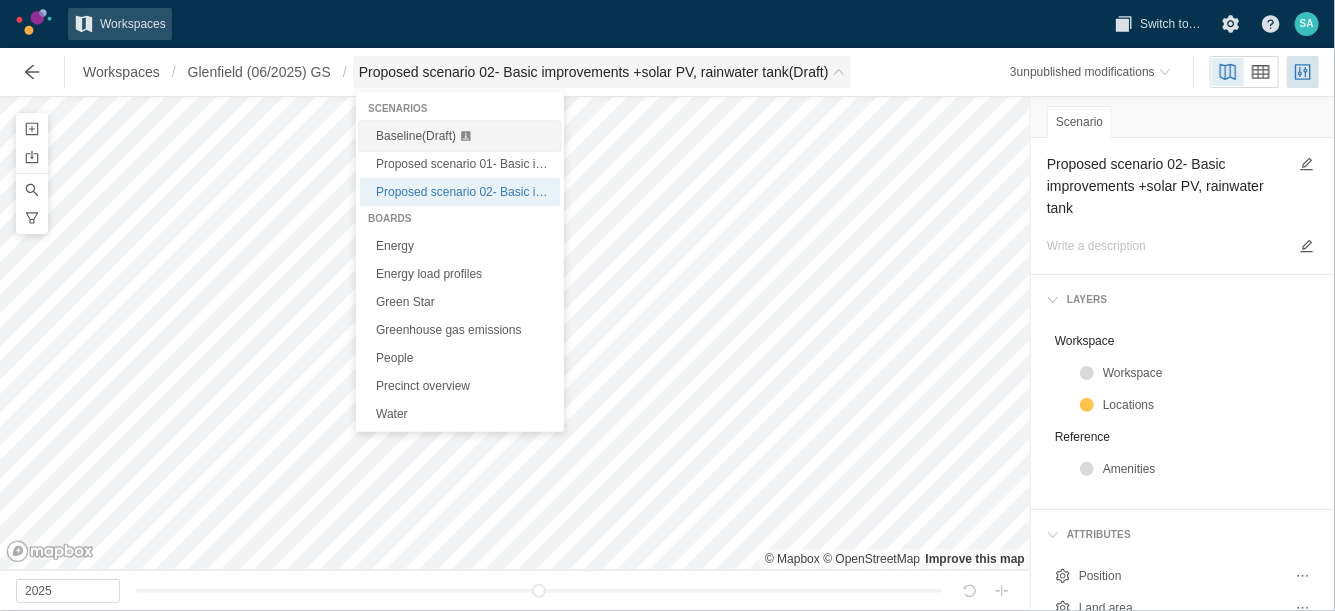 click on "Baseline  (Draft)" at bounding box center (416, 136) 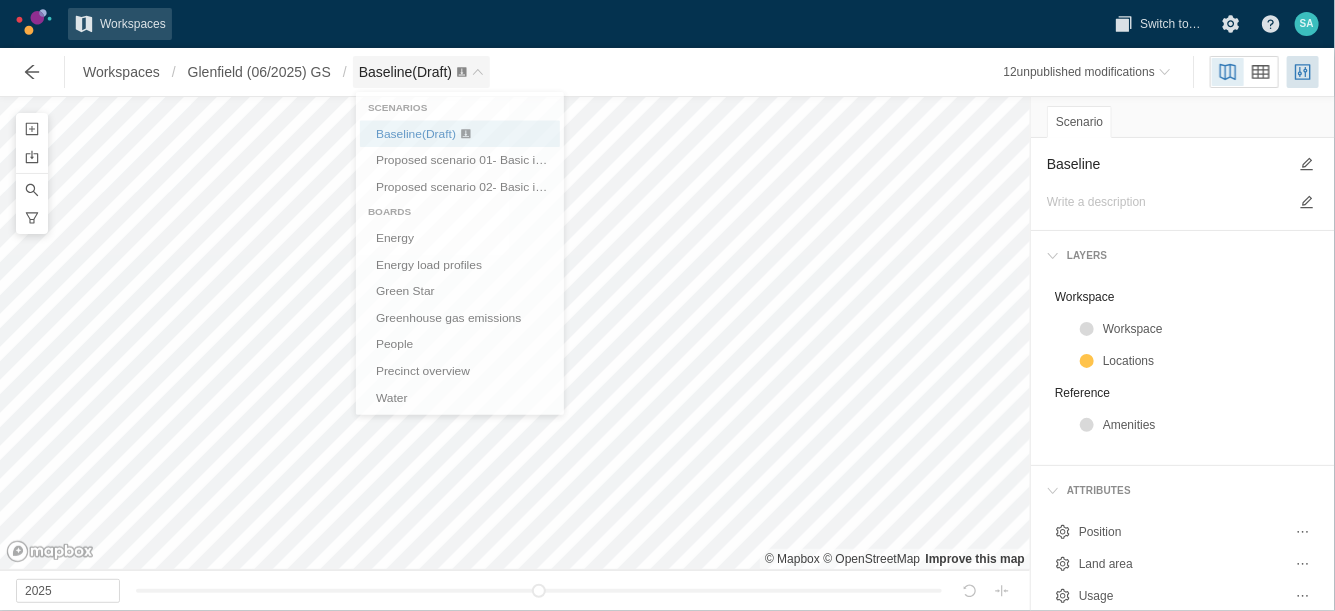 click at bounding box center [478, 72] 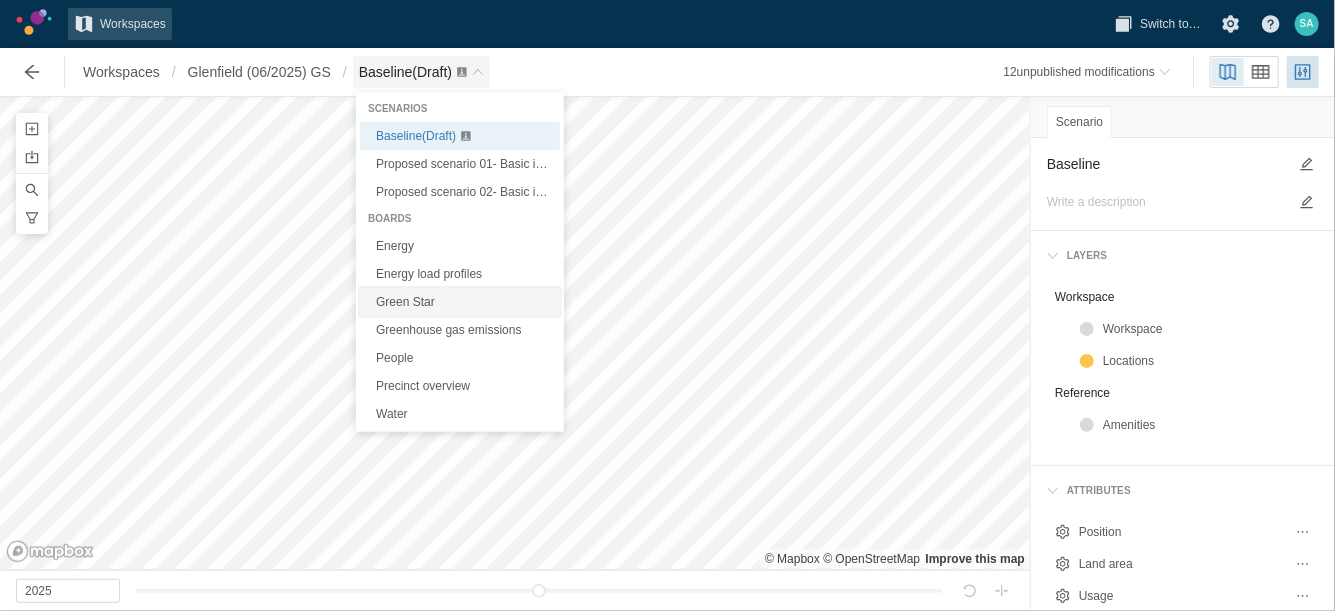 click on "Green Star" at bounding box center (460, 302) 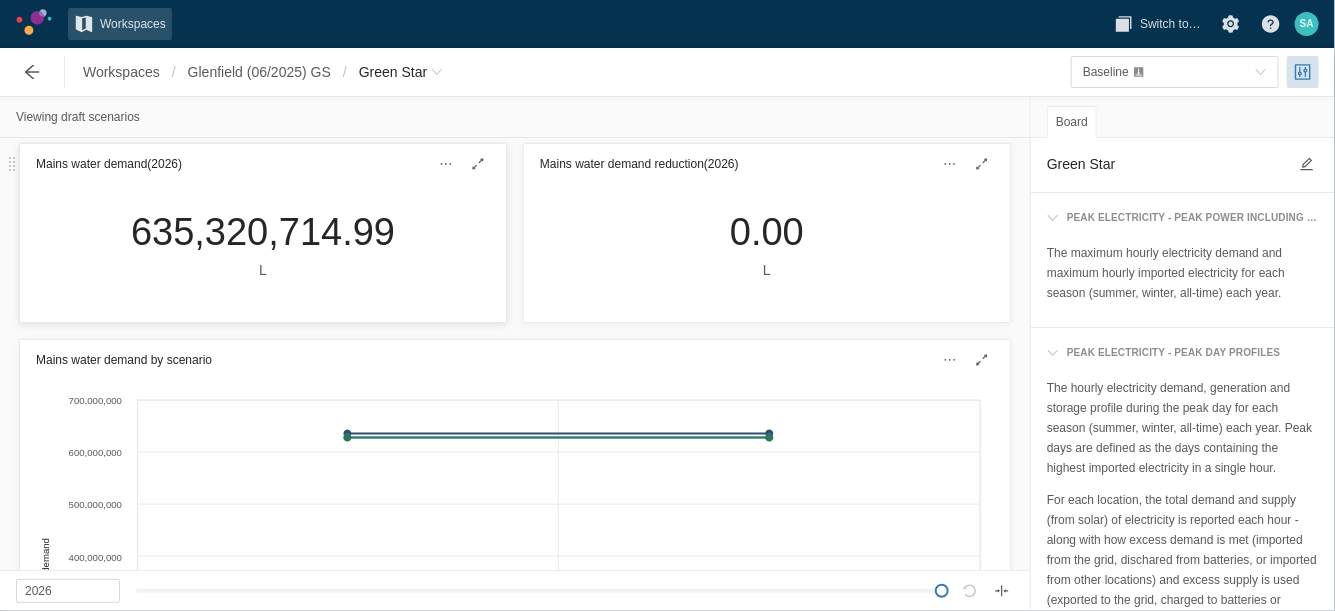 scroll, scrollTop: 250, scrollLeft: 0, axis: vertical 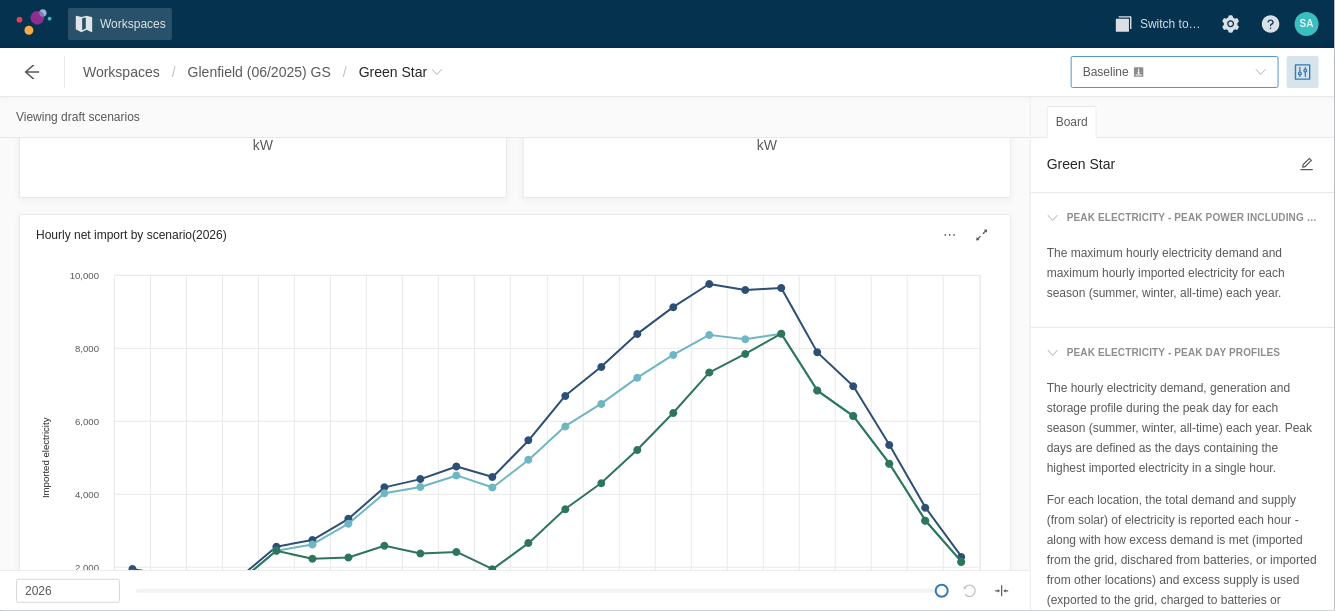 click at bounding box center (1261, 72) 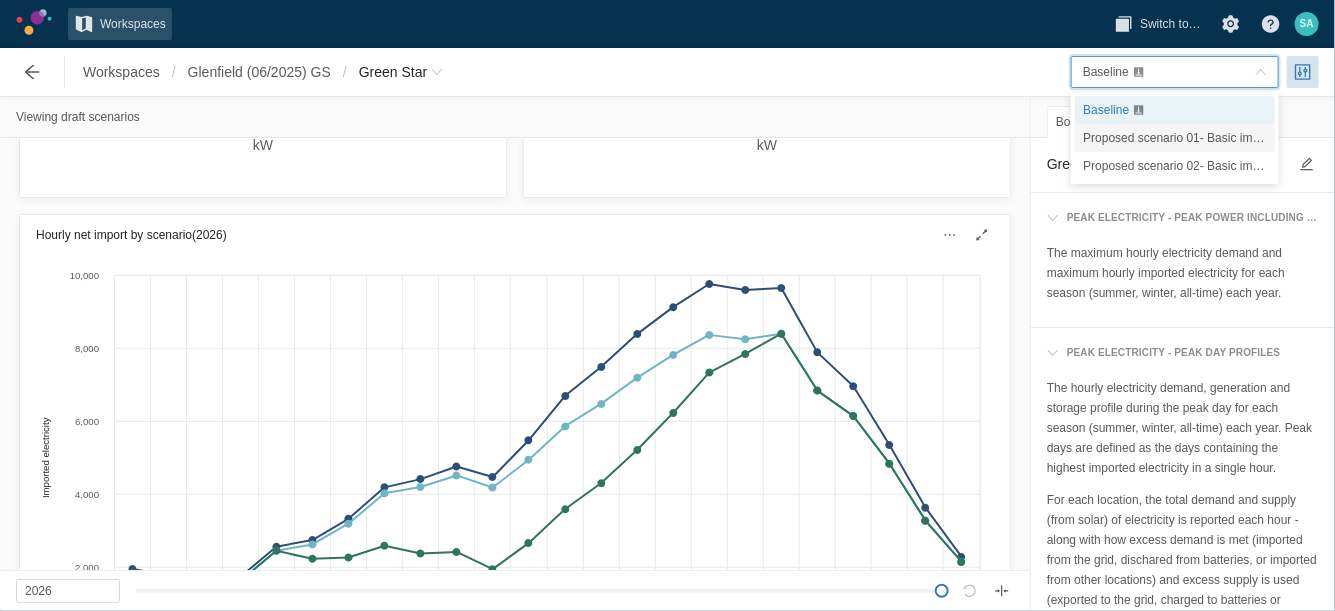 click on "Proposed scenario 01- Basic improvements (with solar PV, rainwater tank)" at bounding box center [1175, 138] 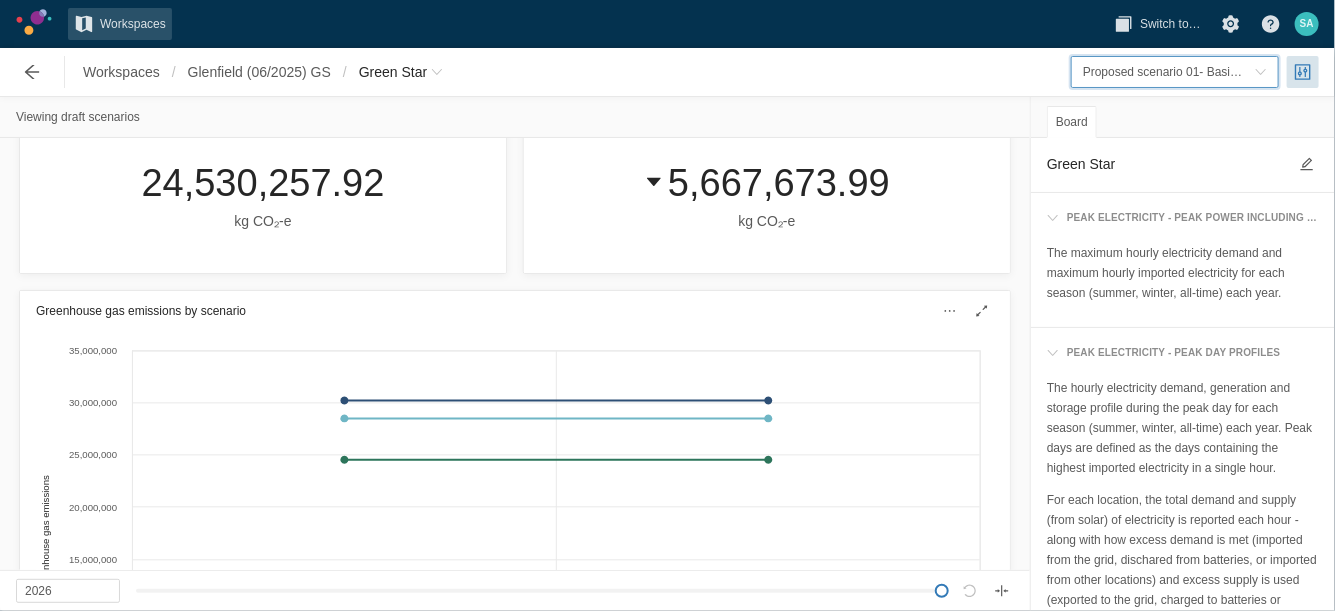 scroll, scrollTop: 1625, scrollLeft: 0, axis: vertical 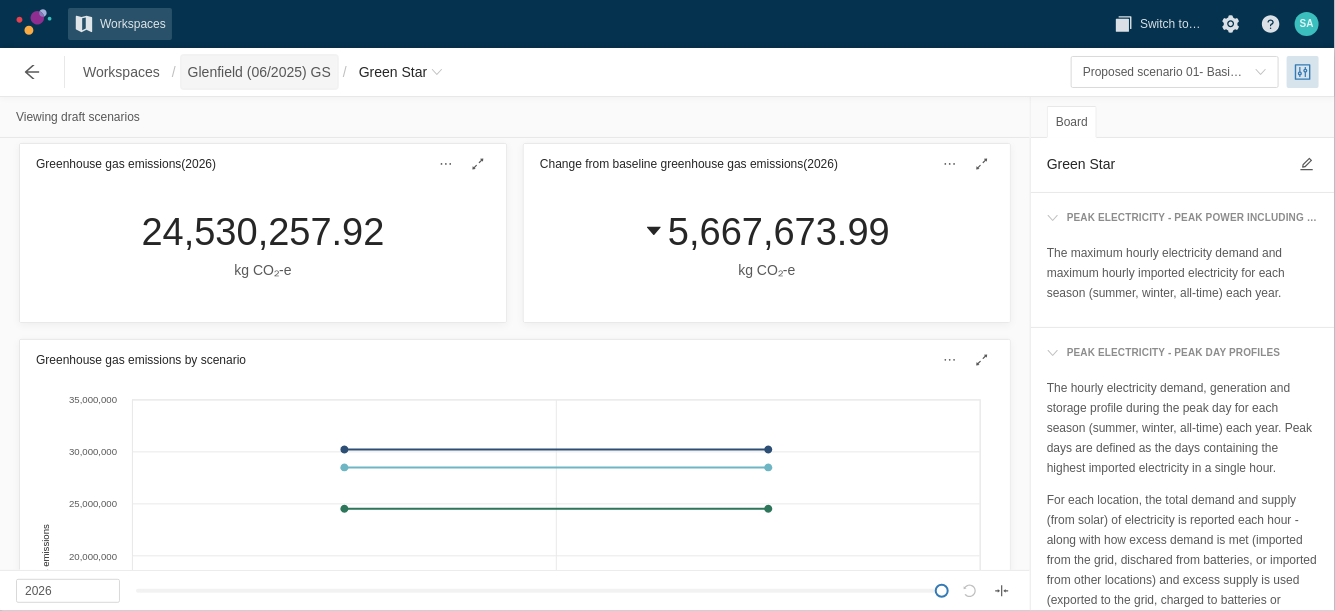 click on "Glenfield (06/2025) GS" at bounding box center (259, 72) 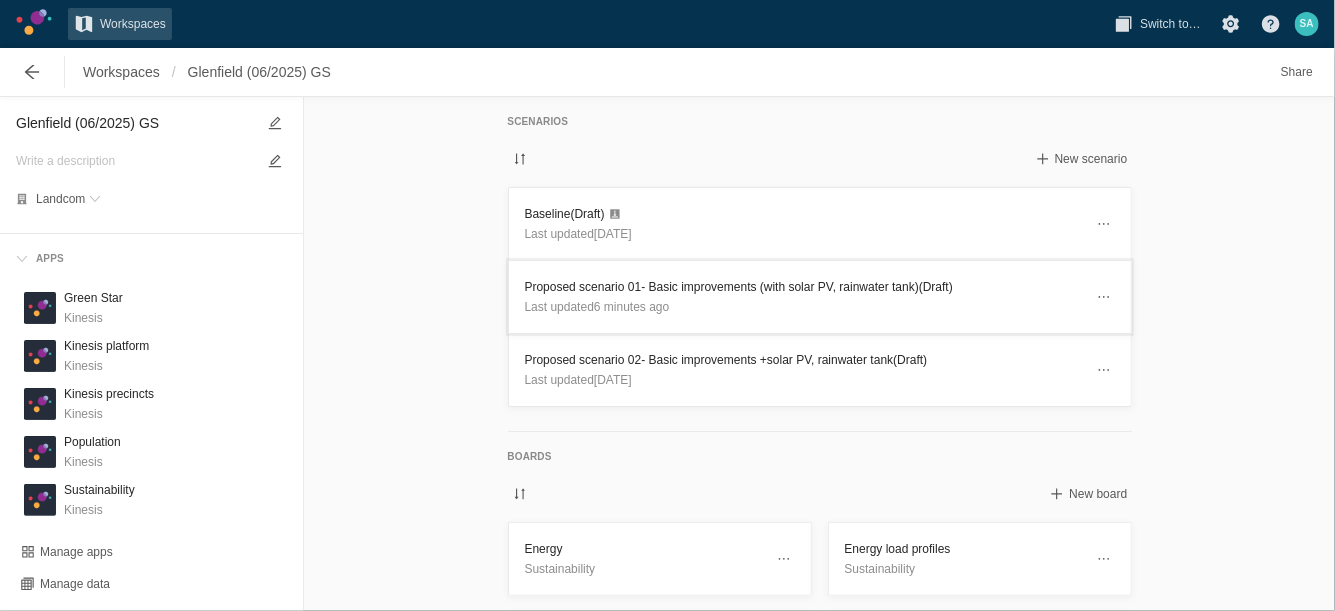 click on "Proposed scenario 01- Basic improvements (with solar PV, rainwater tank)  (Draft)" at bounding box center (804, 287) 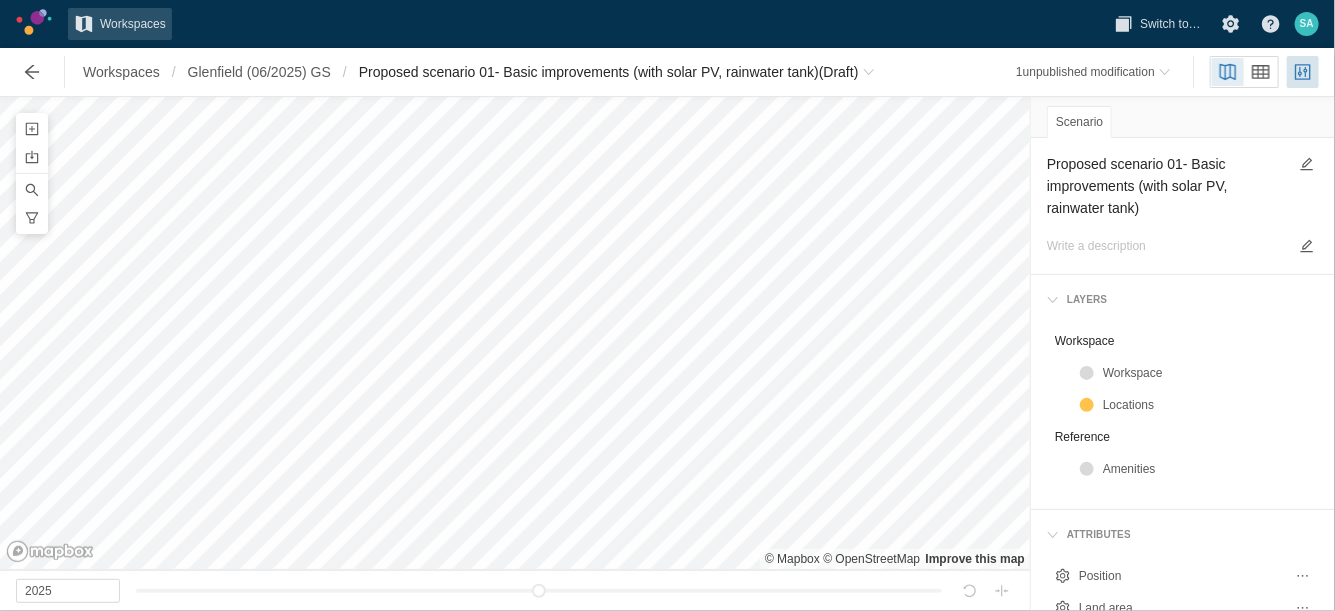 click on "Proposed scenario 01- Basic improvements (with solar PV, rainwater tank)" at bounding box center (1167, 186) 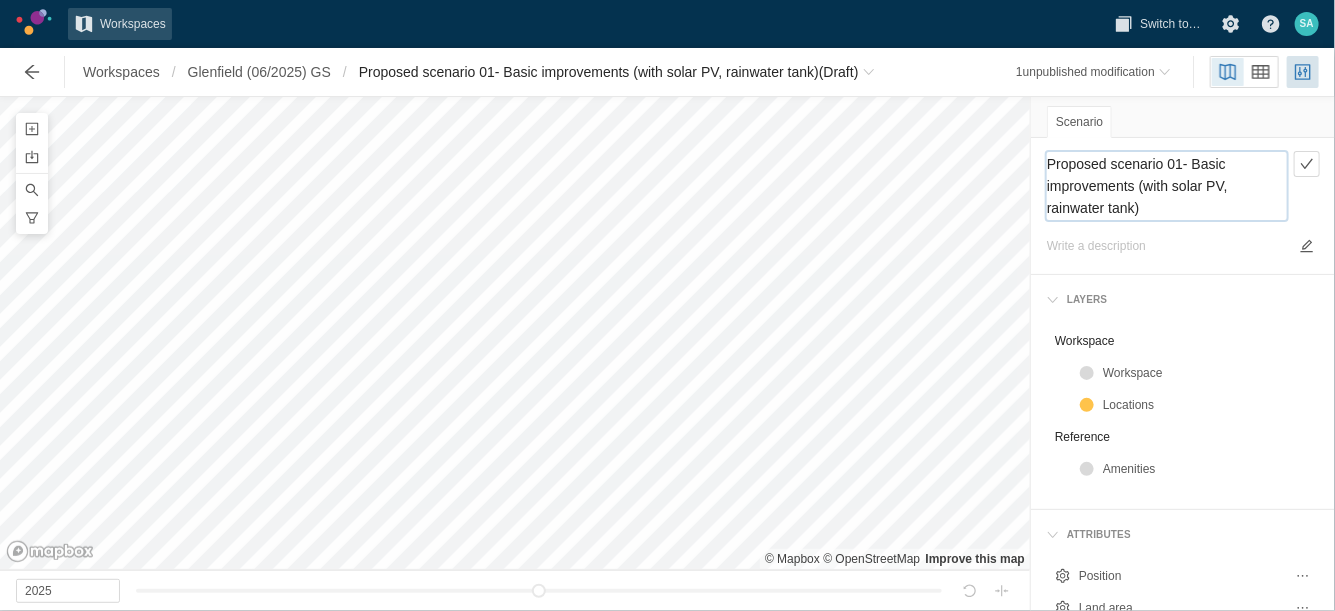 click on "Proposed scenario 01- Basic improvements (with solar PV, rainwater tank)" at bounding box center (1167, 186) 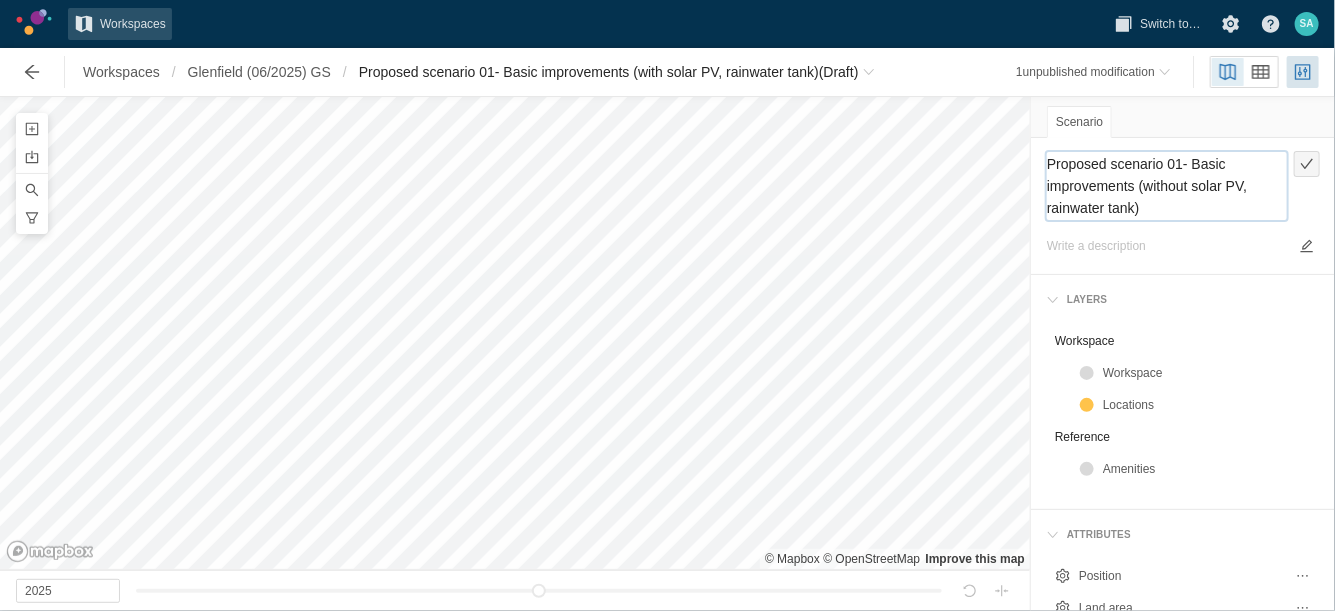 type on "Proposed scenario 01- Basic improvements (without solar PV, rainwater tank)" 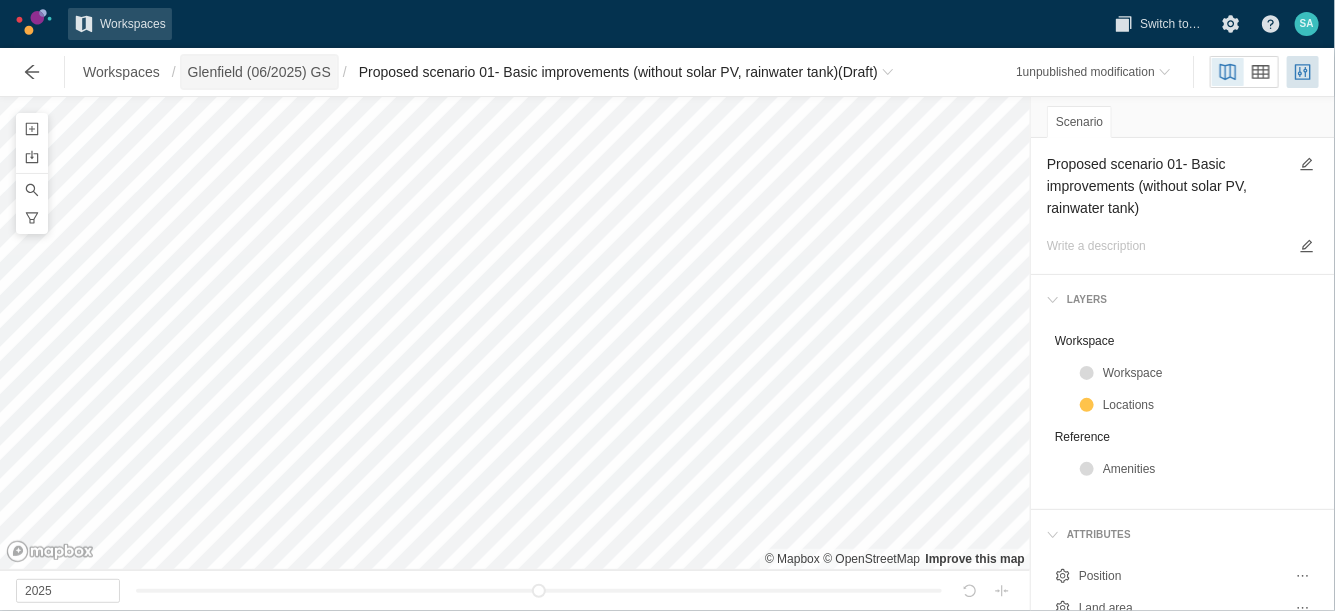 click on "Glenfield (06/2025) GS" at bounding box center (259, 72) 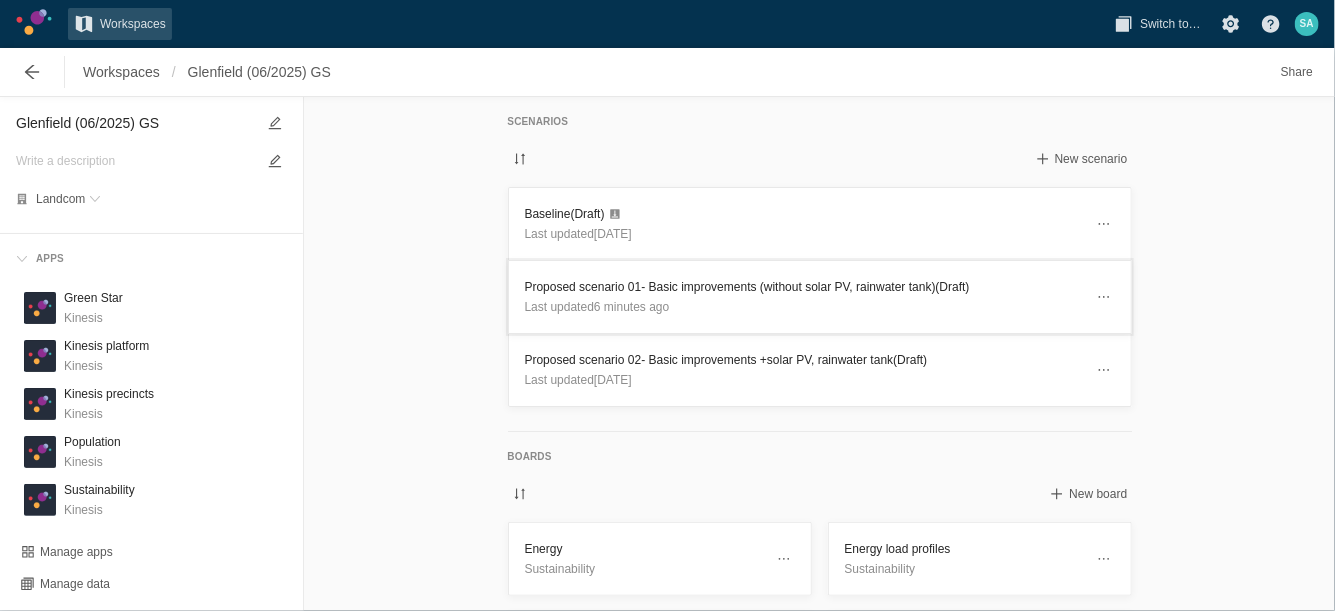 click on "Proposed scenario 01- Basic improvements (without solar PV, rainwater tank)  (Draft)" at bounding box center [804, 287] 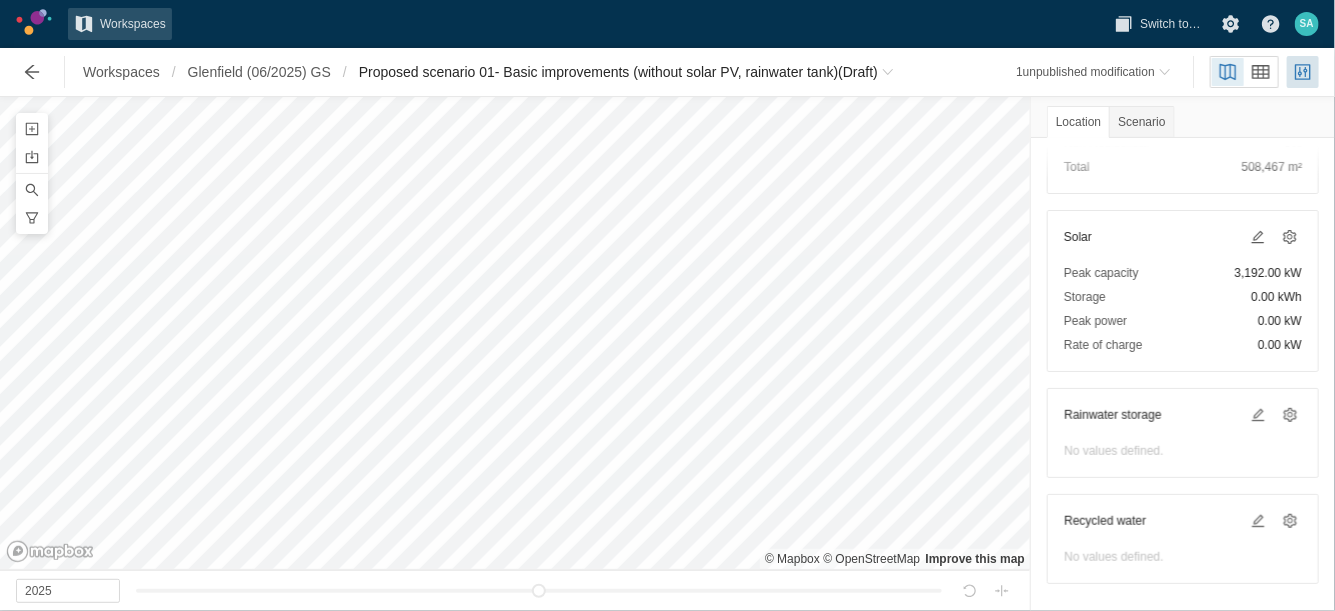 scroll, scrollTop: 544, scrollLeft: 0, axis: vertical 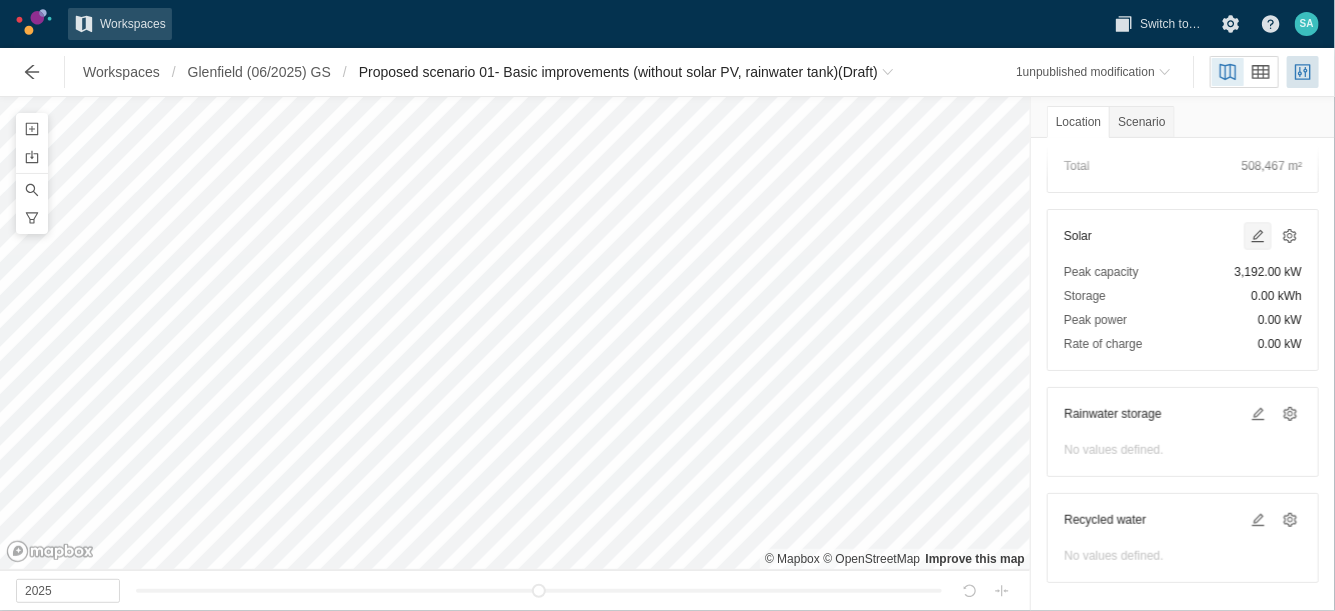 click at bounding box center (1258, 236) 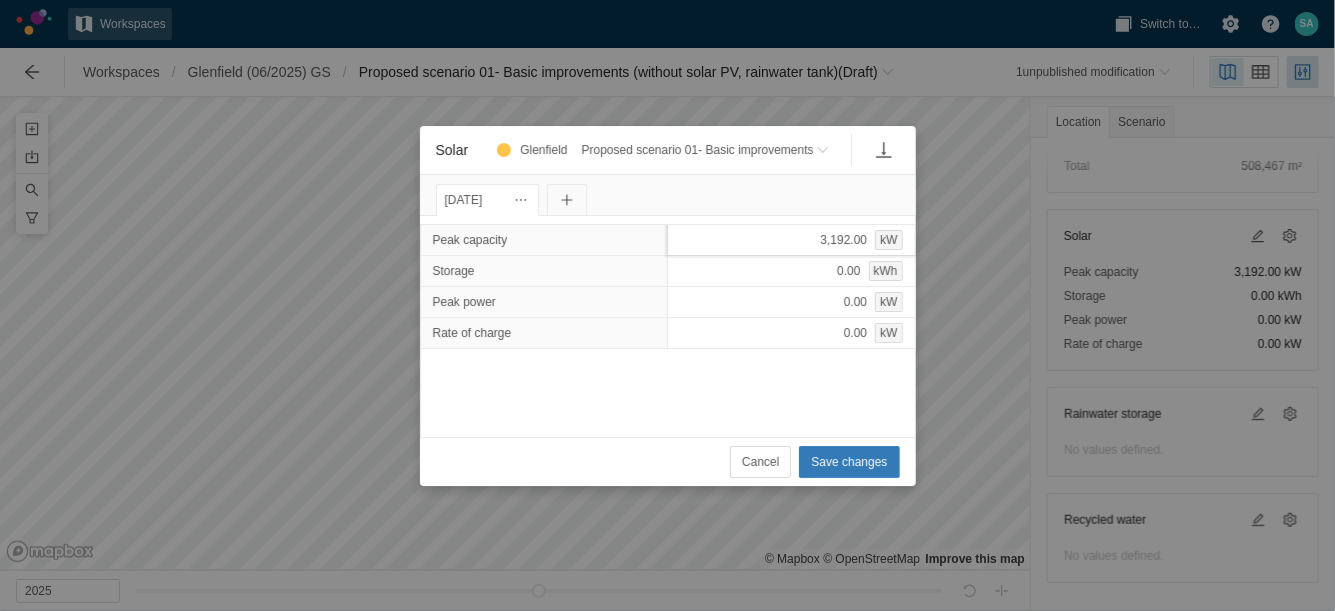 click on "3,192.00 kW" at bounding box center [791, 240] 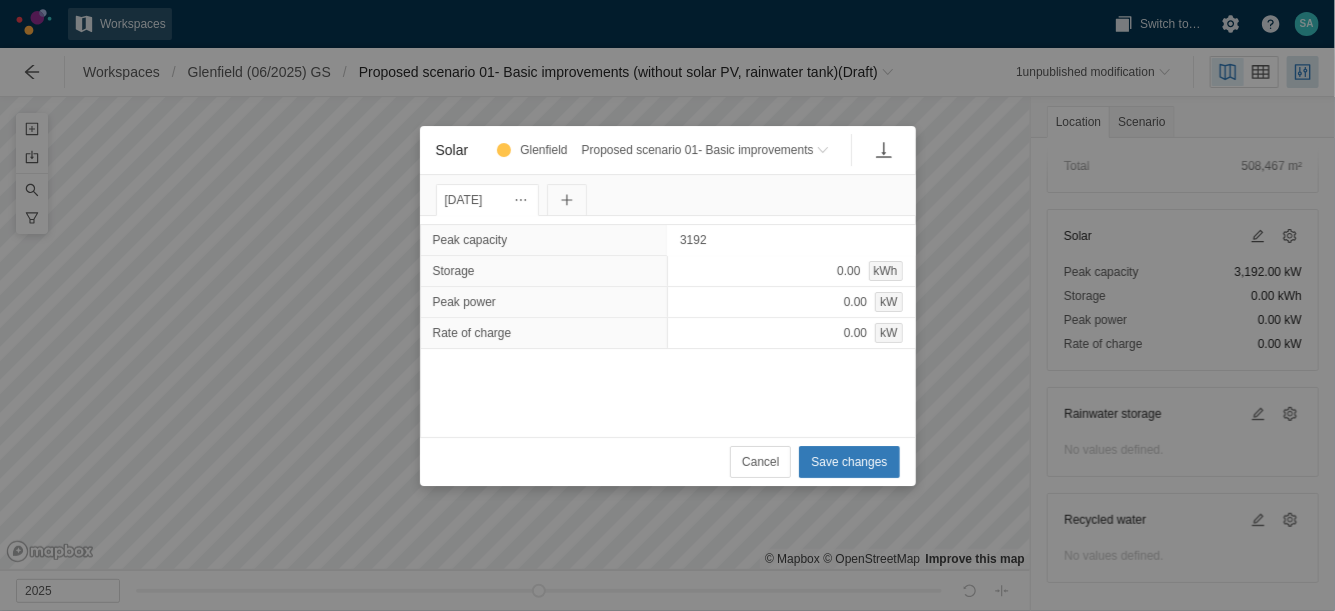 click on "3192" at bounding box center [791, 240] 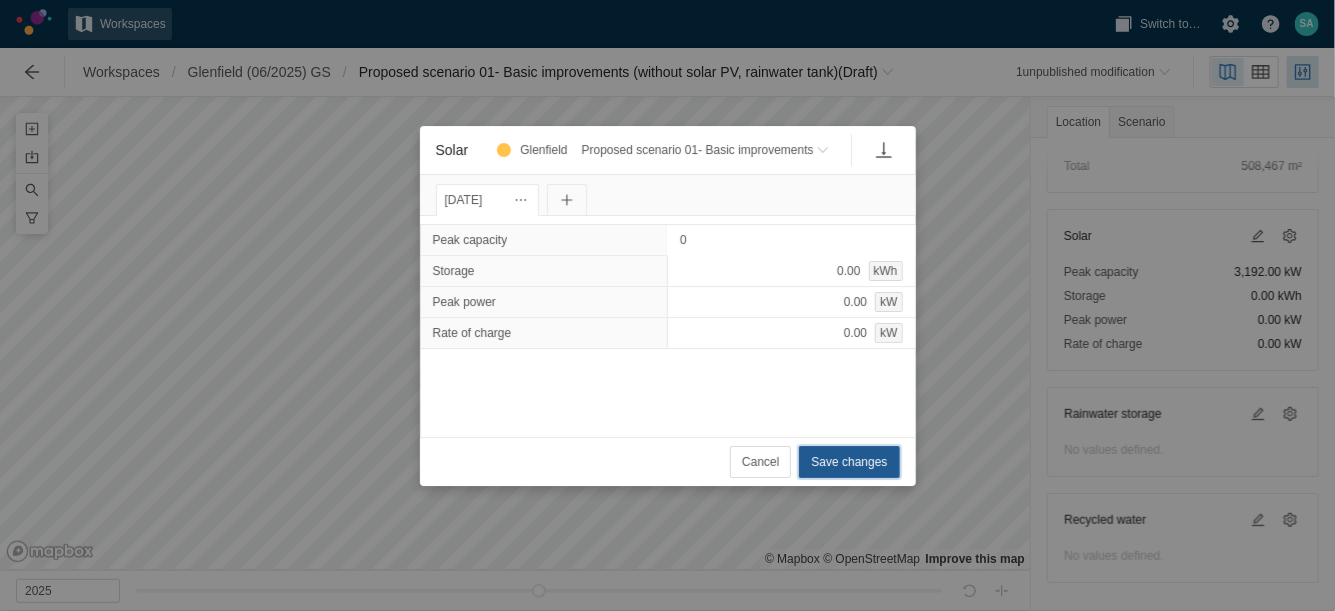 click on "Save changes" at bounding box center [849, 462] 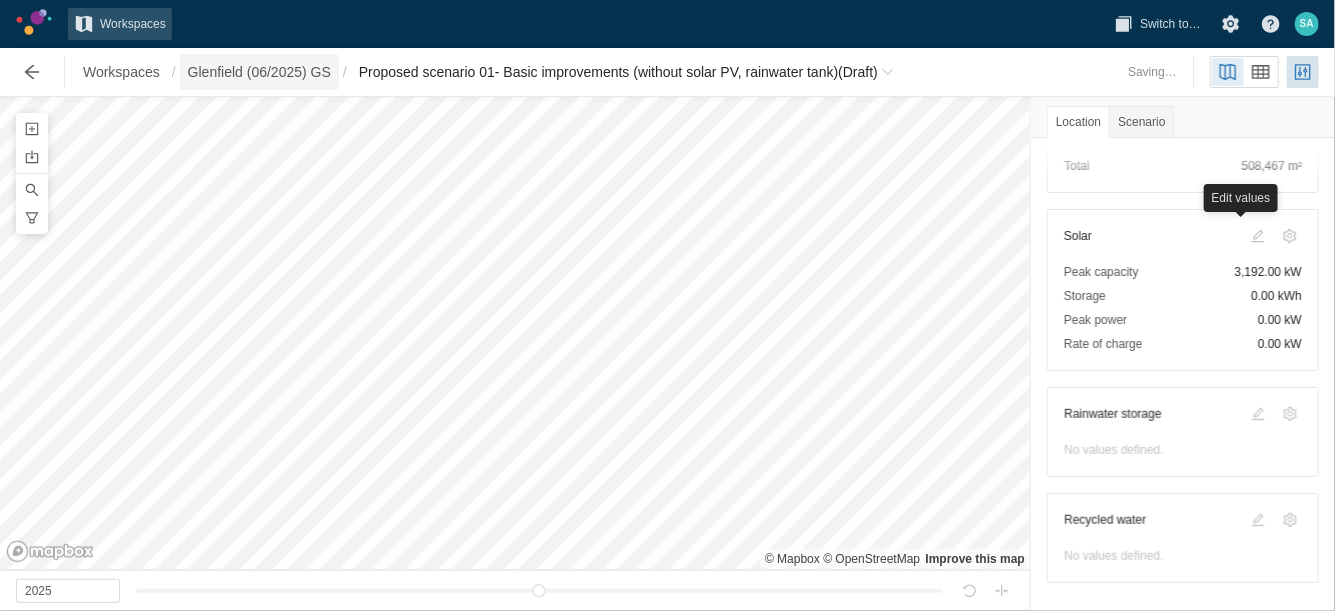 click on "Glenfield (06/2025) GS" at bounding box center [259, 72] 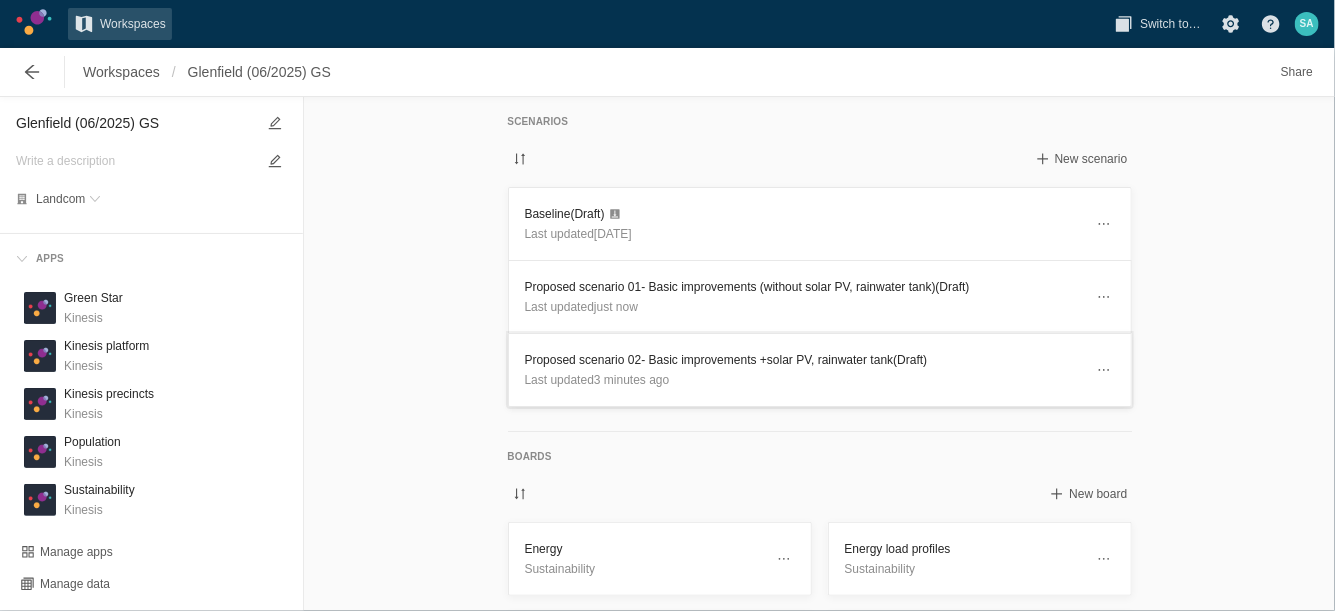 click on "Proposed scenario 02- Basic improvements +solar PV, rainwater tank  (Draft)" at bounding box center [804, 360] 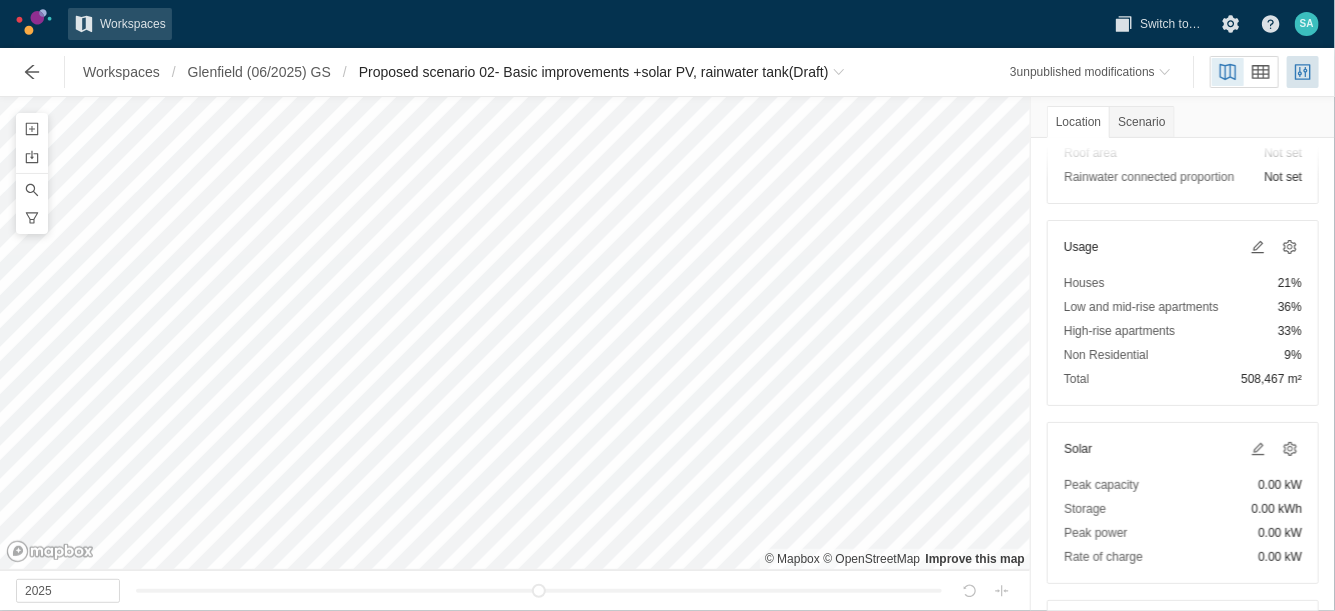 scroll, scrollTop: 375, scrollLeft: 0, axis: vertical 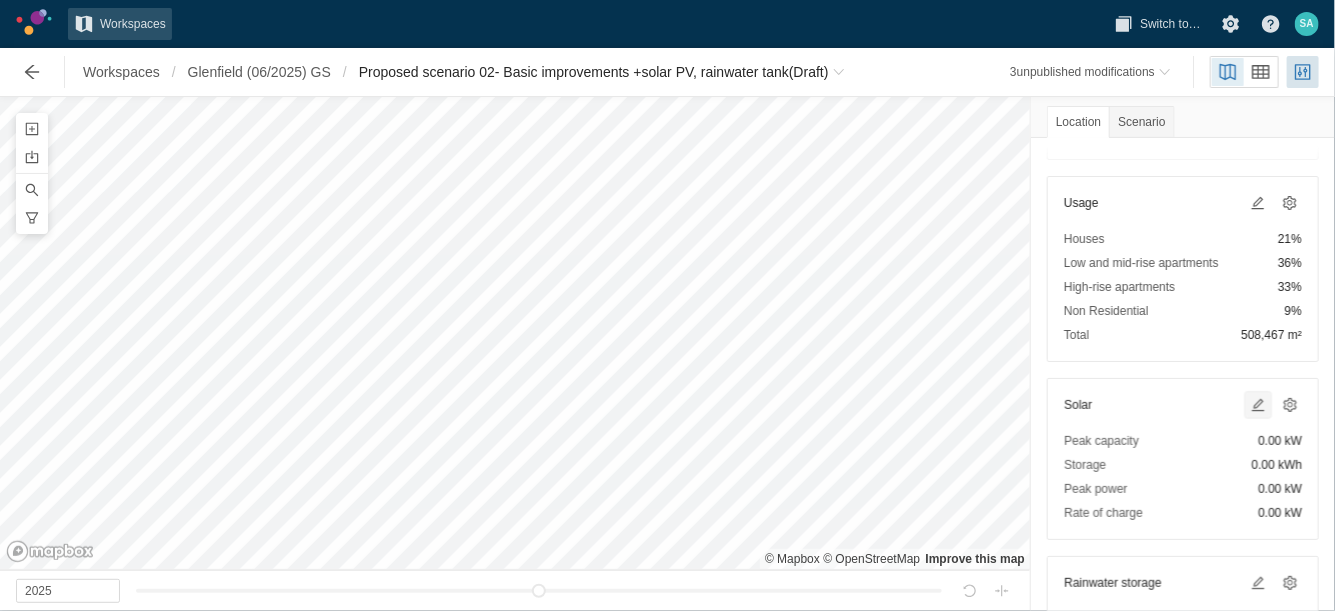 click at bounding box center [1258, 405] 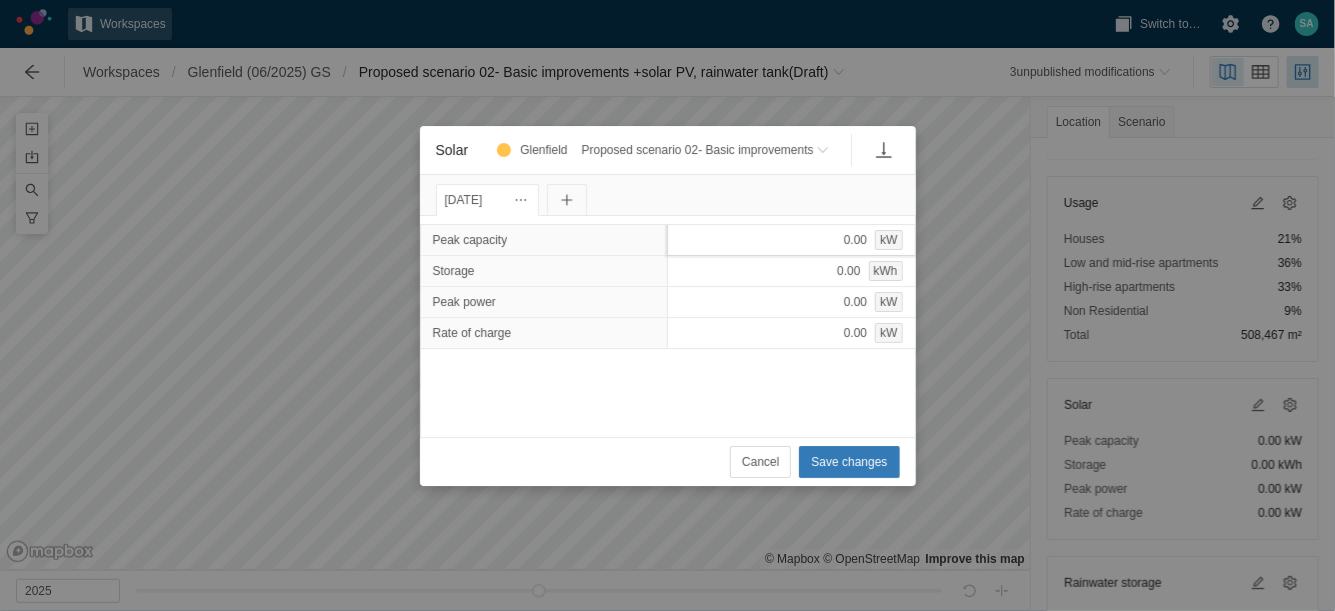 click on "0.00 kW" at bounding box center [791, 240] 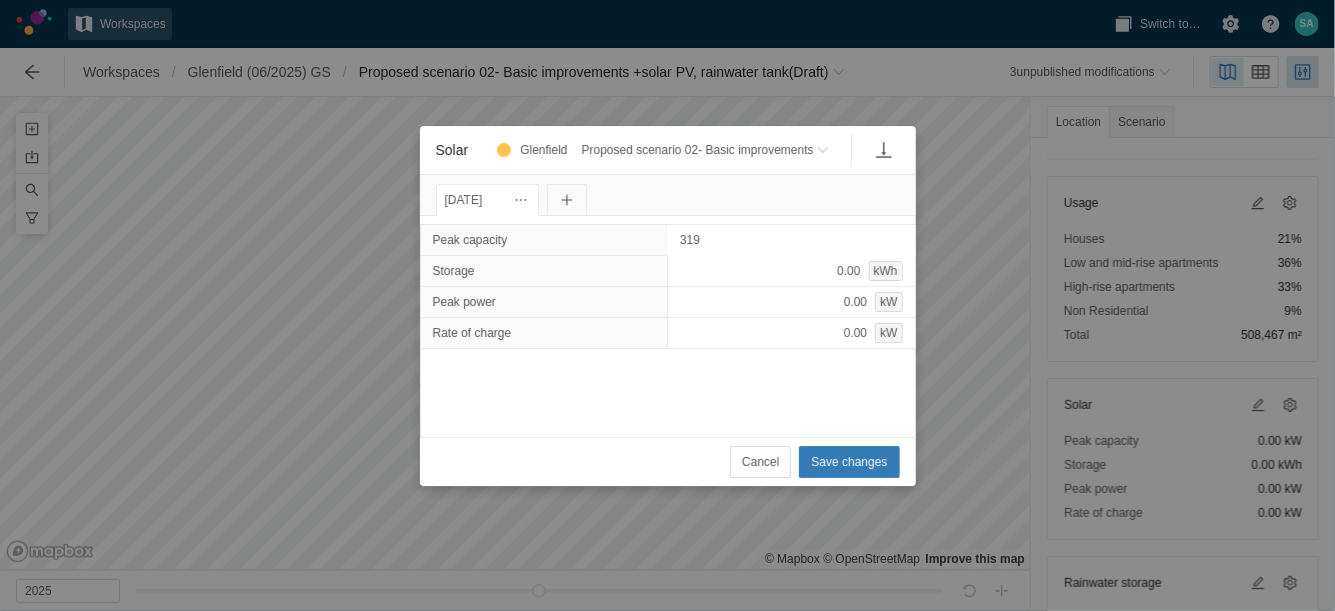 type on "3192" 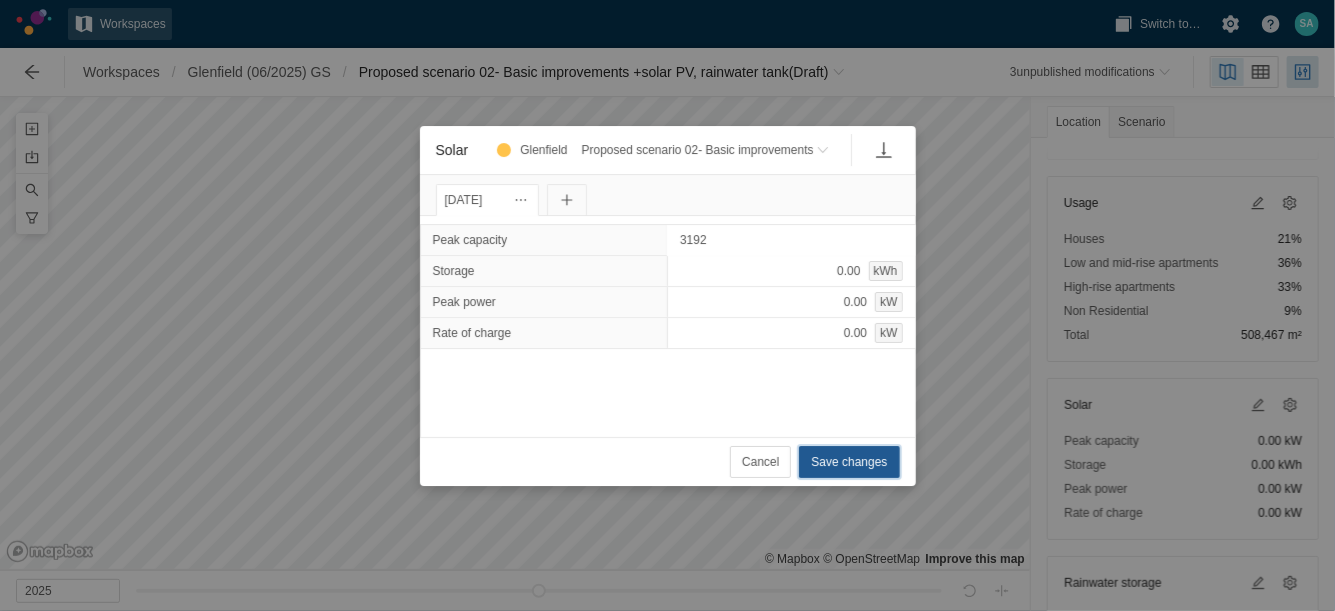 click on "Save changes" at bounding box center (849, 462) 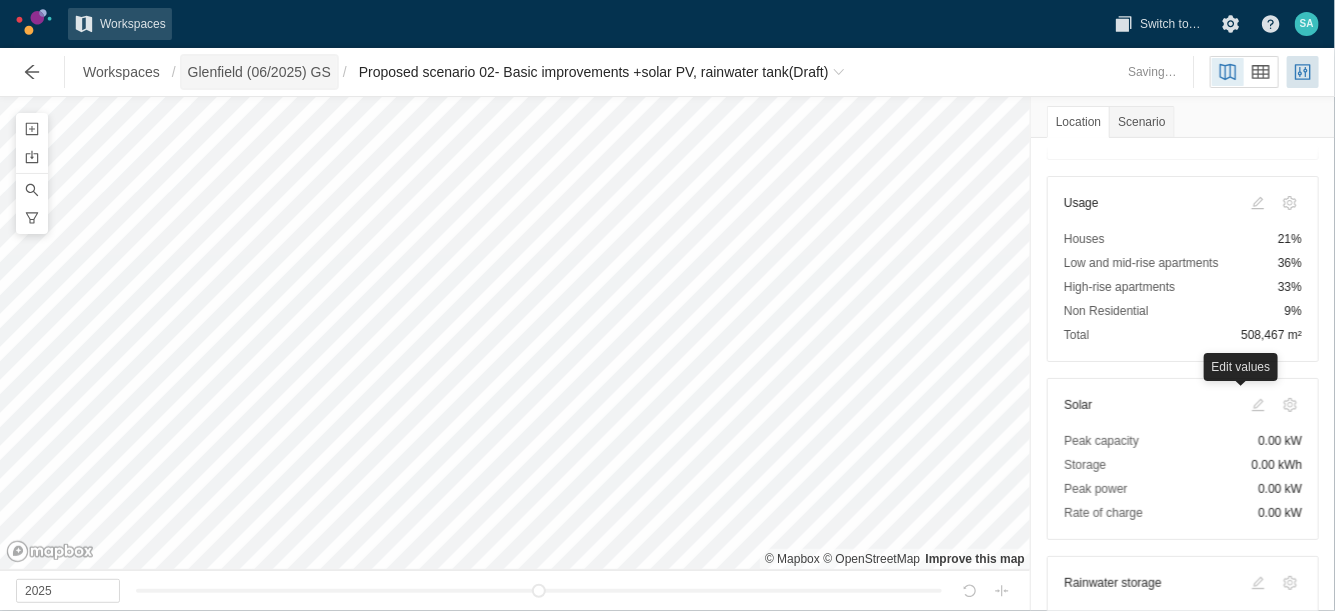click on "Glenfield (06/2025) GS" at bounding box center [259, 72] 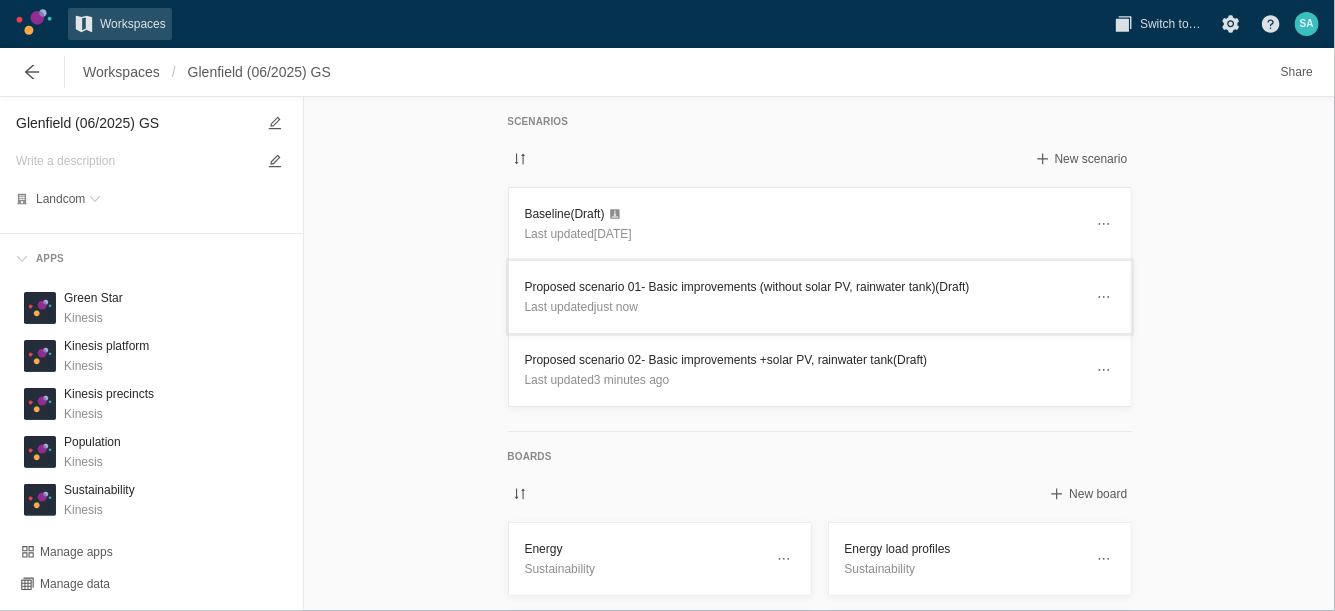 click on "Proposed scenario 01- Basic improvements (without solar PV, rainwater tank)  (Draft)" at bounding box center (804, 287) 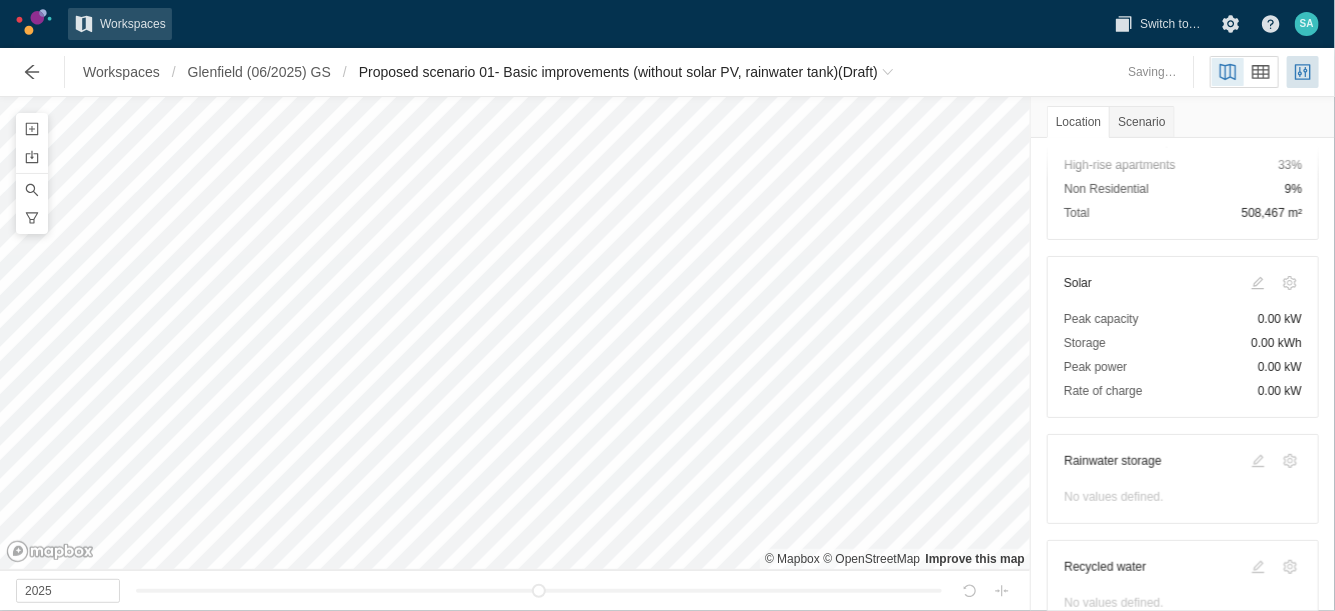 scroll, scrollTop: 500, scrollLeft: 0, axis: vertical 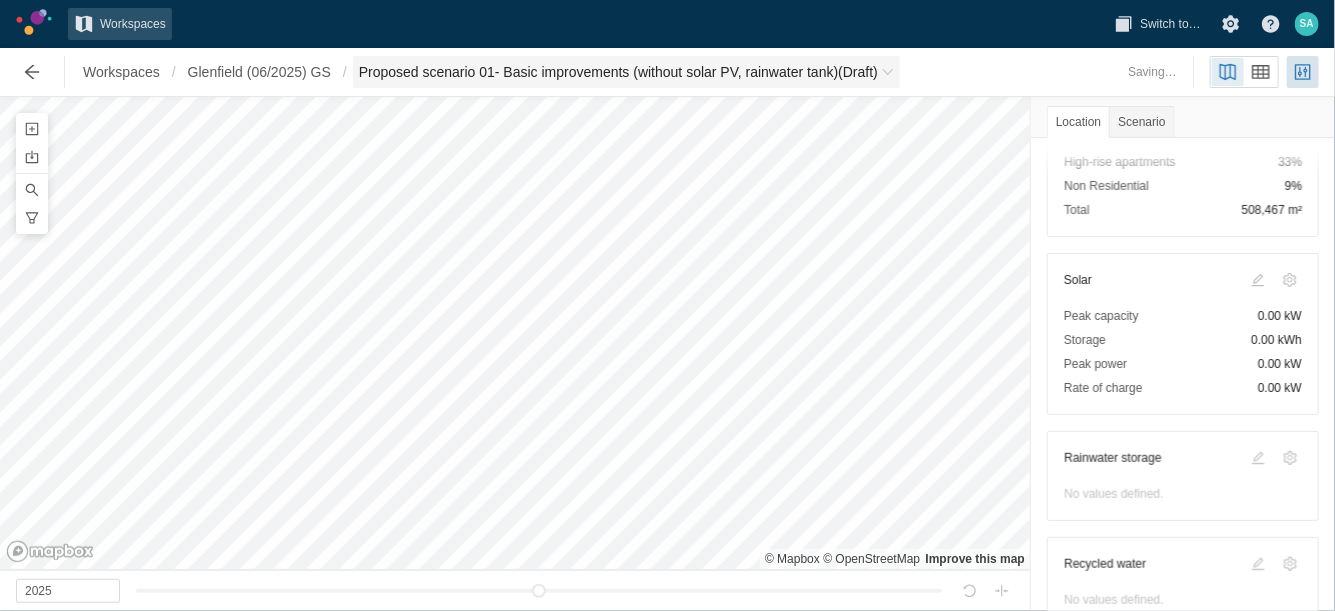 click on "Proposed scenario 01- Basic improvements (without solar PV, rainwater tank)  (Draft)" at bounding box center [618, 72] 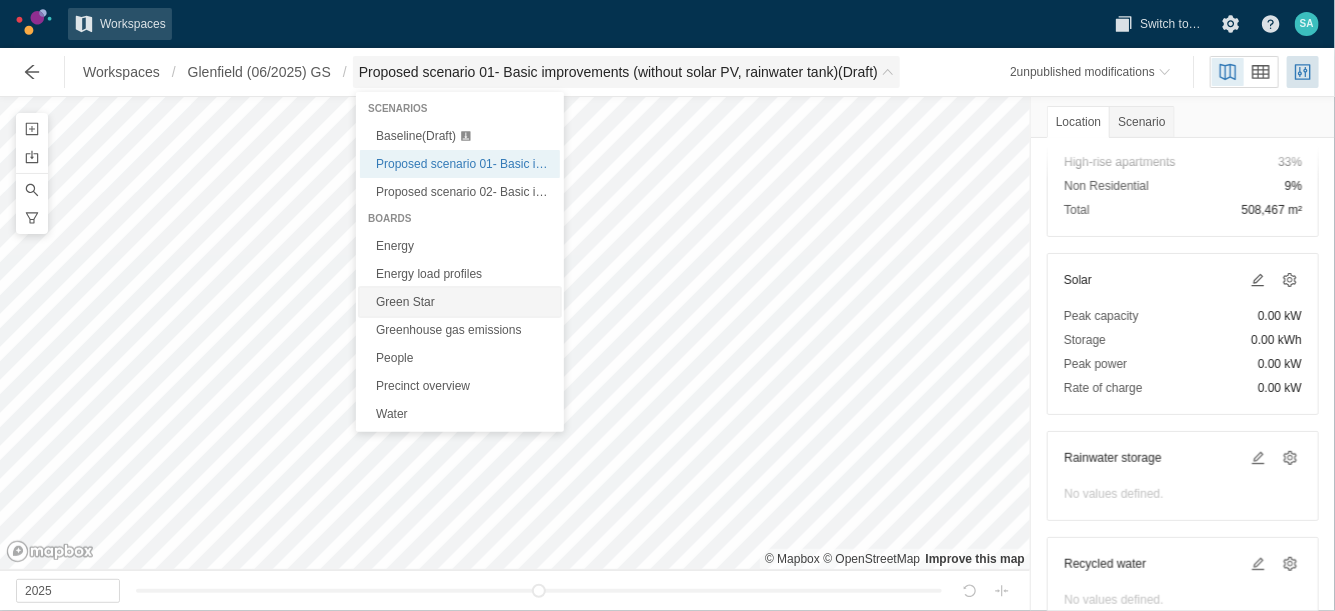 click on "Green Star" at bounding box center (460, 302) 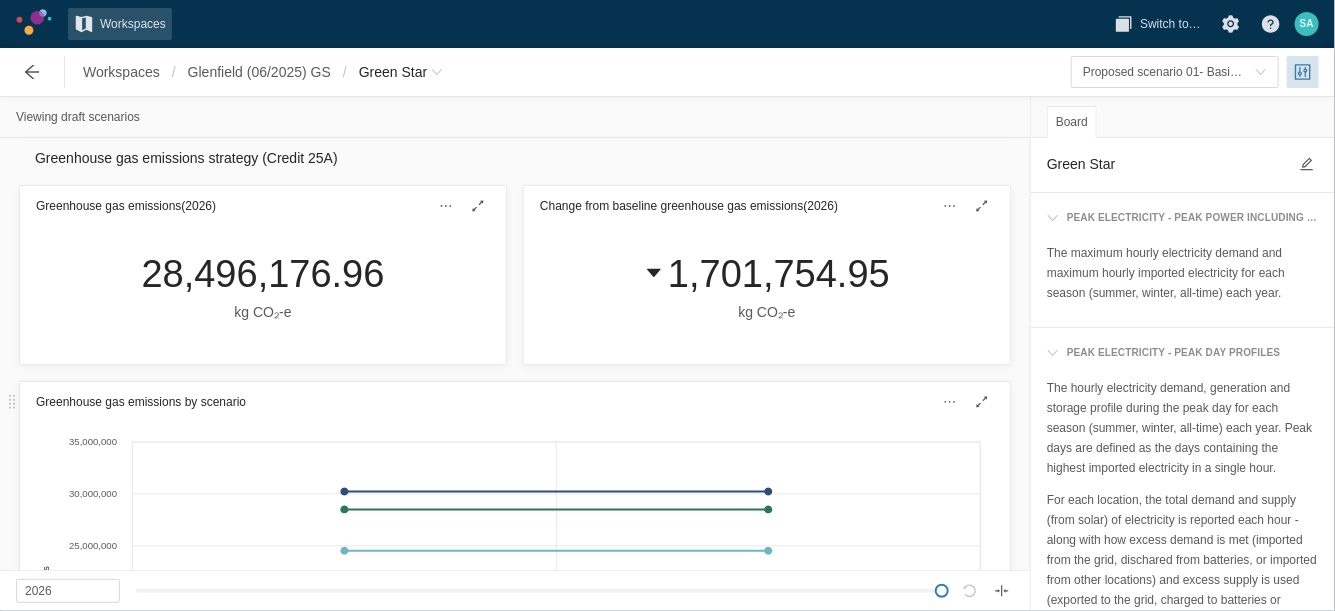 scroll, scrollTop: 1625, scrollLeft: 0, axis: vertical 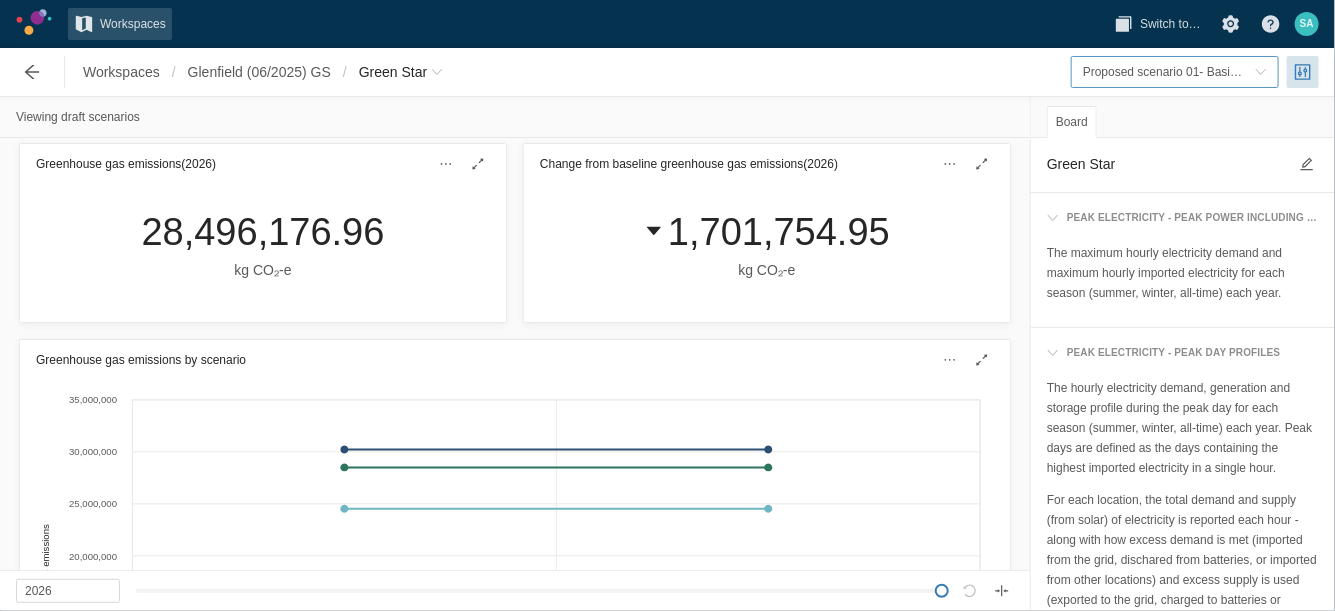 click on "Proposed scenario 01- Basic improvements (without solar PV, rainwater tank)" at bounding box center [1288, 72] 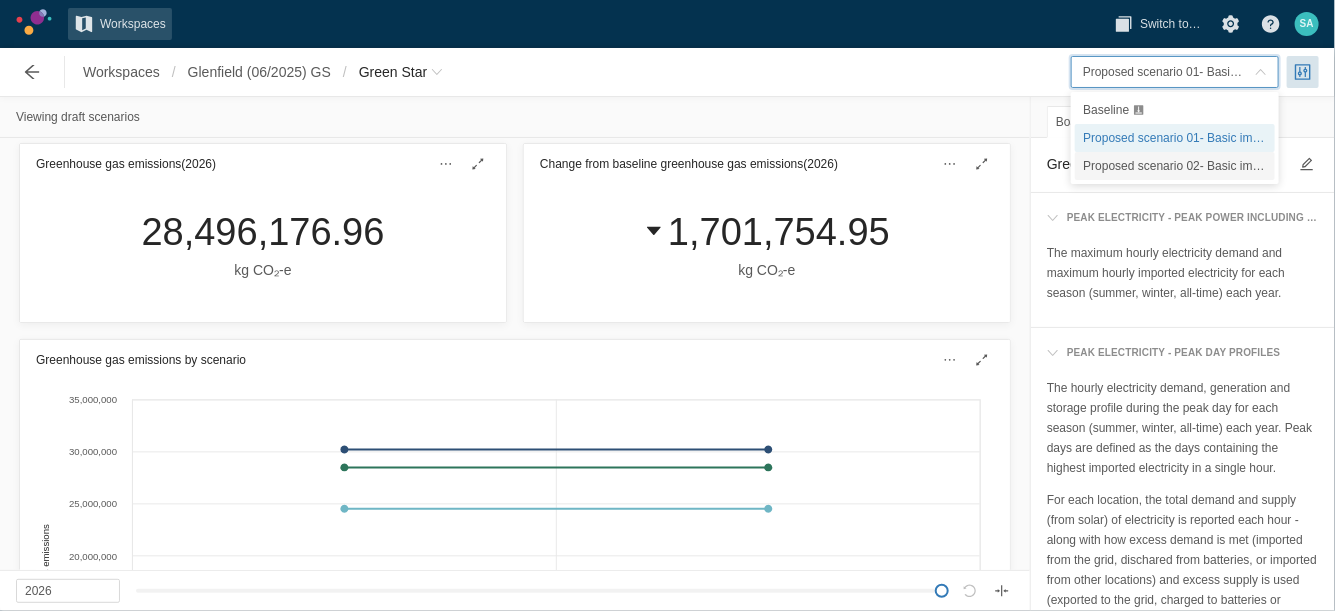 click on "Proposed scenario 02- Basic improvements +solar PV, rainwater tank" at bounding box center (1175, 166) 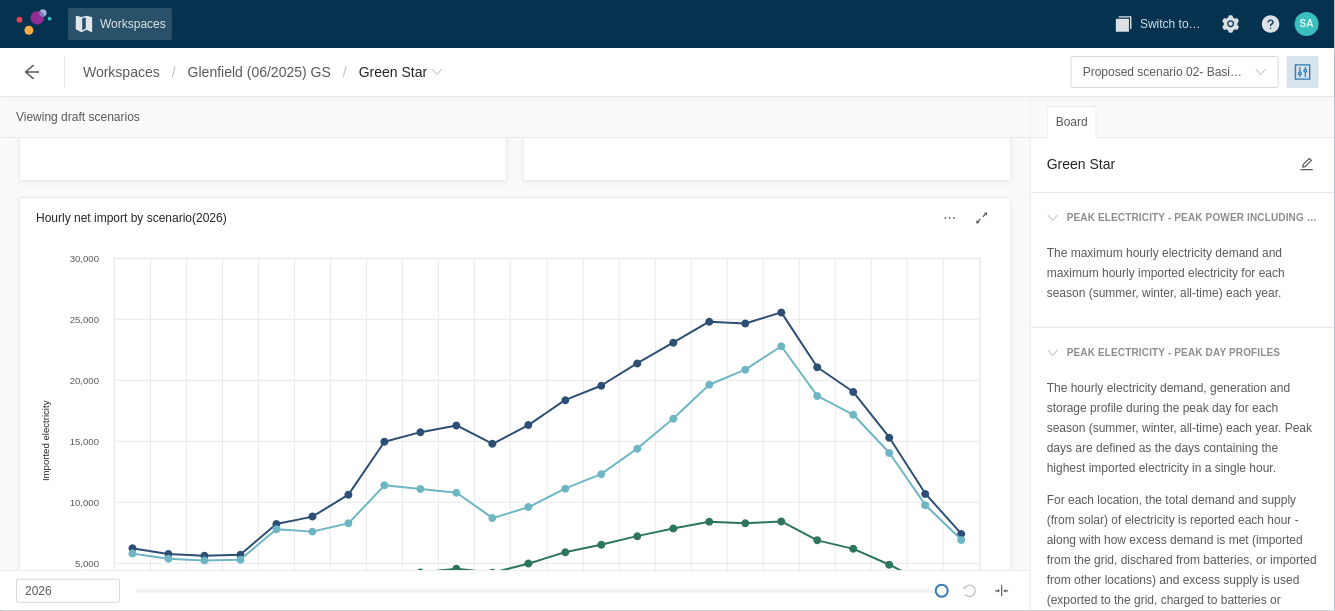 scroll, scrollTop: 0, scrollLeft: 0, axis: both 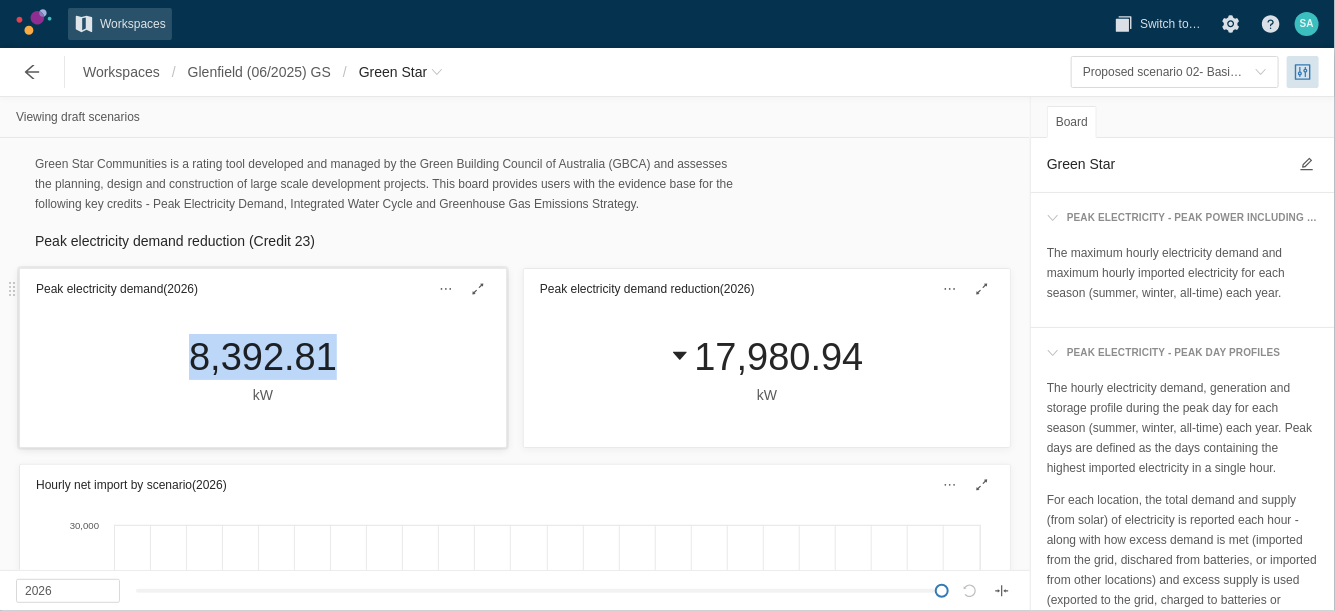 drag, startPoint x: 184, startPoint y: 357, endPoint x: 331, endPoint y: 359, distance: 147.01361 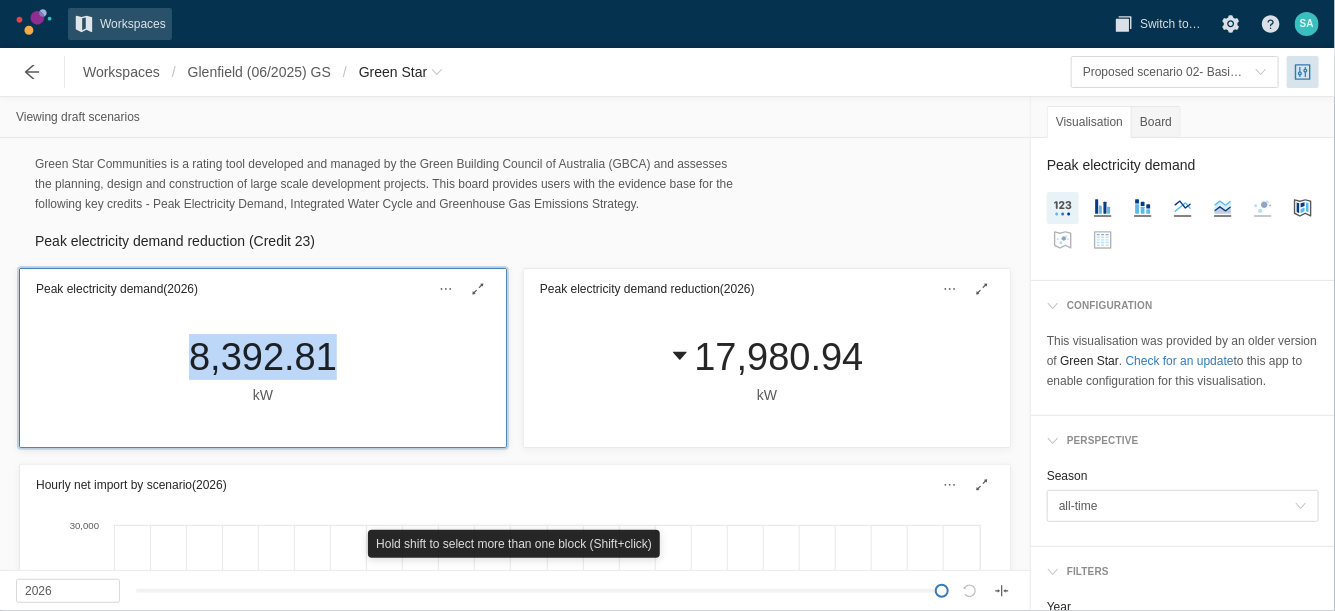 drag, startPoint x: 331, startPoint y: 359, endPoint x: 294, endPoint y: 359, distance: 37 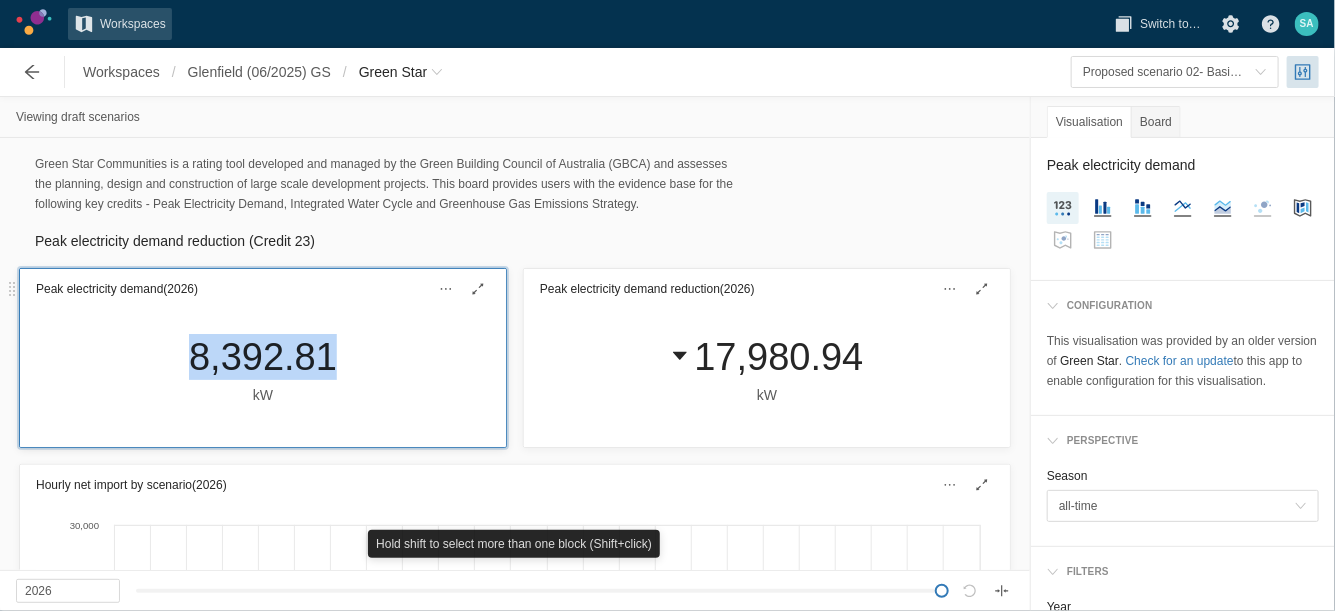 copy on "8,392.81" 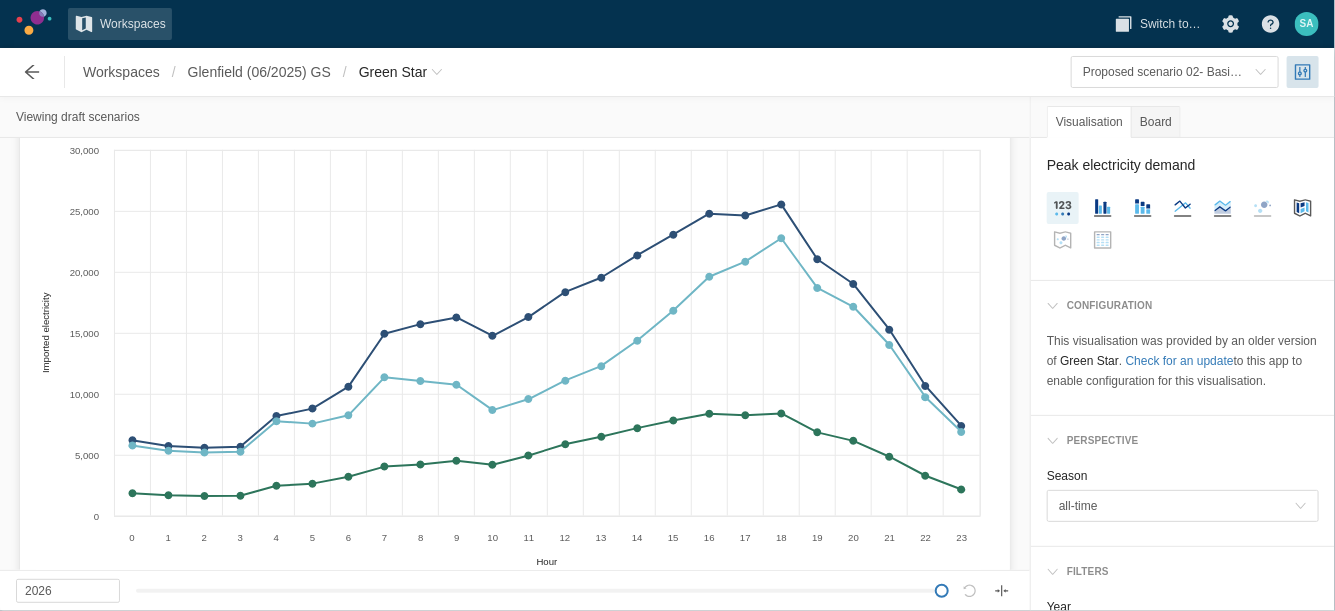 scroll, scrollTop: 0, scrollLeft: 0, axis: both 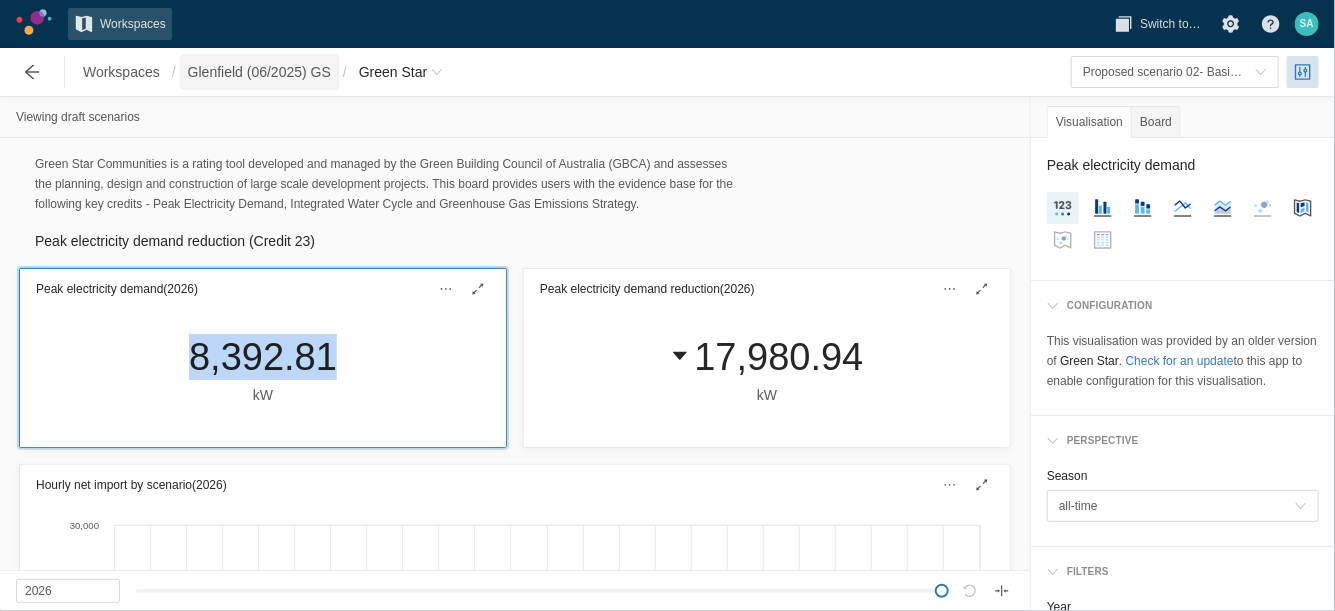 click on "Glenfield (06/2025) GS" at bounding box center (259, 72) 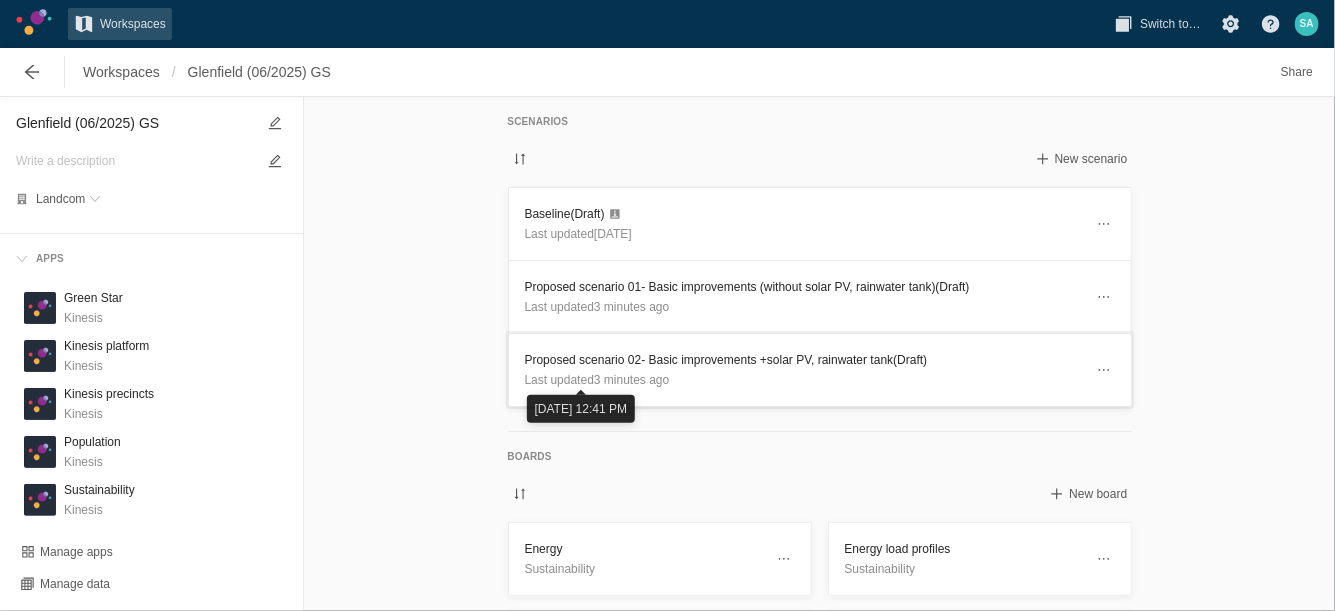 click on "Proposed scenario 02- Basic improvements +solar PV, rainwater tank  (Draft)" at bounding box center [804, 360] 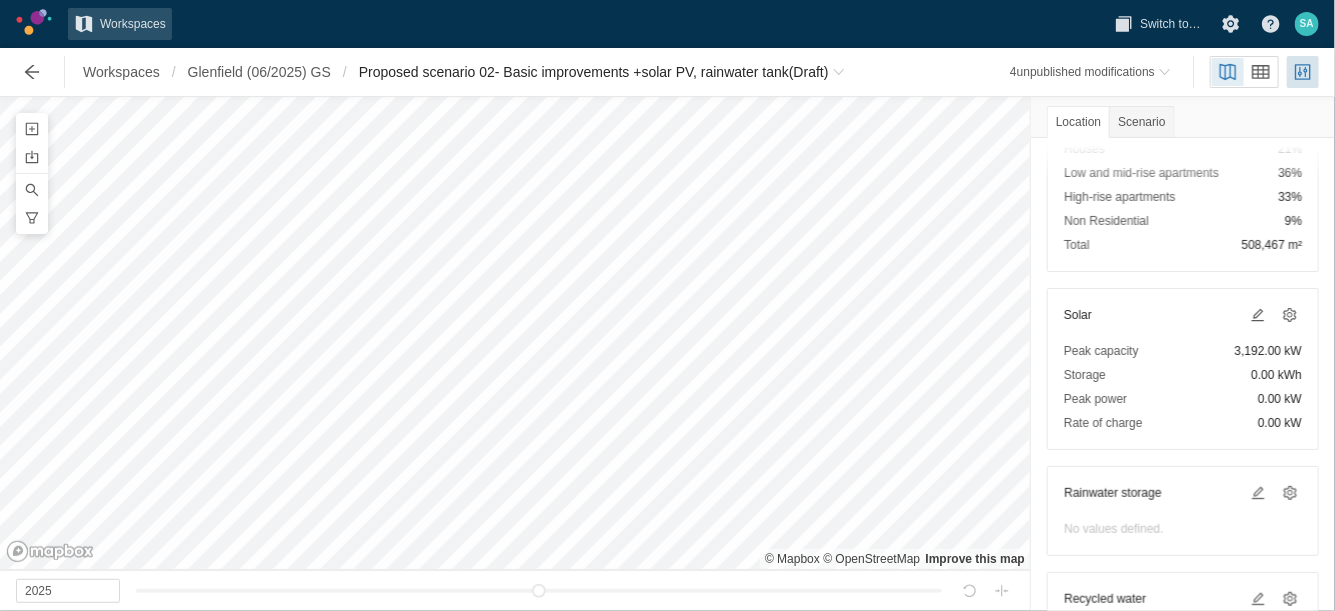 scroll, scrollTop: 500, scrollLeft: 0, axis: vertical 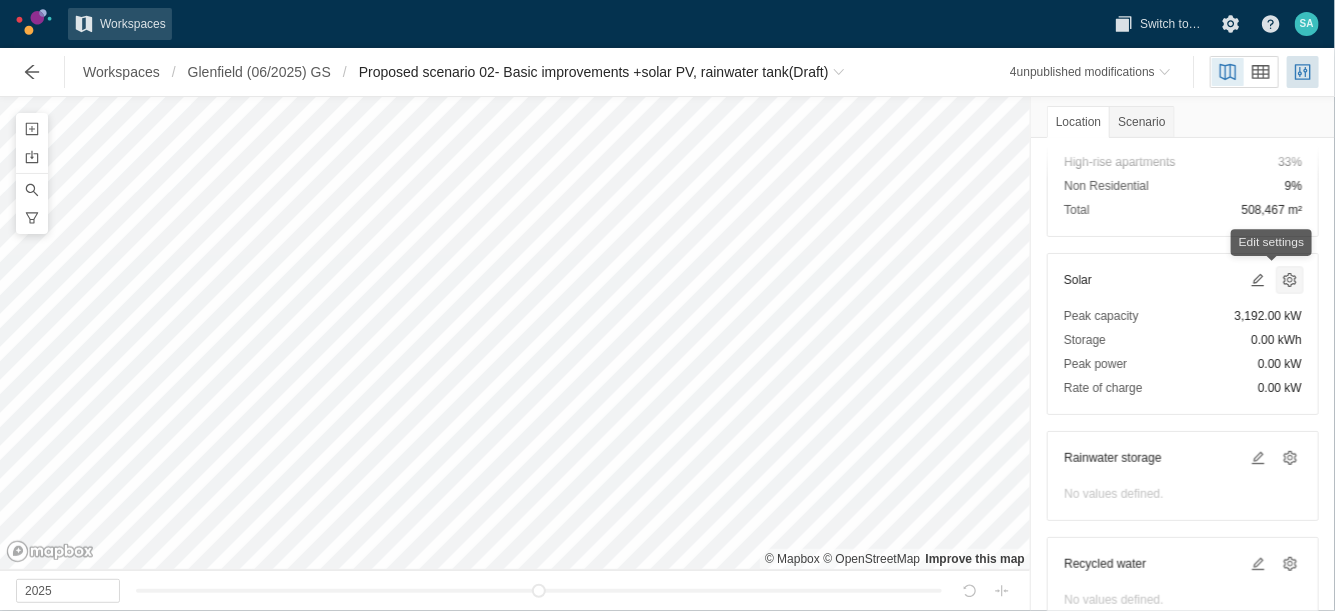 click at bounding box center (1290, 280) 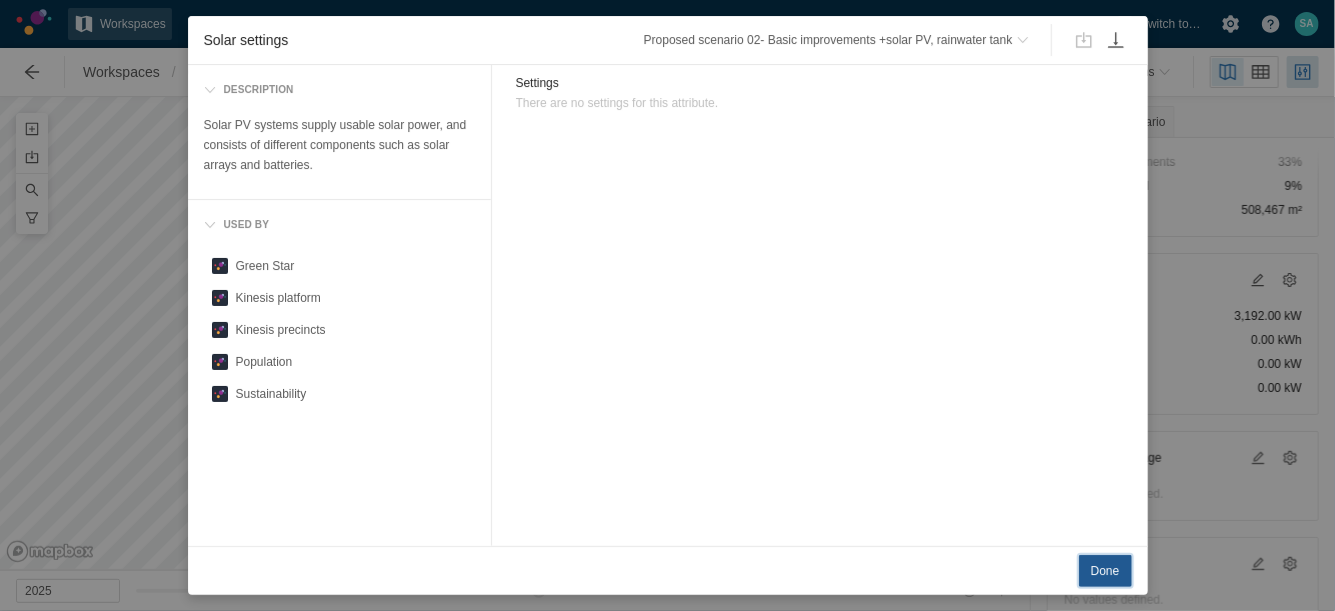 click on "Done" at bounding box center (1105, 571) 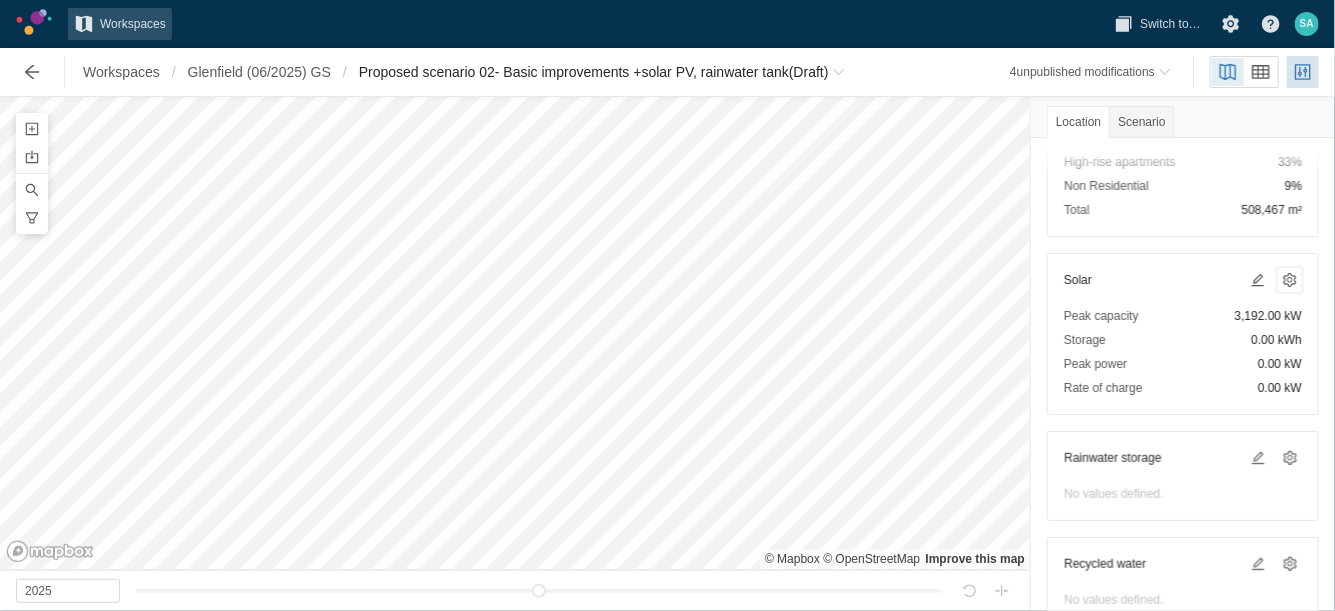 scroll, scrollTop: 250, scrollLeft: 0, axis: vertical 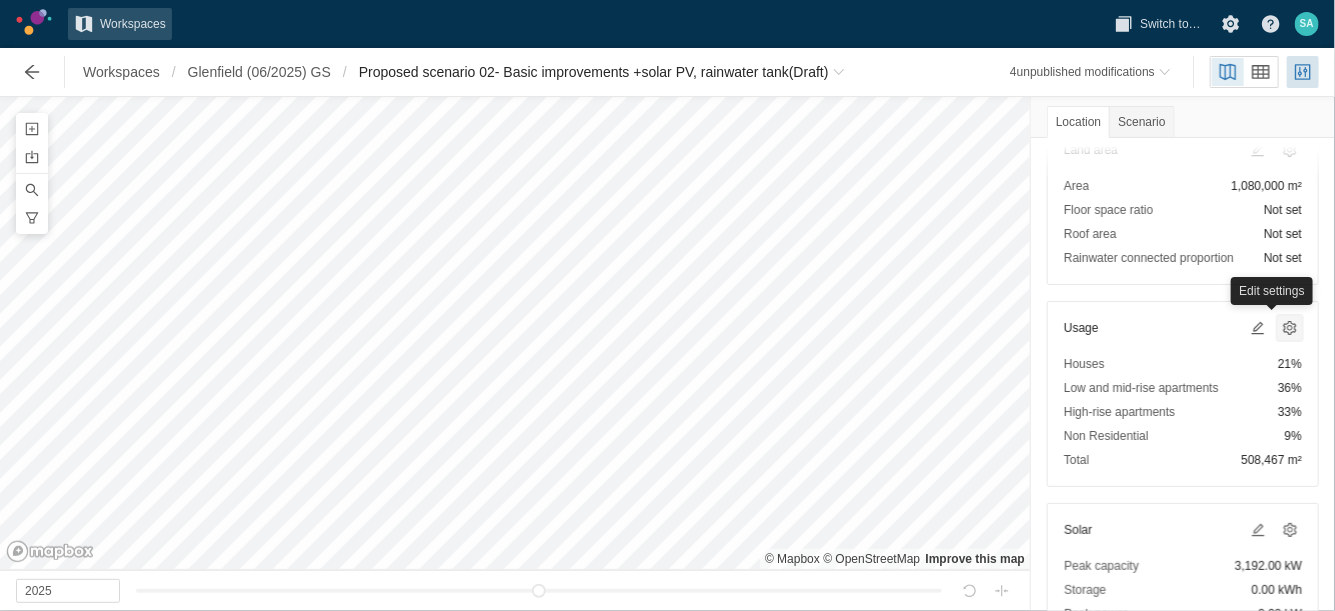 click at bounding box center (1290, 328) 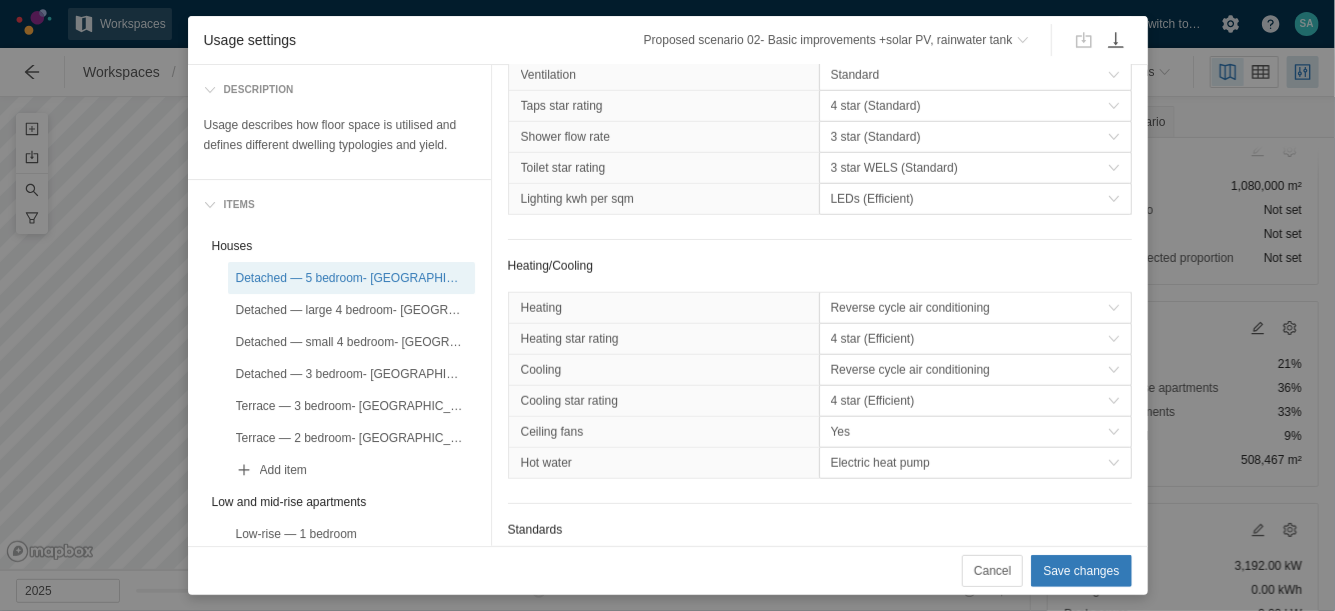 scroll, scrollTop: 1000, scrollLeft: 0, axis: vertical 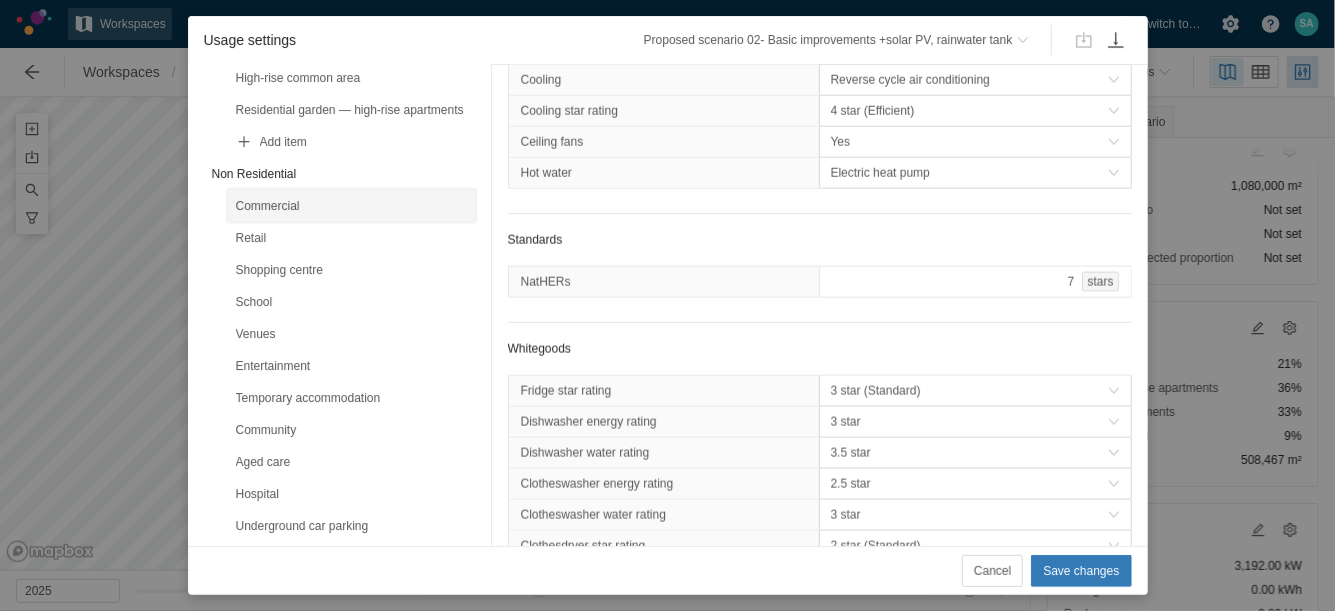 click on "Commercial" at bounding box center [351, 206] 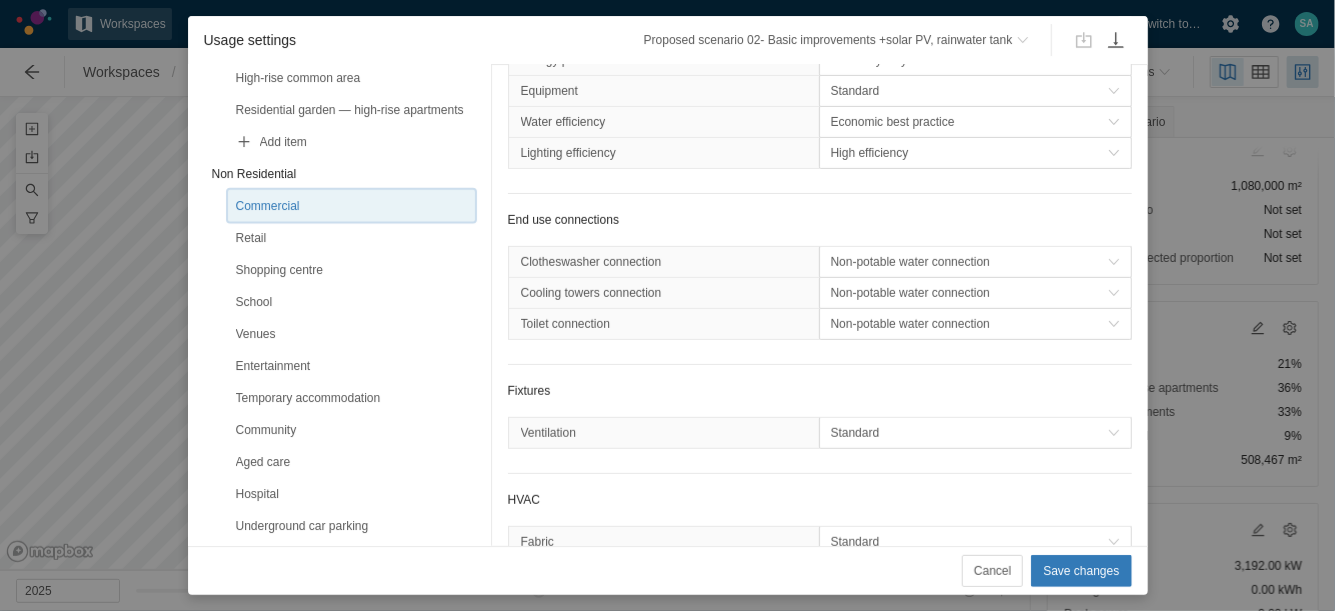 scroll, scrollTop: 0, scrollLeft: 0, axis: both 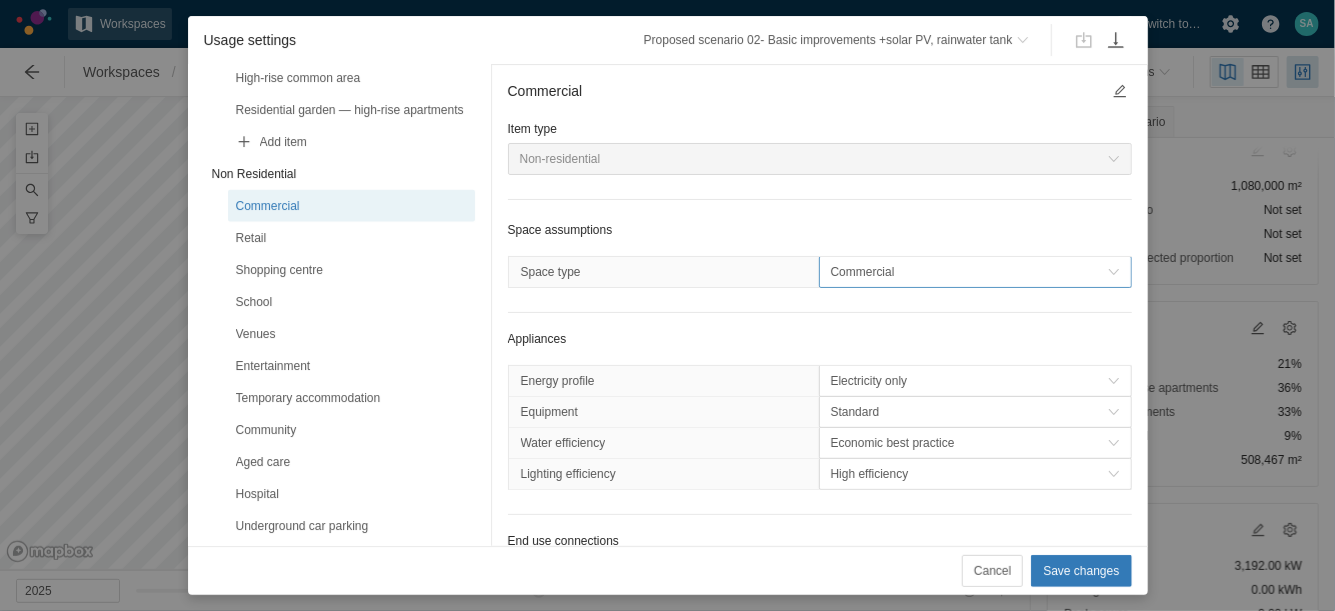 click on "Commercial" at bounding box center [969, 272] 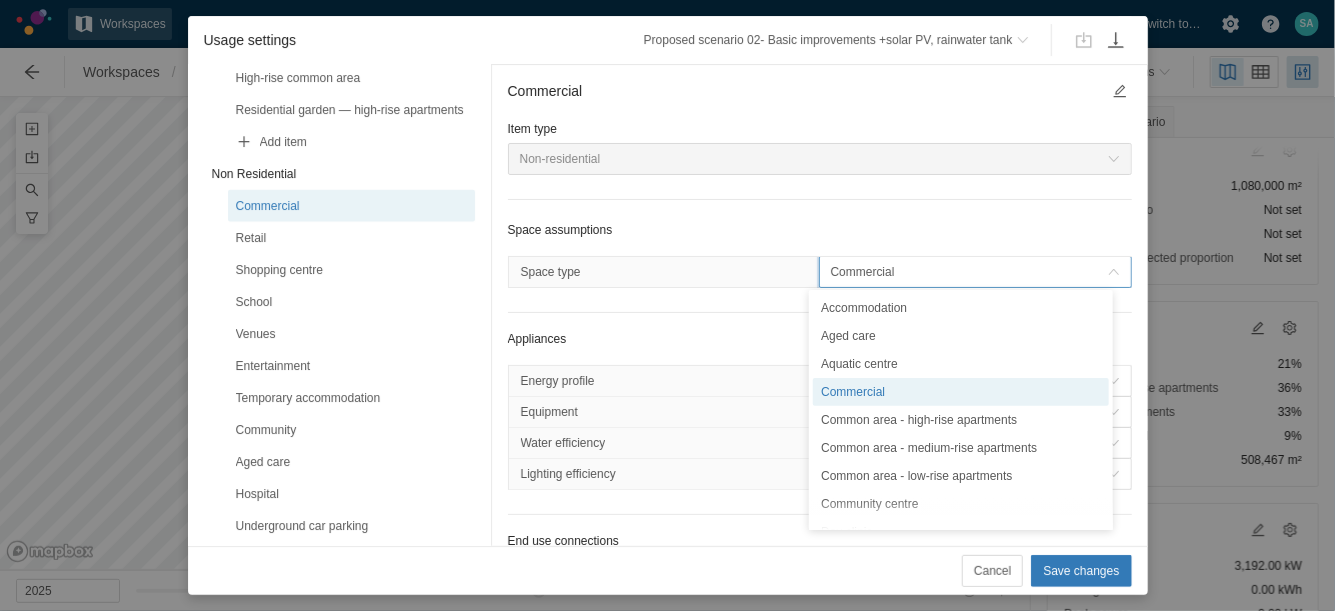 click on "Commercial" at bounding box center [969, 272] 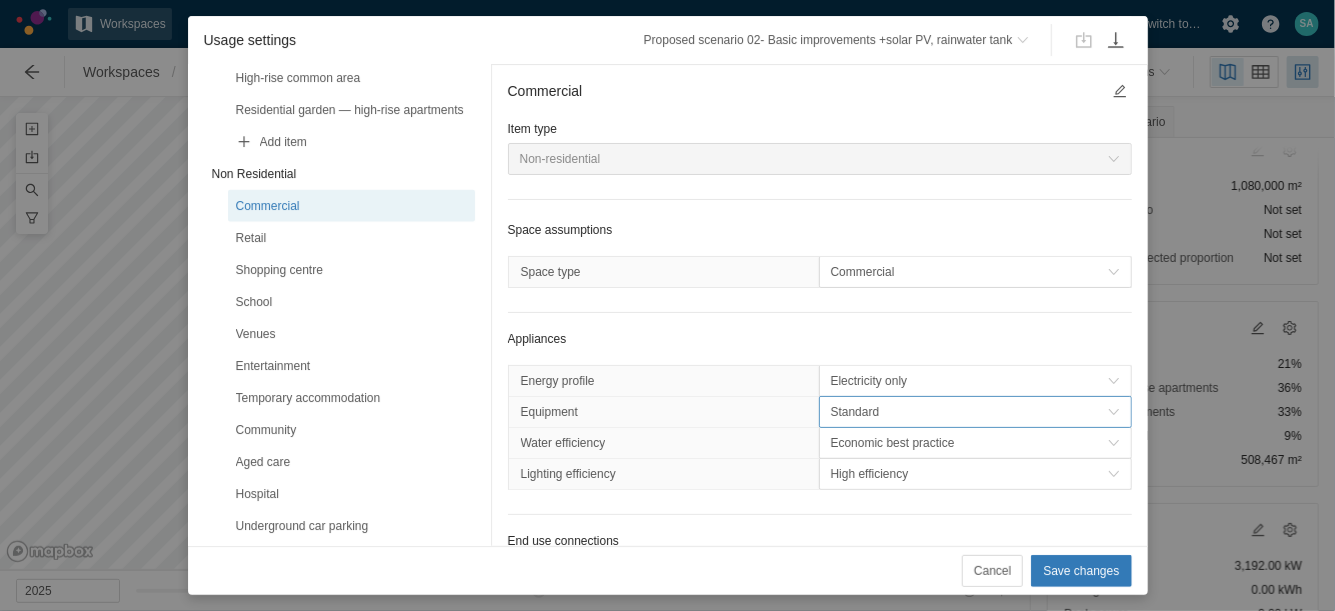 click on "Standard" at bounding box center (969, 412) 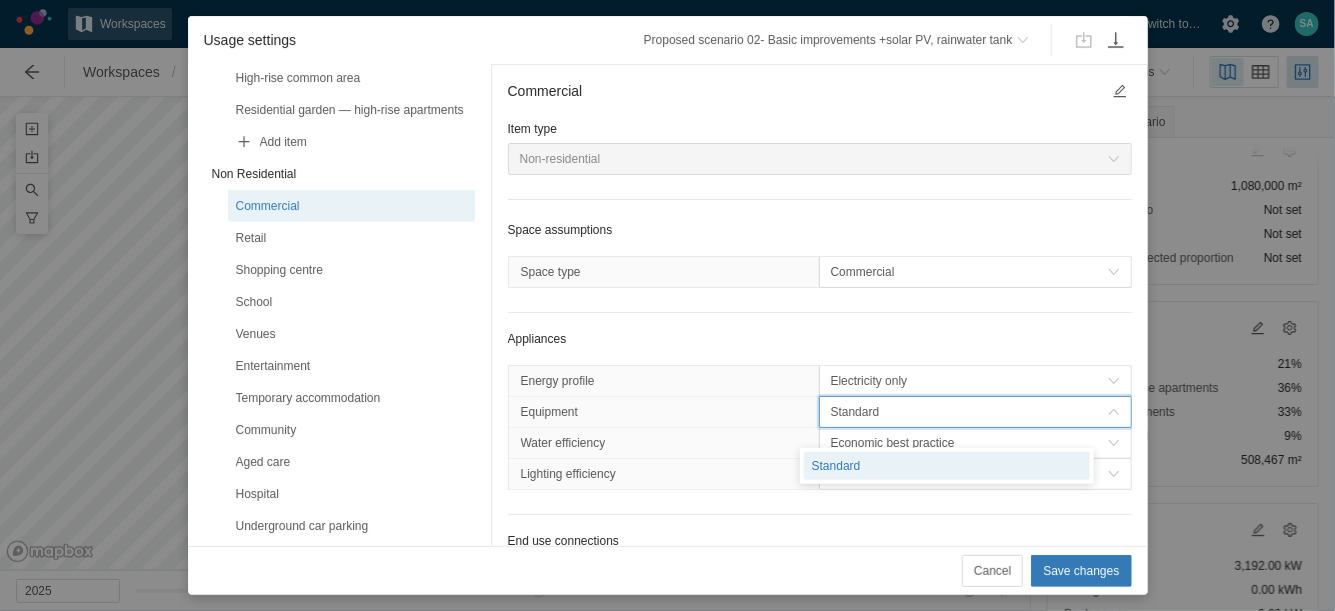 click on "Standard" at bounding box center (969, 412) 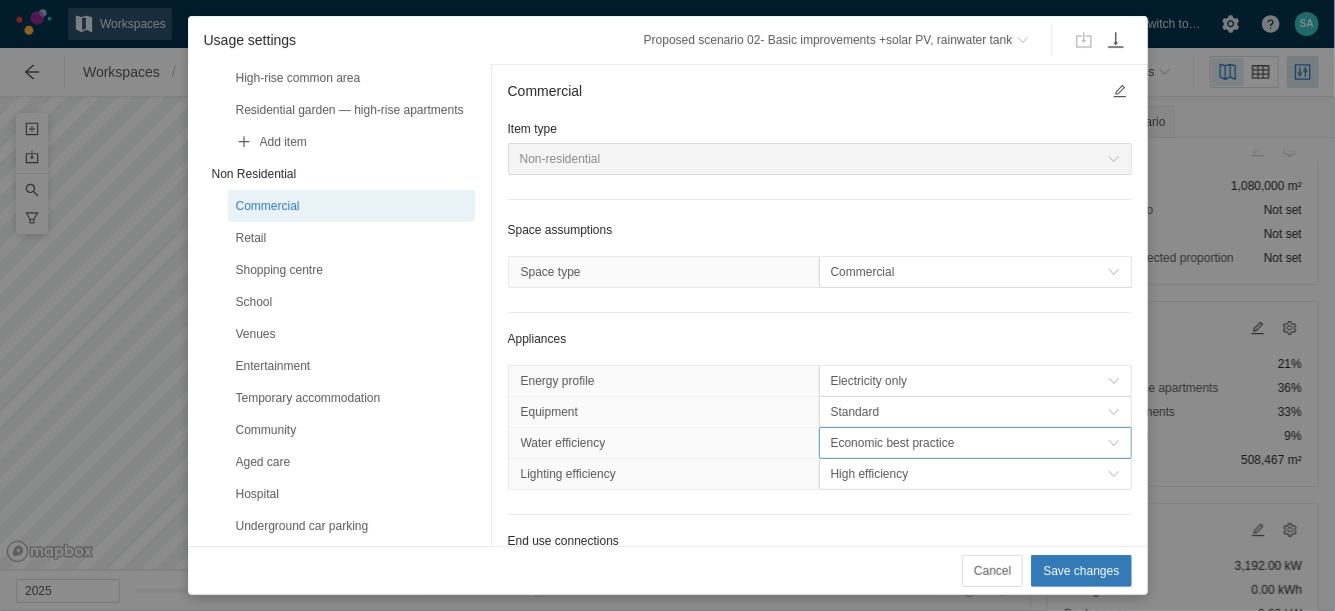 click on "Economic best practice" at bounding box center (969, 443) 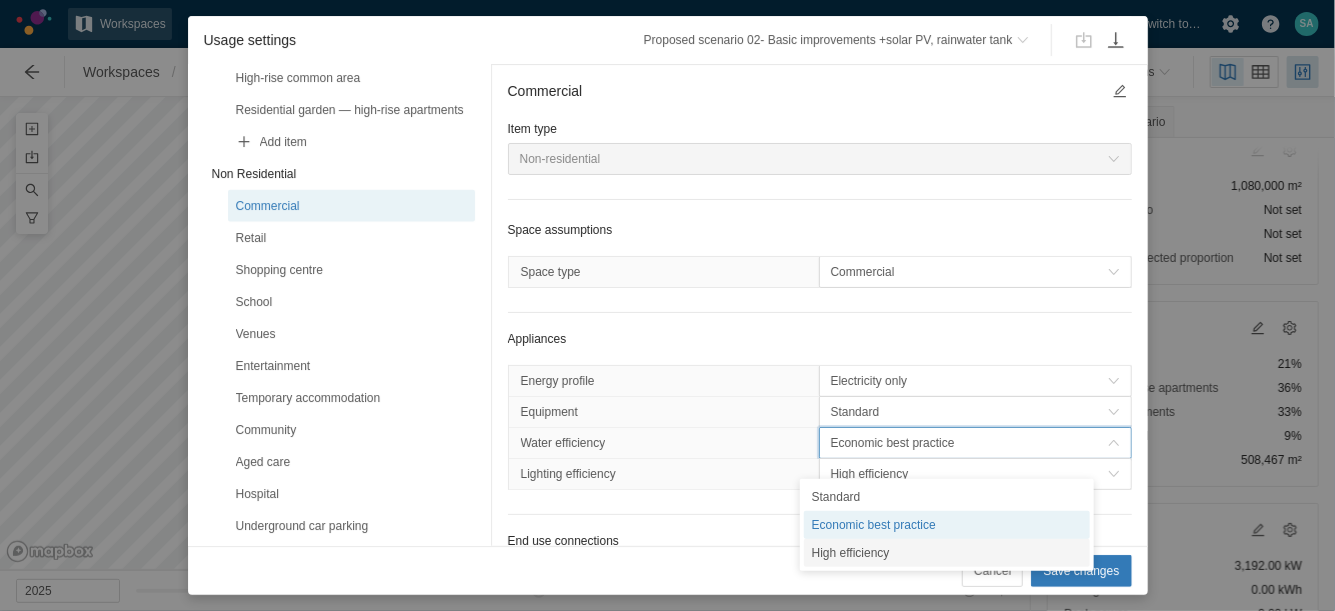click on "High efficiency" at bounding box center [947, 553] 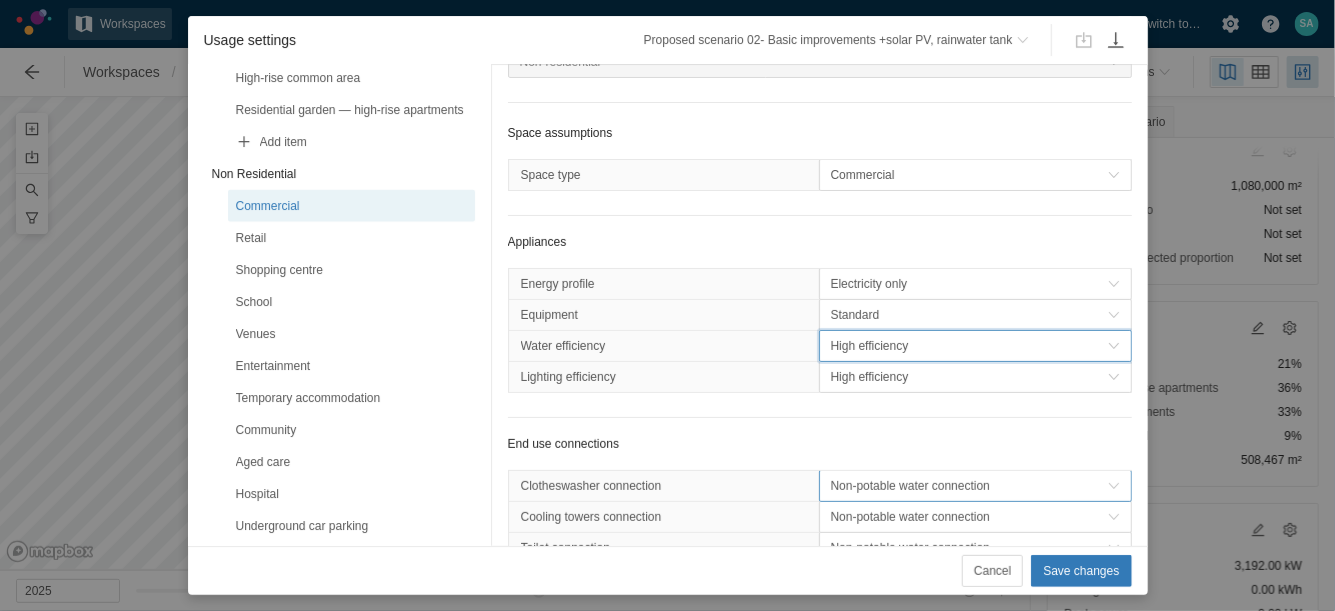 scroll, scrollTop: 125, scrollLeft: 0, axis: vertical 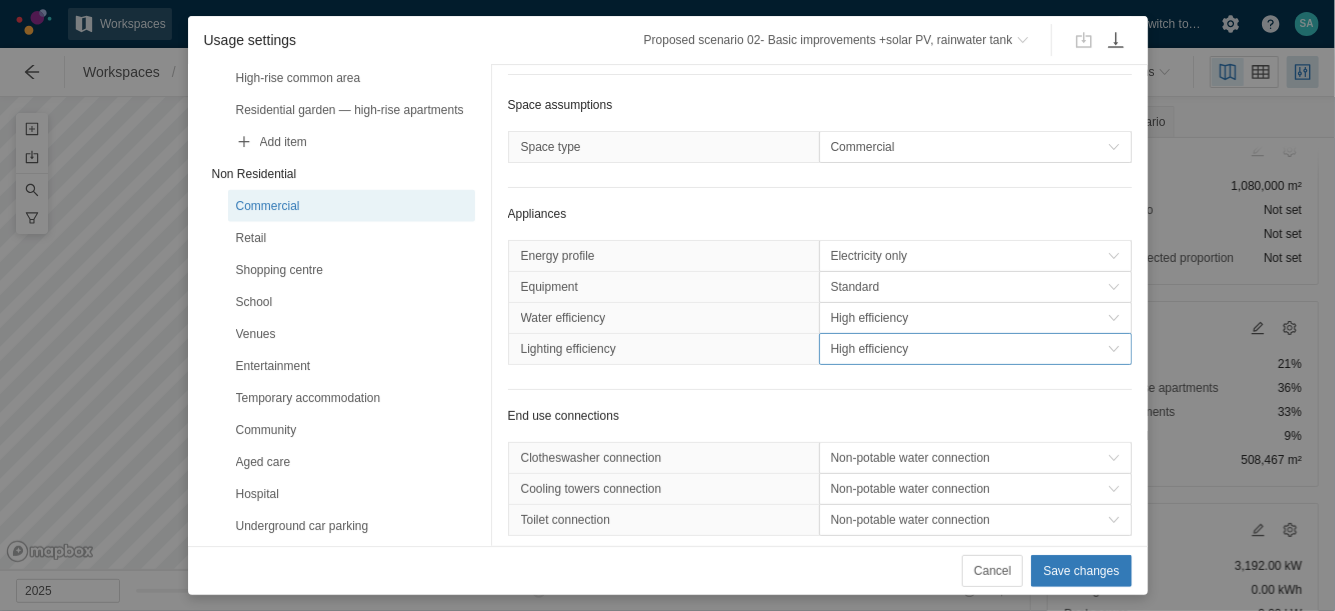 click on "High efficiency" at bounding box center (969, 349) 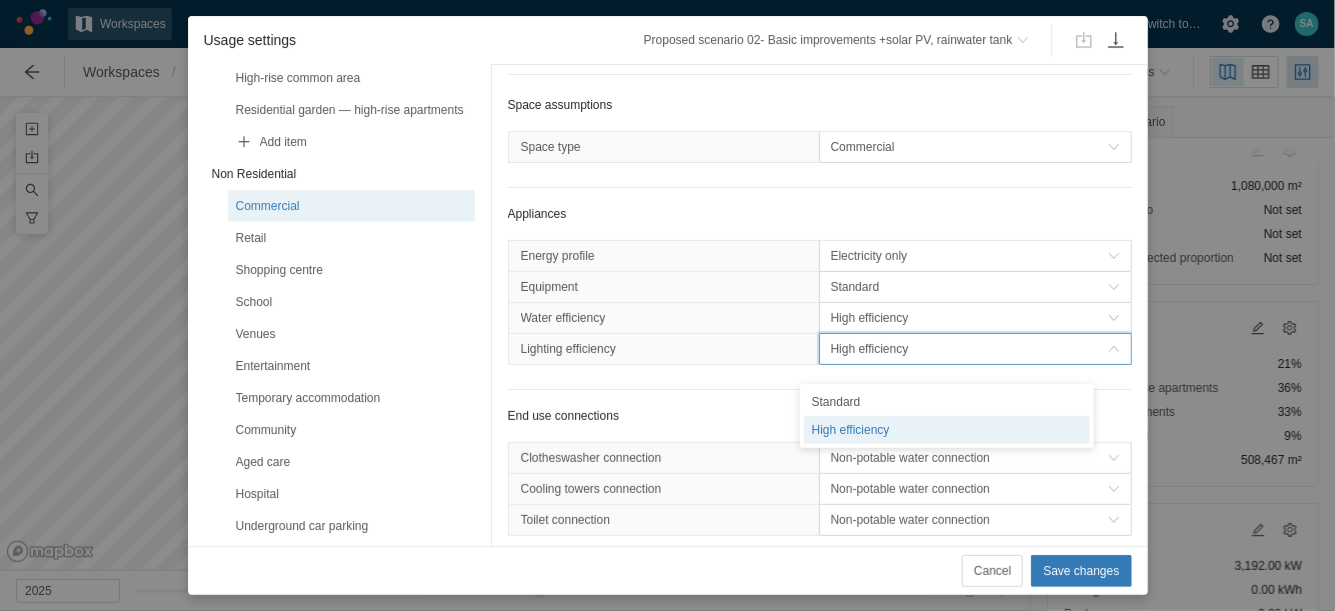 click on "High efficiency" at bounding box center (969, 349) 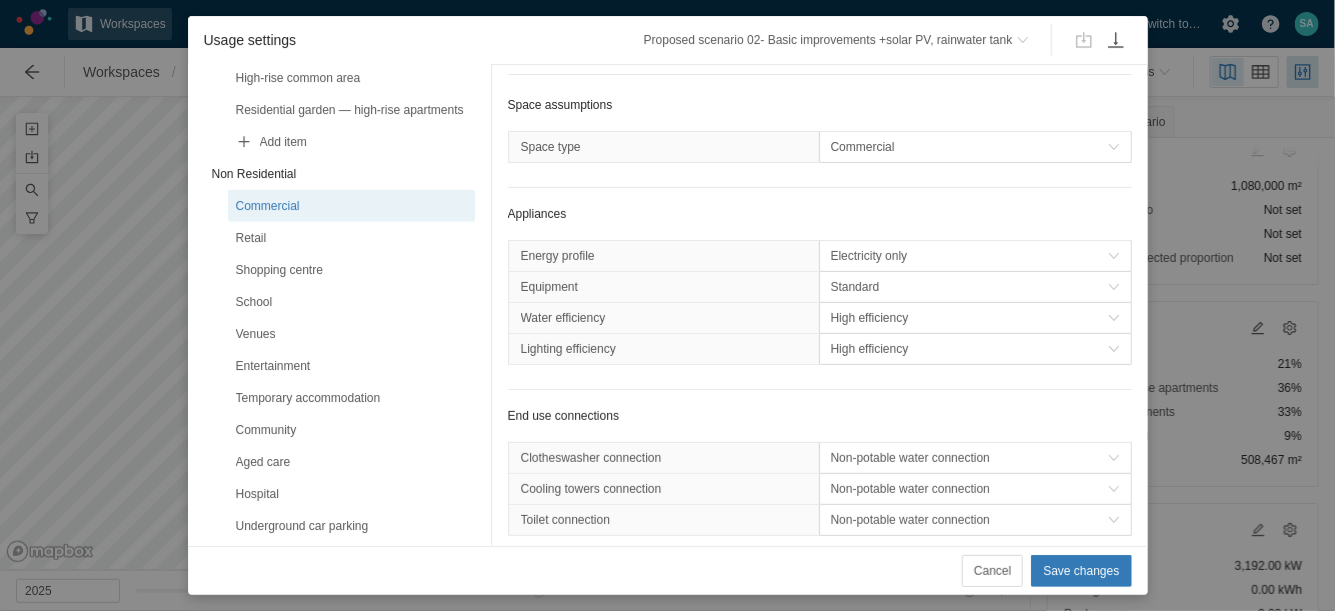 scroll, scrollTop: 0, scrollLeft: 0, axis: both 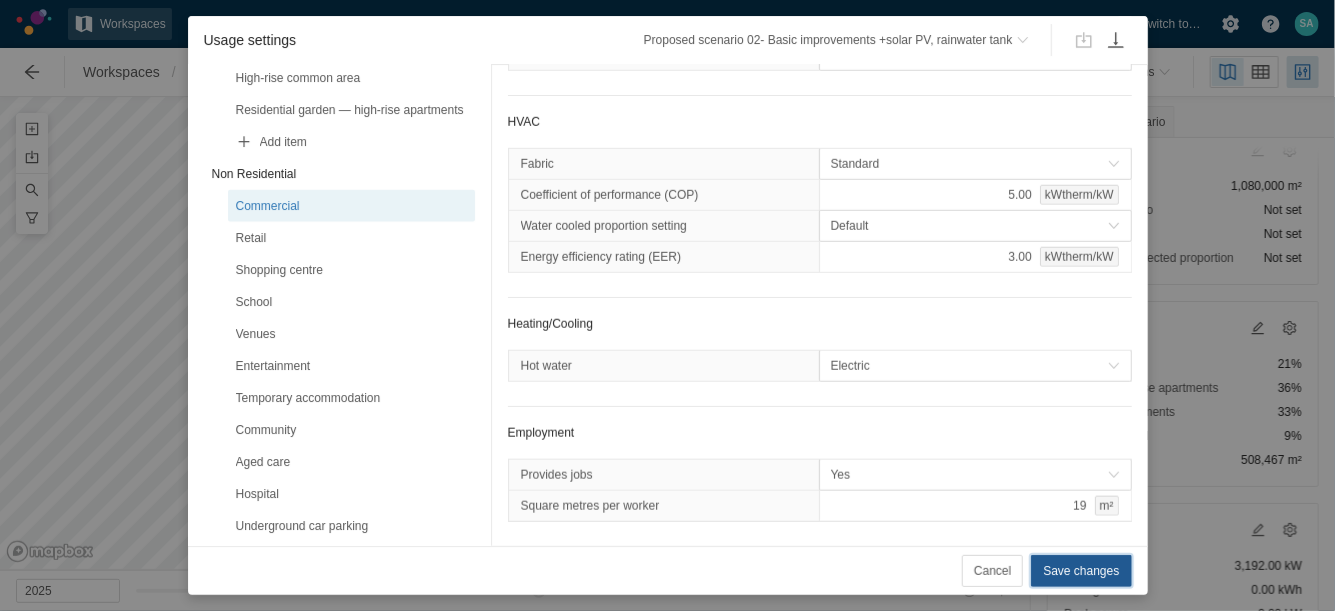 click on "Save changes" at bounding box center (1081, 571) 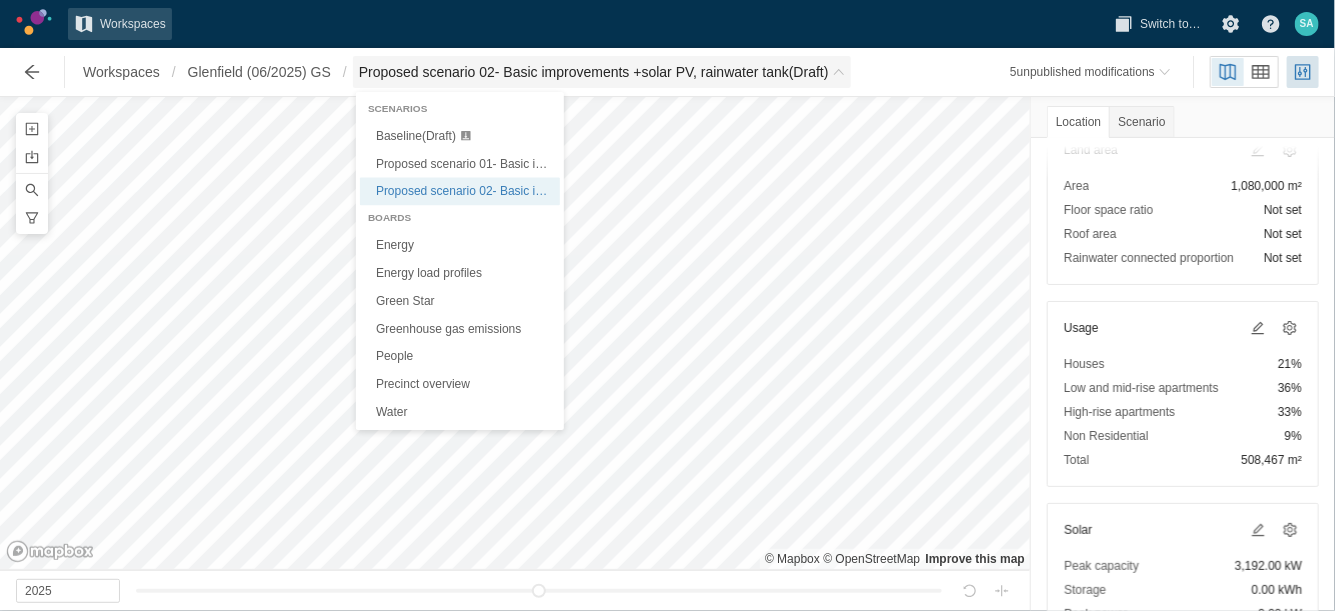 click on "Proposed scenario 02- Basic improvements +solar PV, rainwater tank  (Draft)" at bounding box center [594, 72] 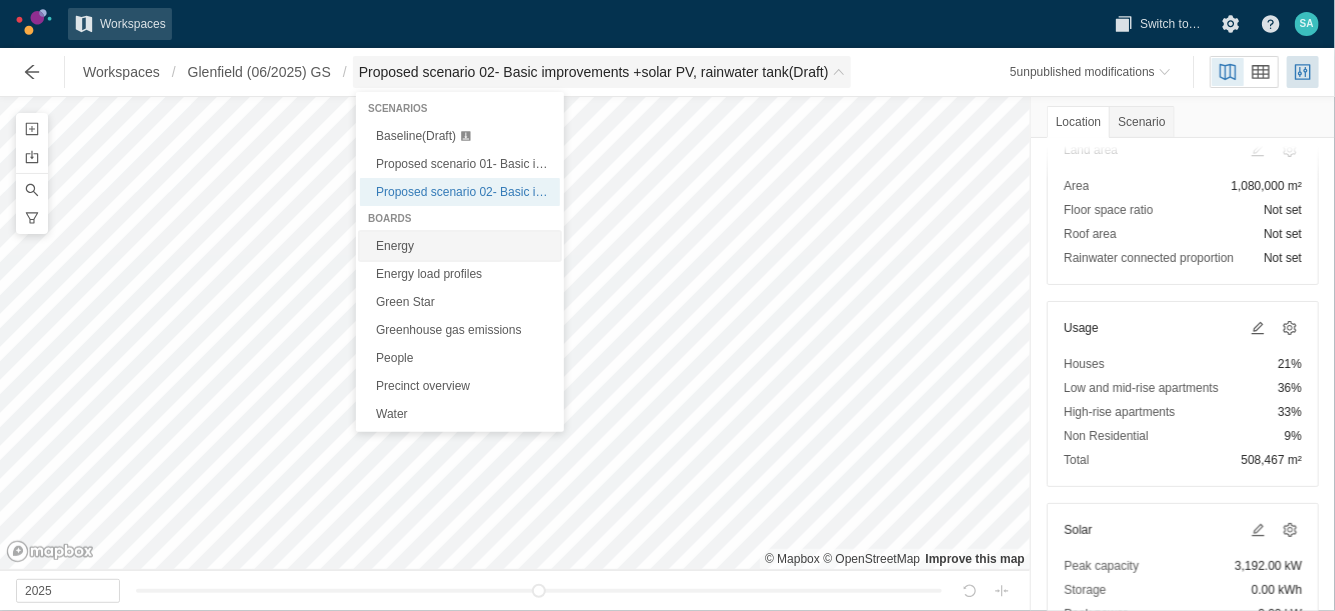 click on "Energy" at bounding box center [460, 246] 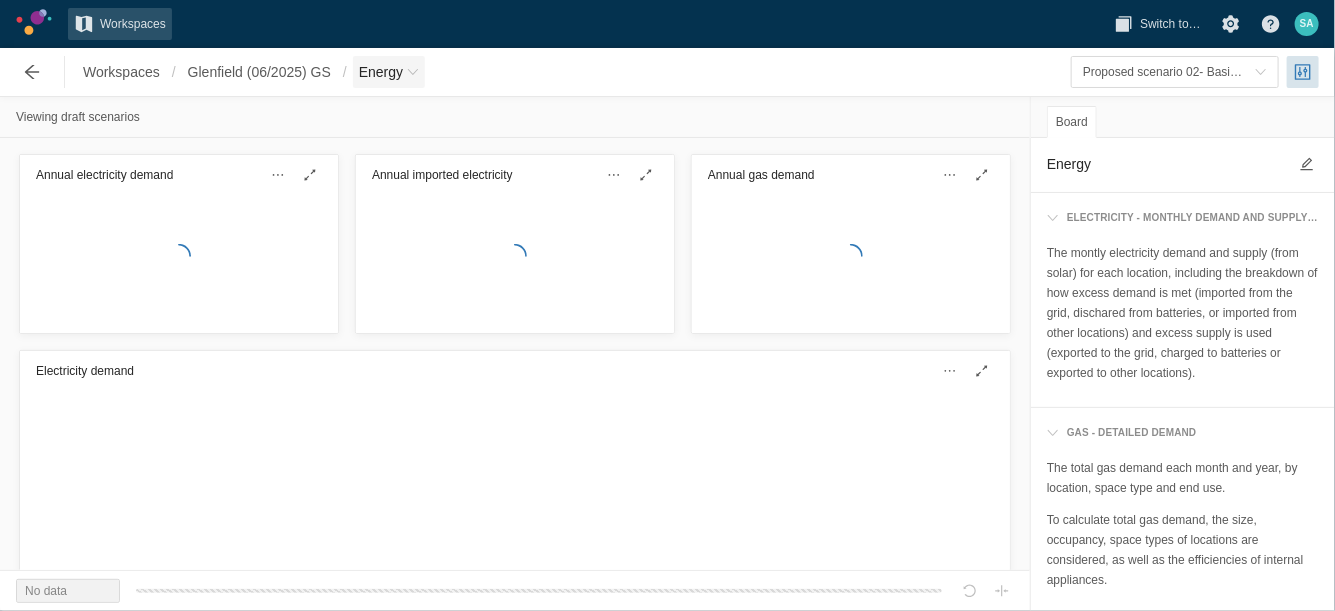 click on "Energy" at bounding box center [381, 72] 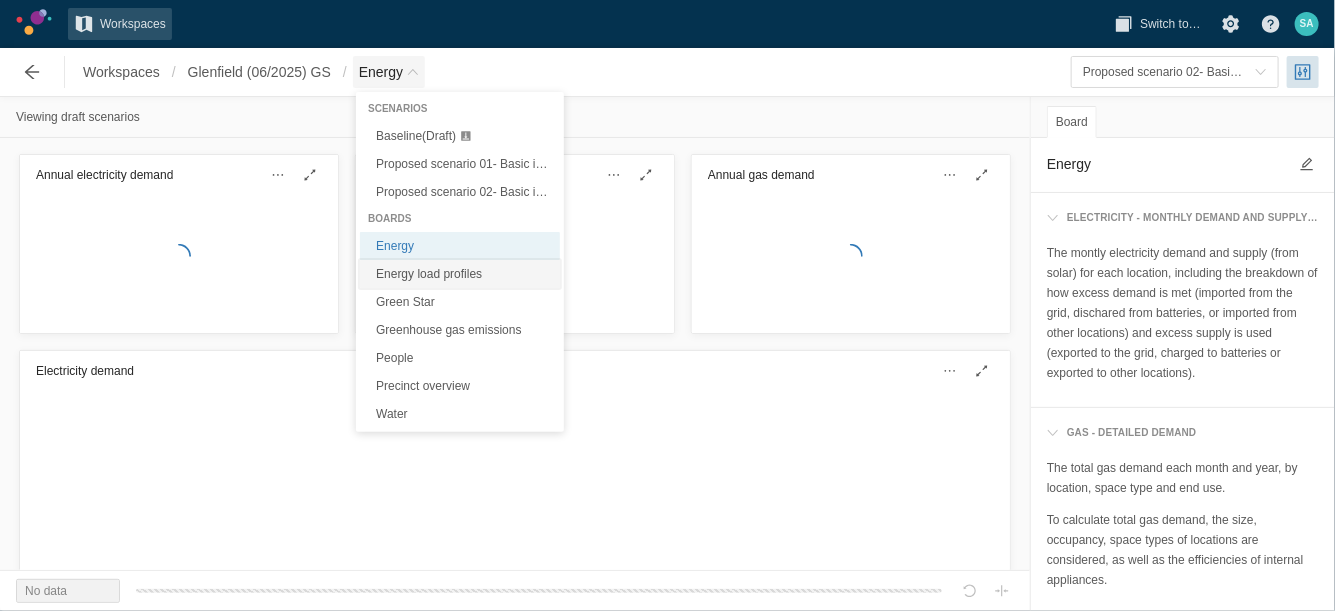 click on "Energy load profiles" at bounding box center (460, 274) 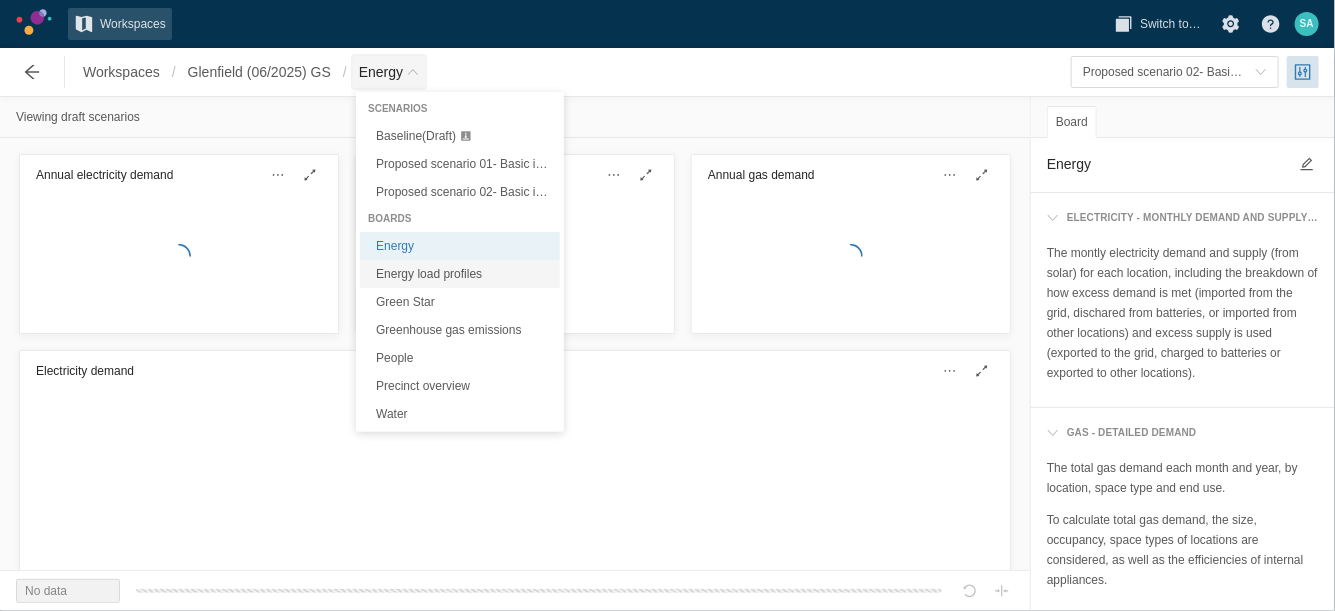 type on "Energy load profiles" 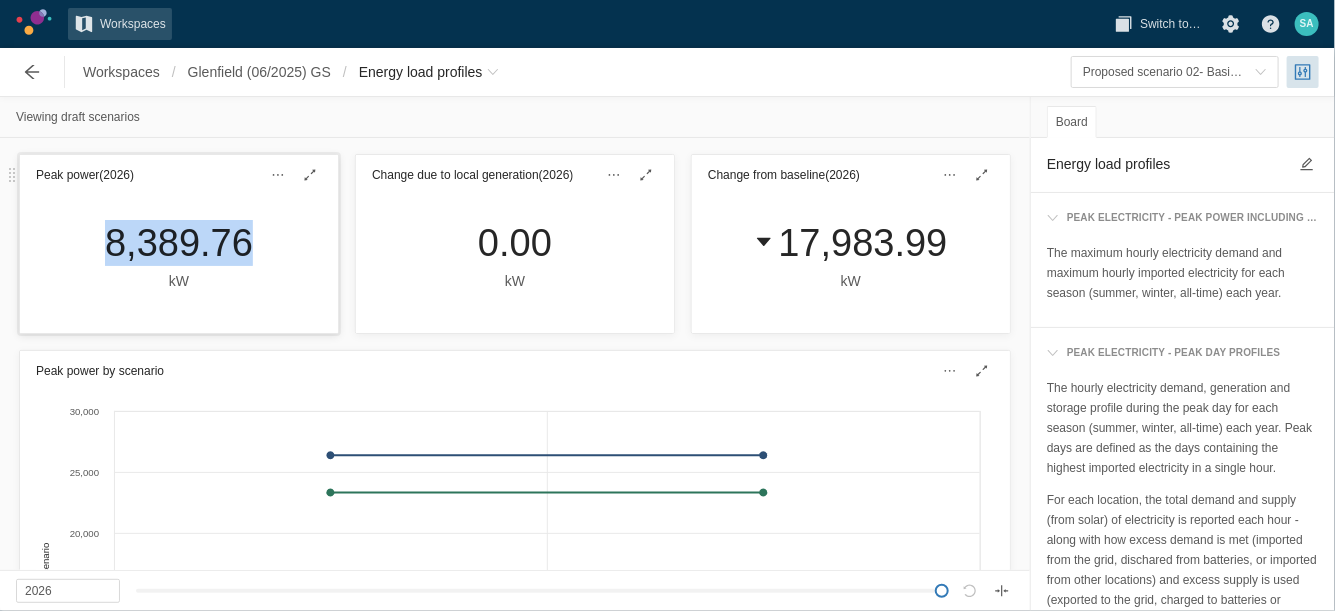 drag, startPoint x: 87, startPoint y: 240, endPoint x: 238, endPoint y: 238, distance: 151.01324 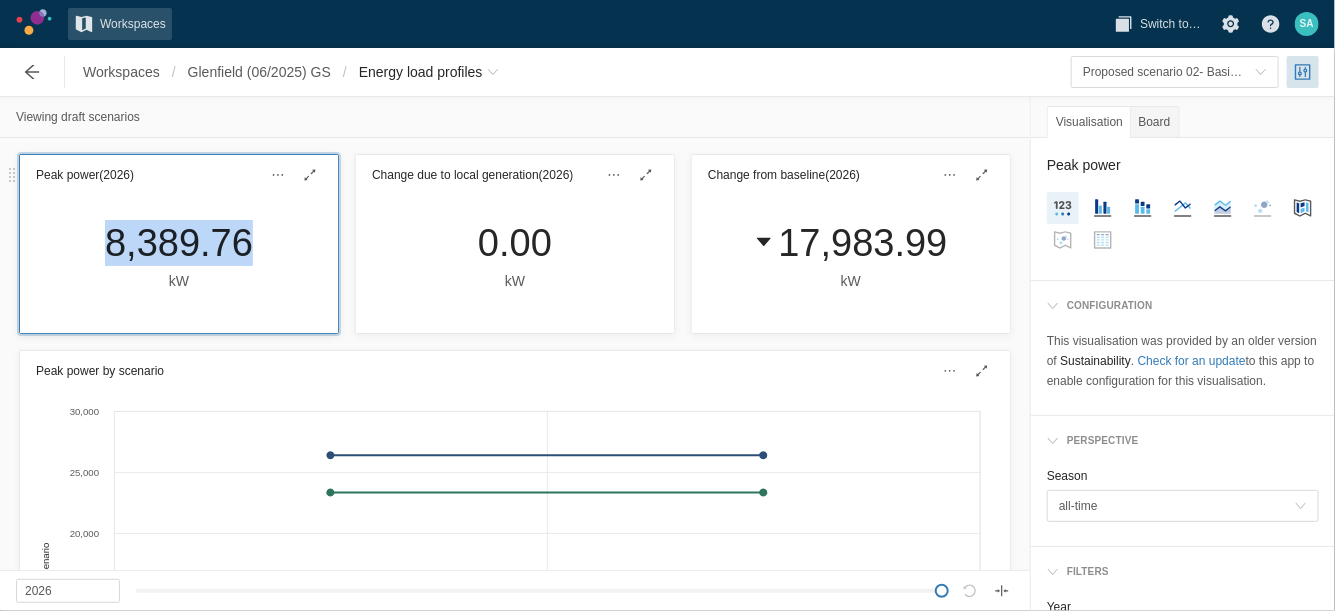 drag, startPoint x: 229, startPoint y: 238, endPoint x: 217, endPoint y: 240, distance: 12.165525 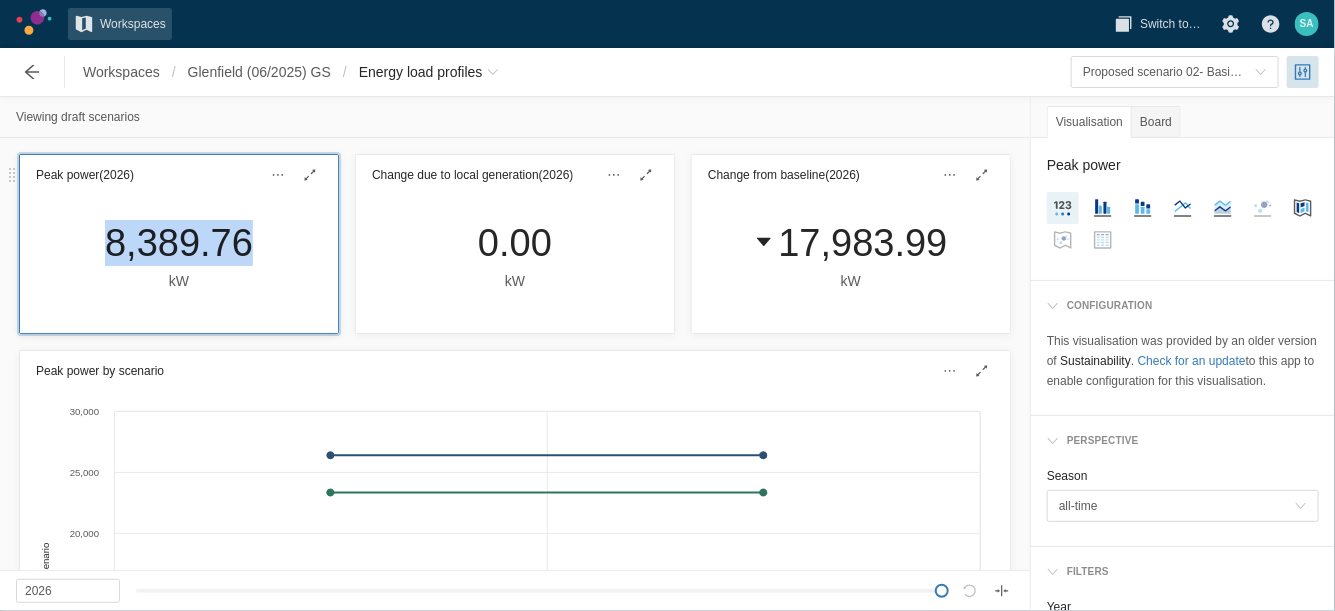 copy on "8,389.76" 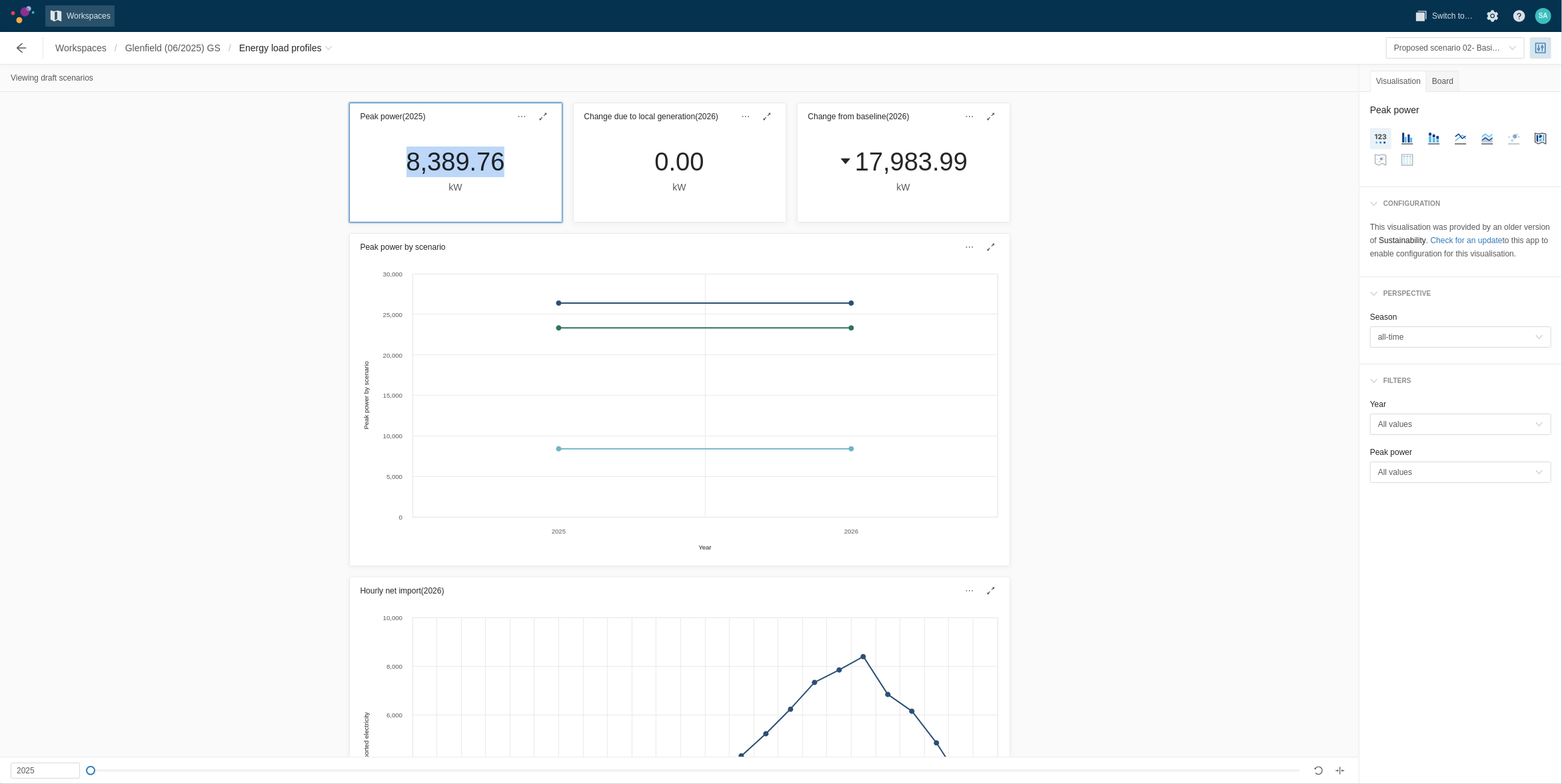 type on "2025" 